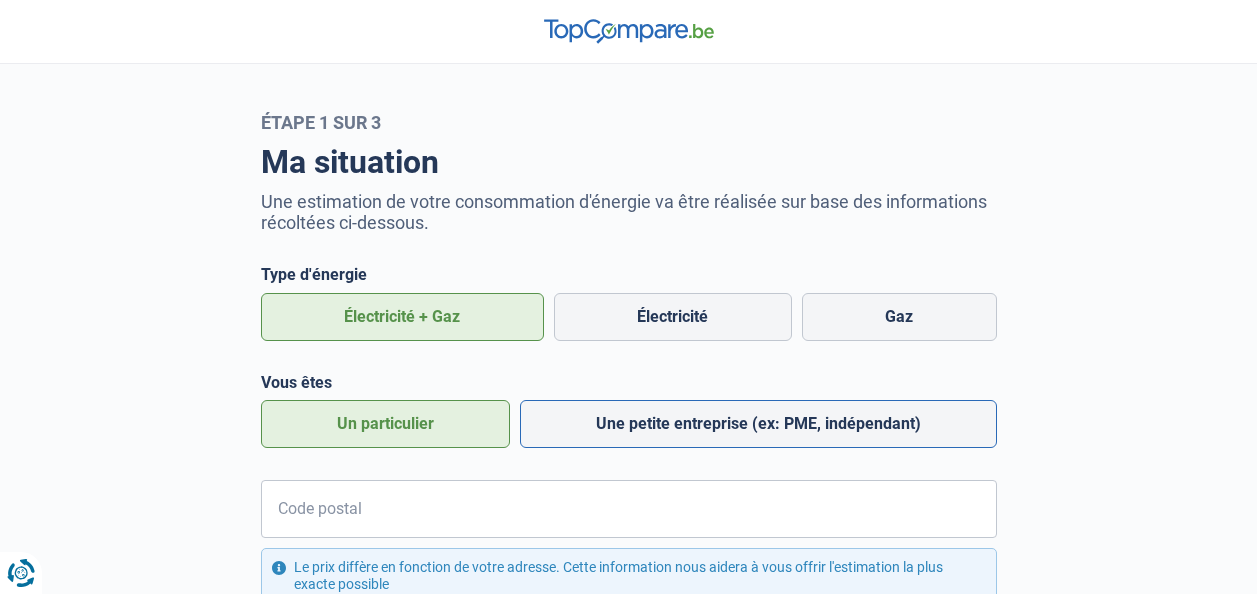 scroll, scrollTop: 0, scrollLeft: 0, axis: both 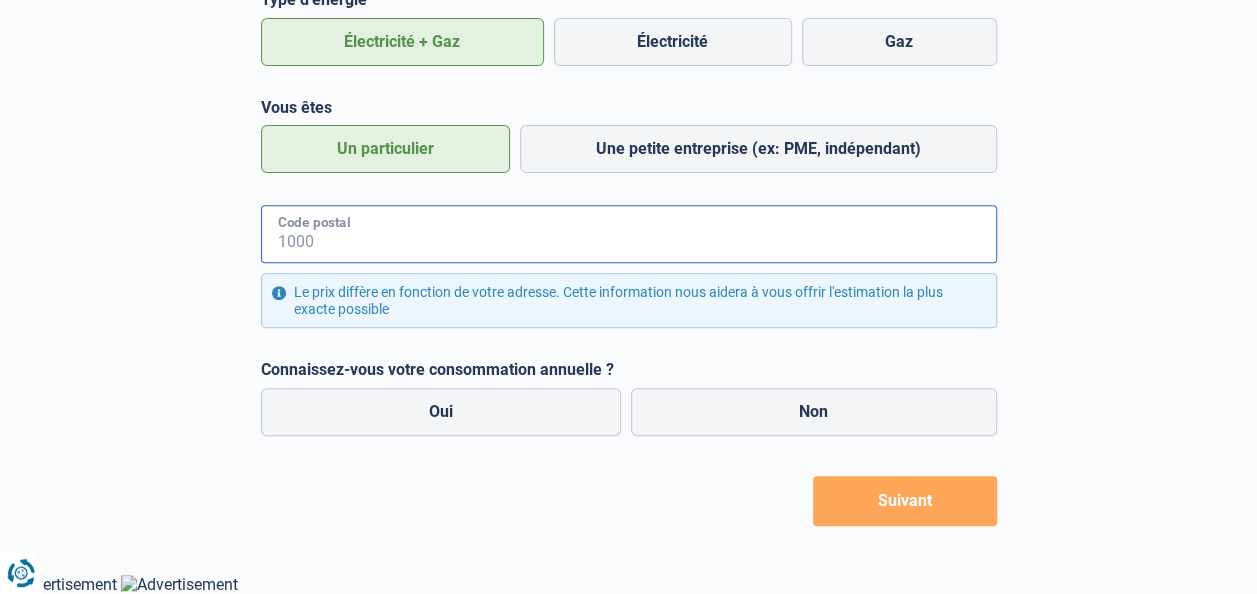 click on "Code postal" at bounding box center (629, 234) 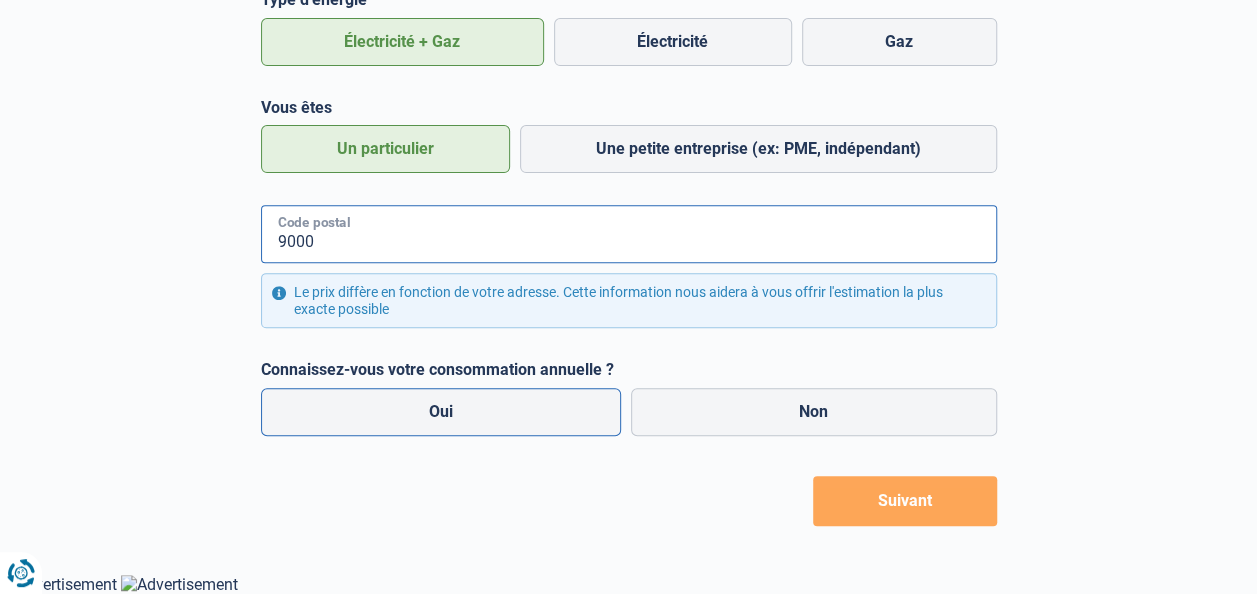 type on "9000" 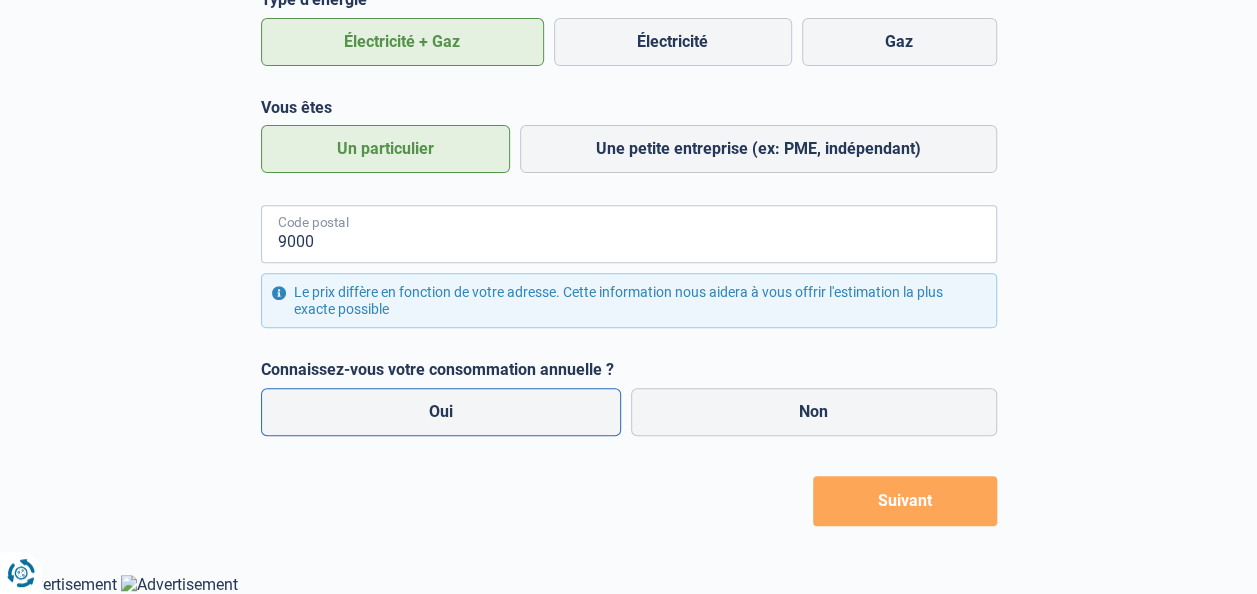 click on "Oui" at bounding box center [441, 412] 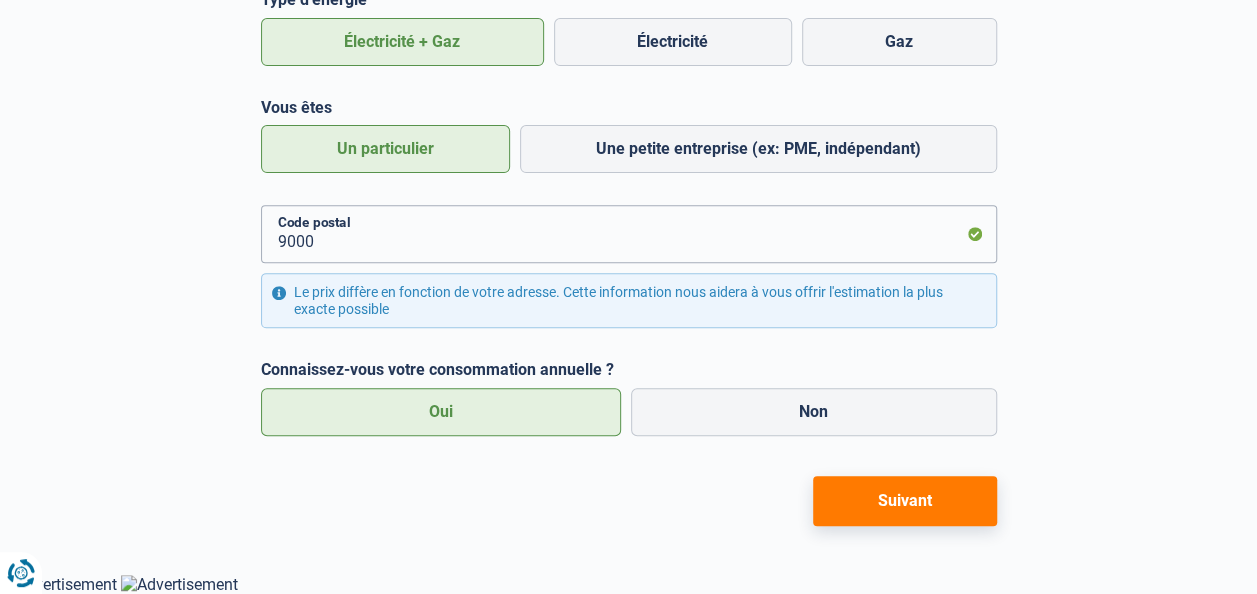 click on "Suivant" at bounding box center [905, 501] 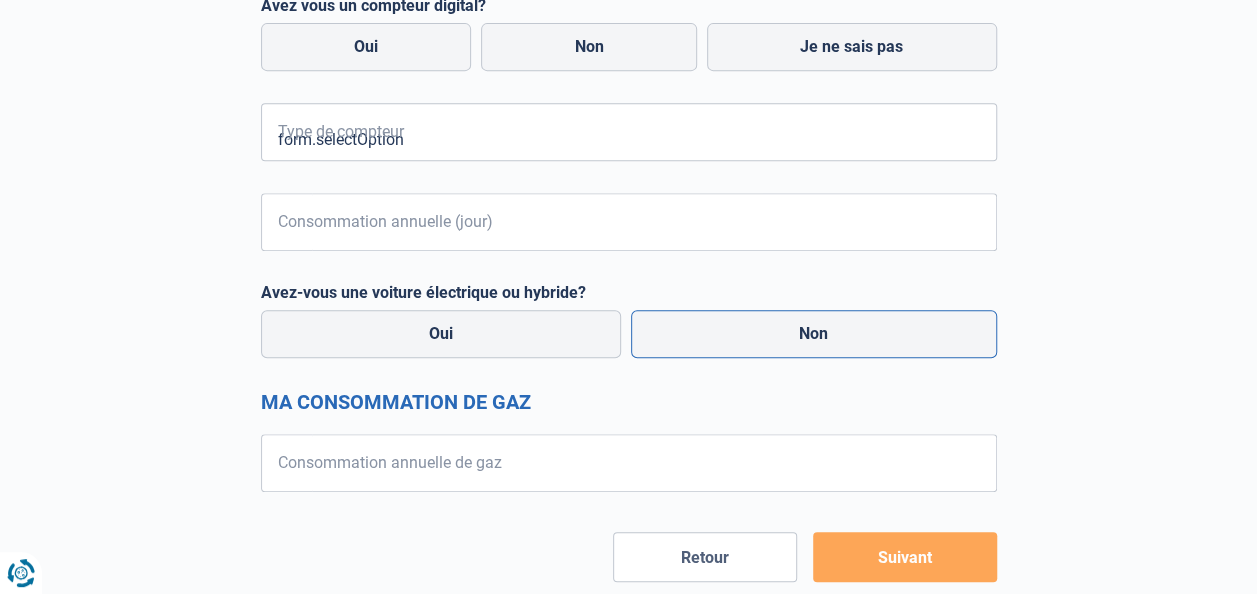scroll, scrollTop: 476, scrollLeft: 0, axis: vertical 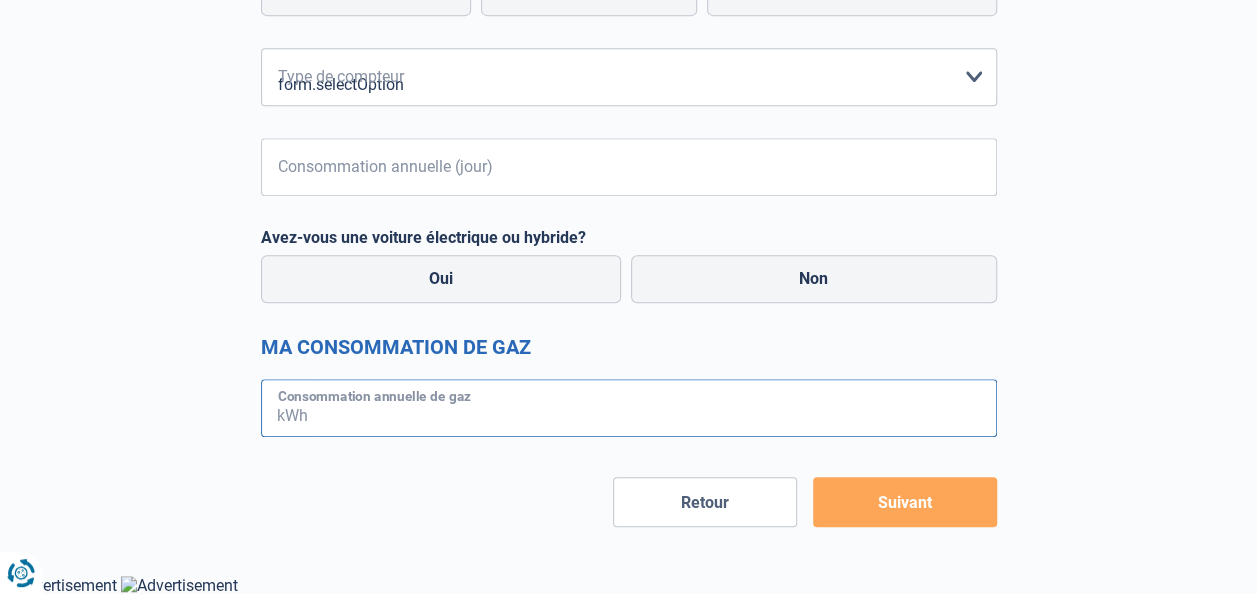 click on "Consommation annuelle de gaz" at bounding box center (654, 408) 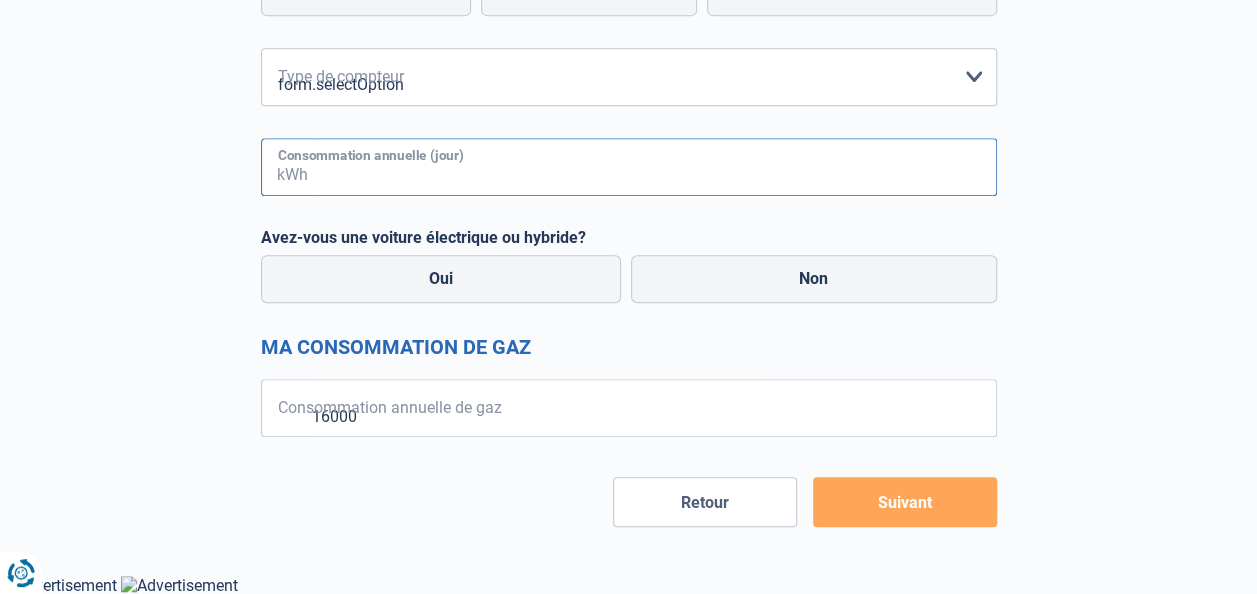 type on "3500" 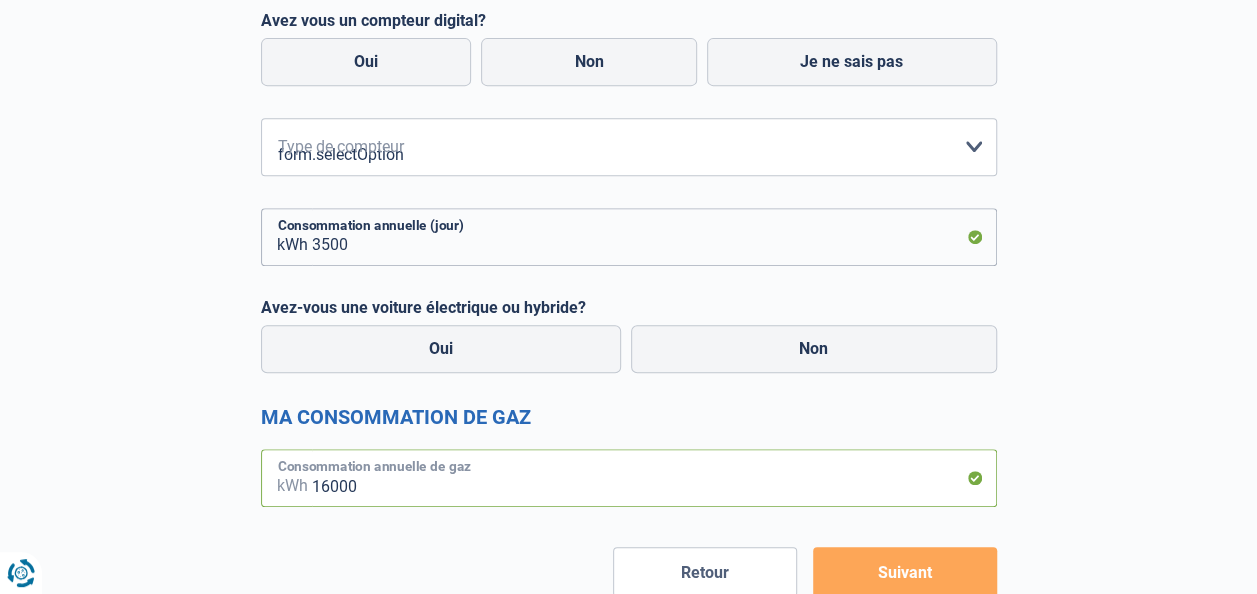 scroll, scrollTop: 376, scrollLeft: 0, axis: vertical 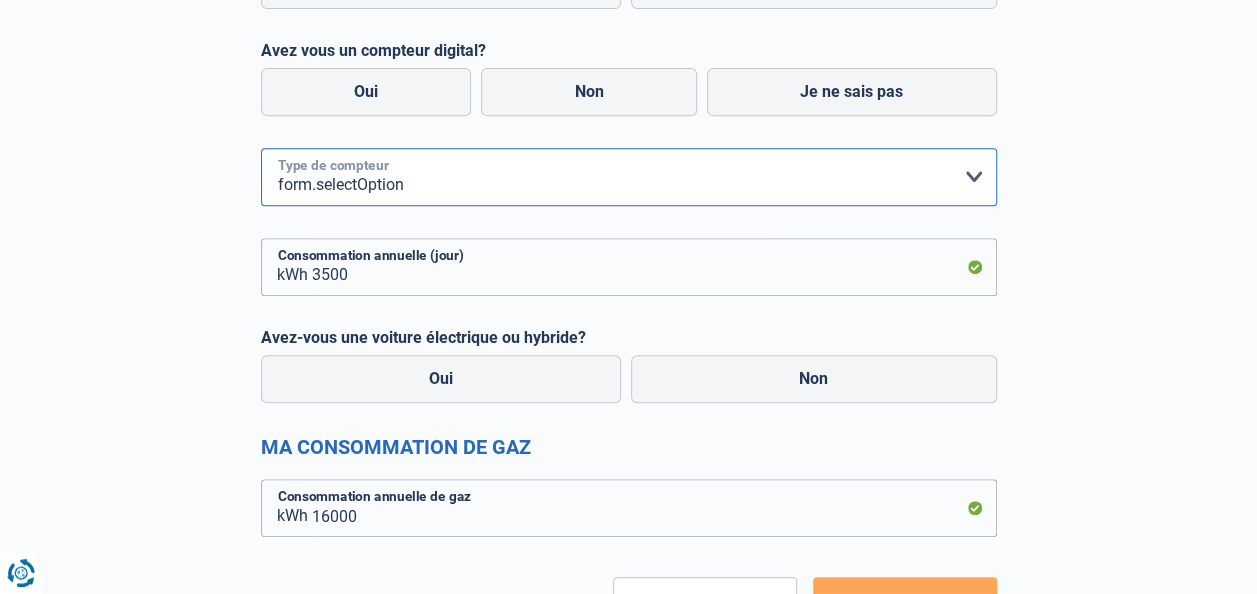 click on "form.selectOption Mono-horaire Bi-horaire Mono-horaire + exclusif nuit Bi-horaire + exclusif nuit Je ne sais pas" at bounding box center (629, 177) 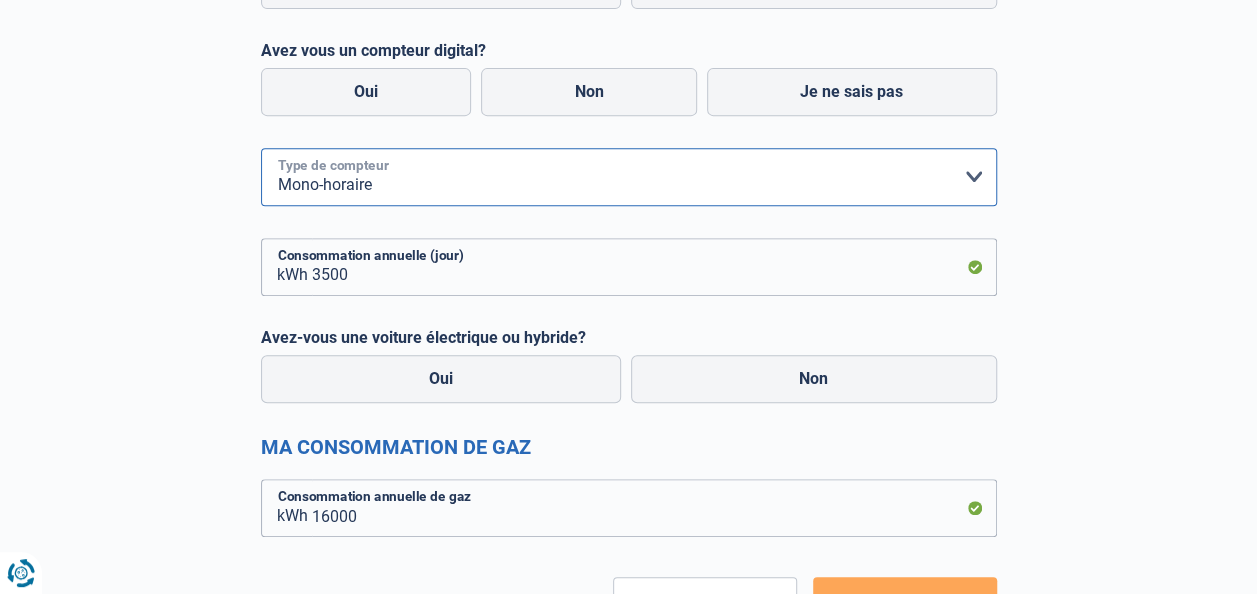 click on "form.selectOption Mono-horaire Bi-horaire Mono-horaire + exclusif nuit Bi-horaire + exclusif nuit Je ne sais pas" at bounding box center [629, 177] 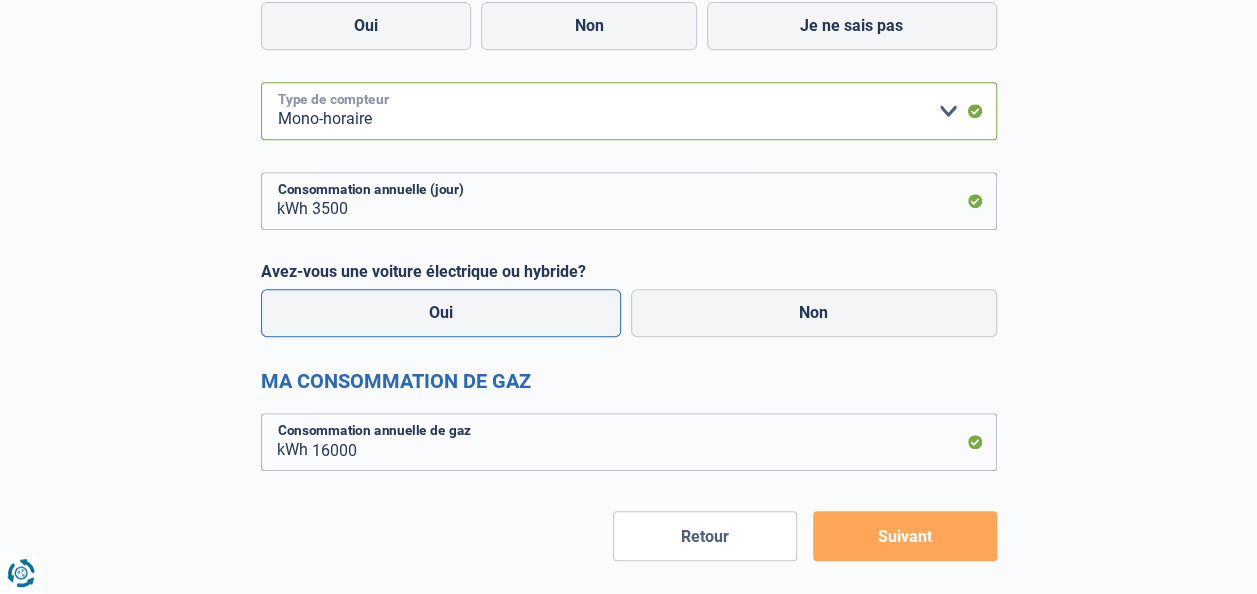 scroll, scrollTop: 479, scrollLeft: 0, axis: vertical 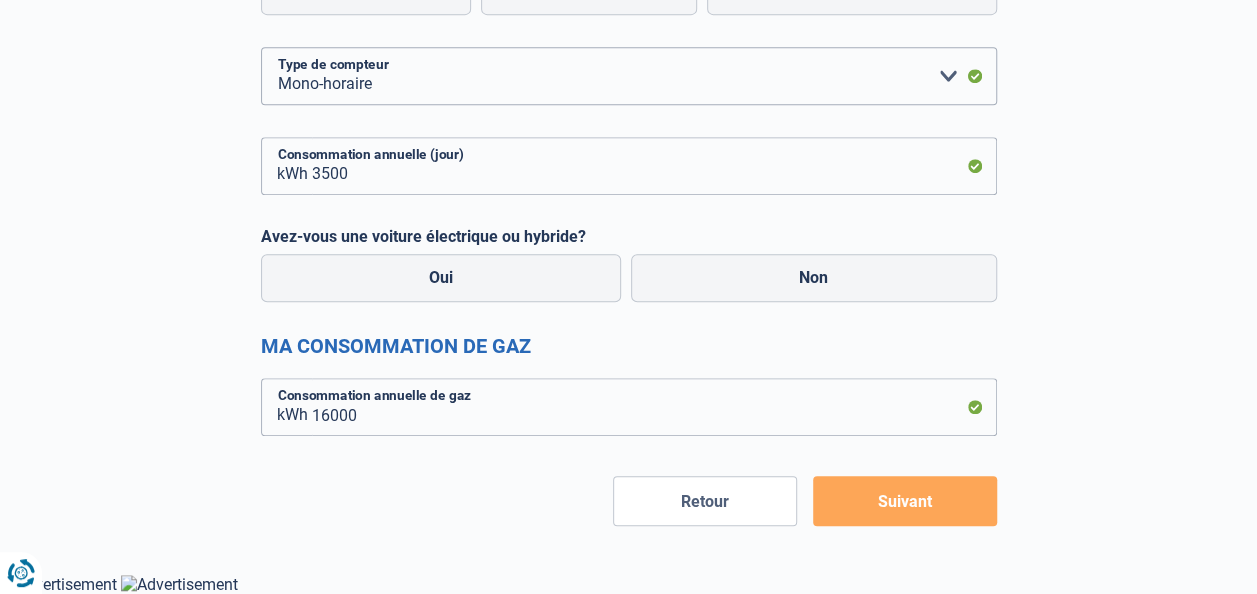 click on "Suivant" at bounding box center (905, 501) 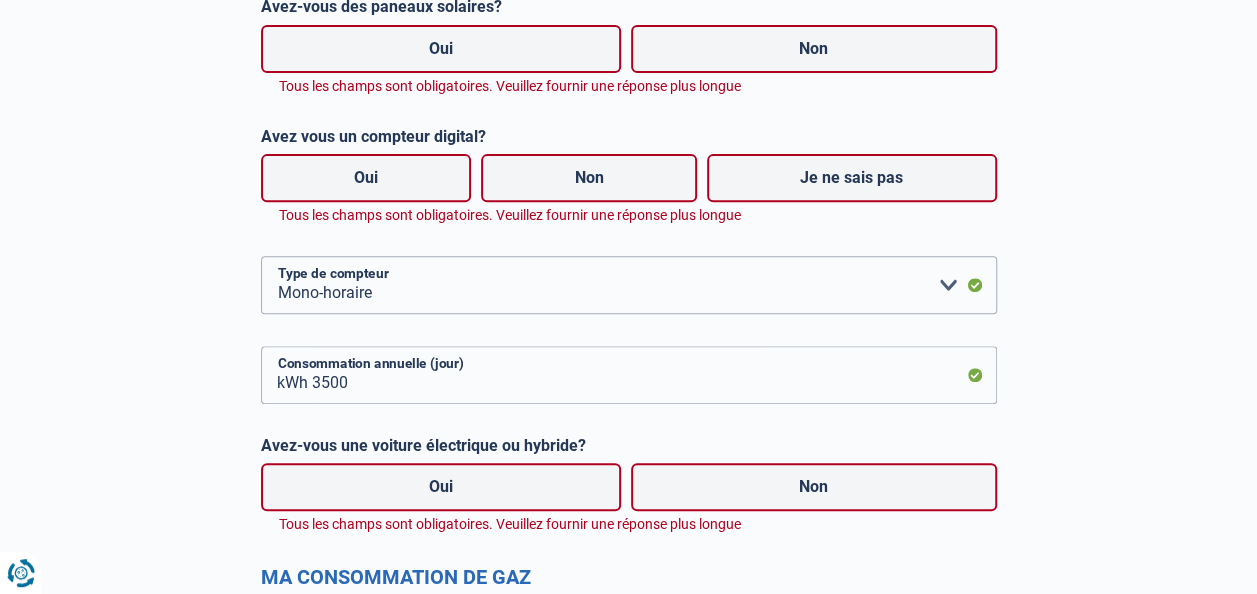 scroll, scrollTop: 12, scrollLeft: 0, axis: vertical 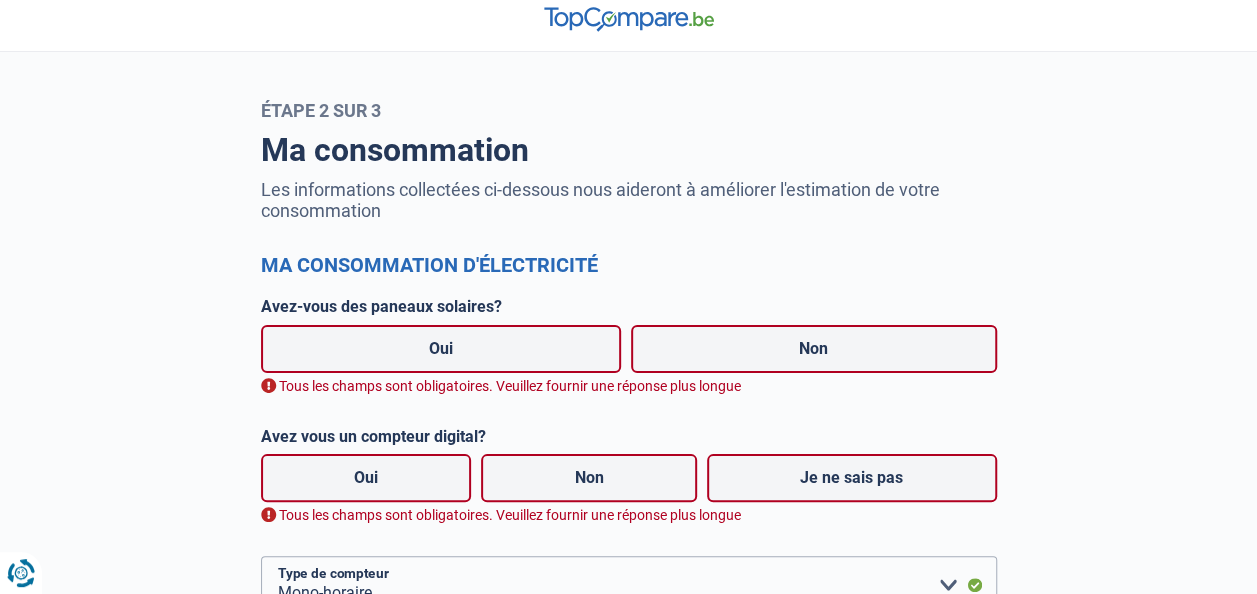 click on "Non" at bounding box center (814, 349) 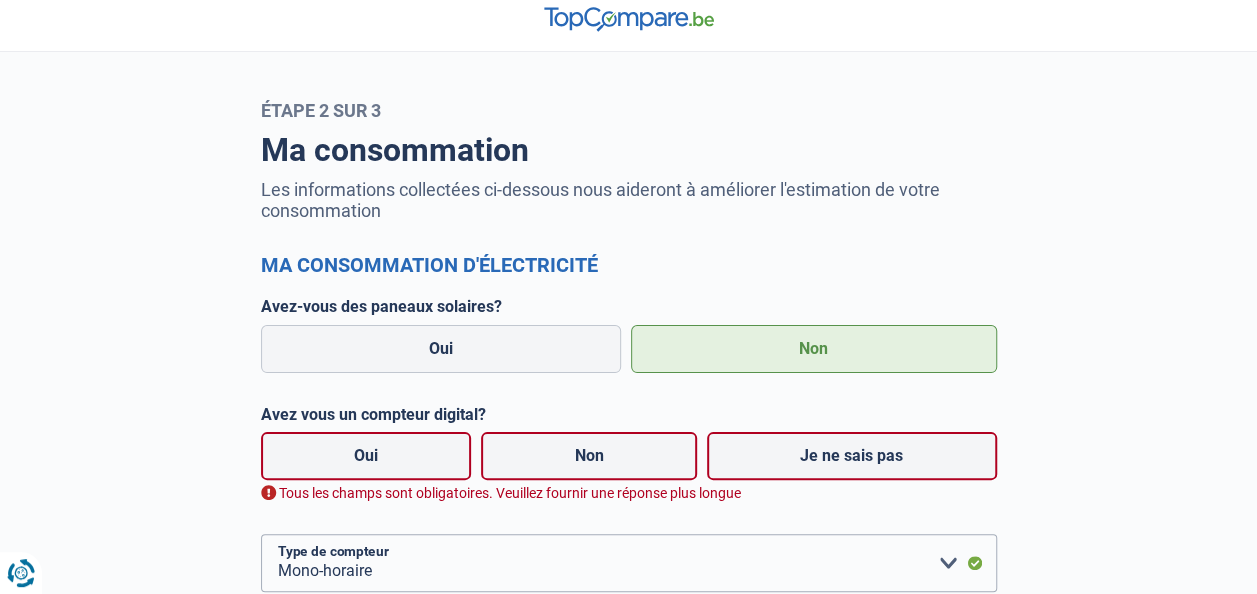 click on "Non" at bounding box center (589, 456) 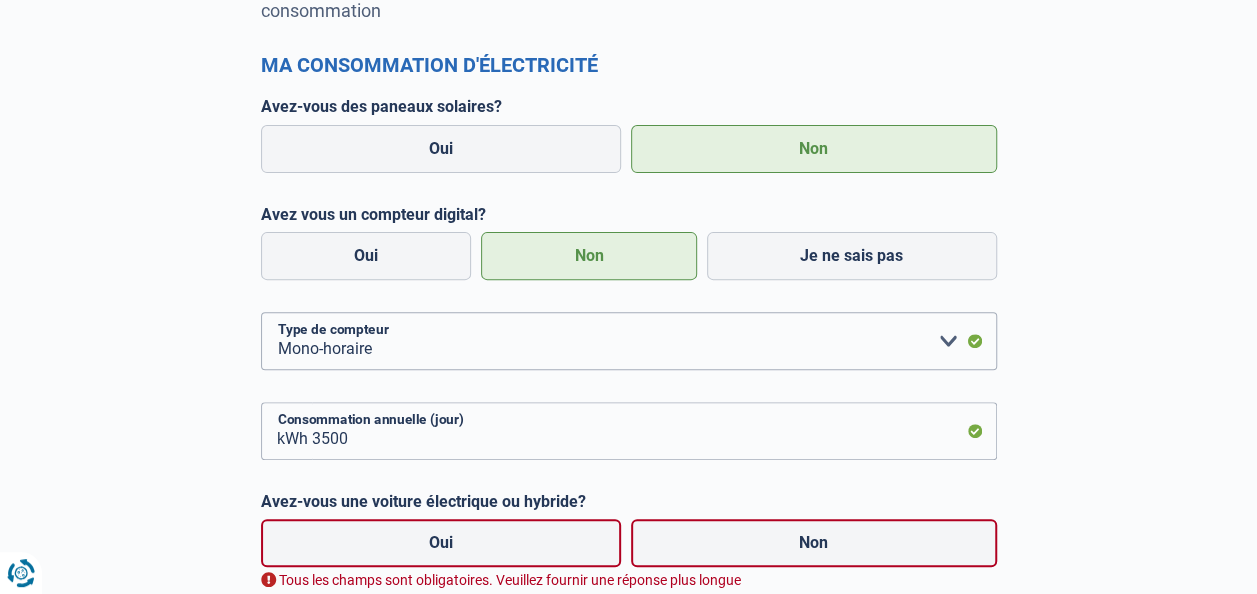 scroll, scrollTop: 412, scrollLeft: 0, axis: vertical 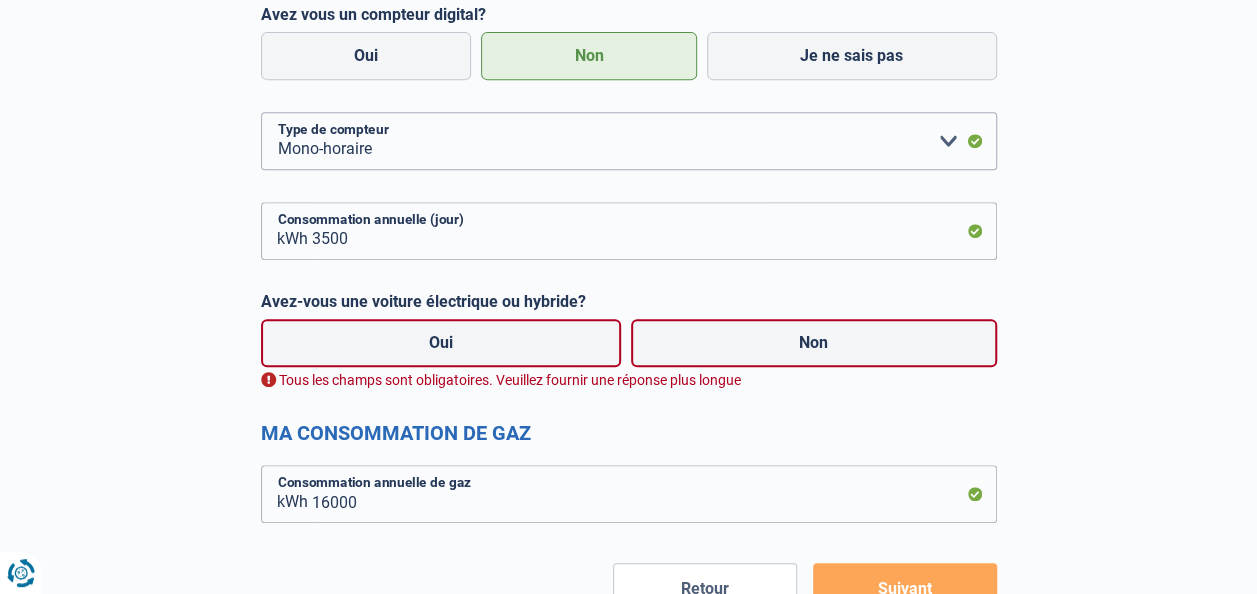 click on "Oui" at bounding box center (441, 343) 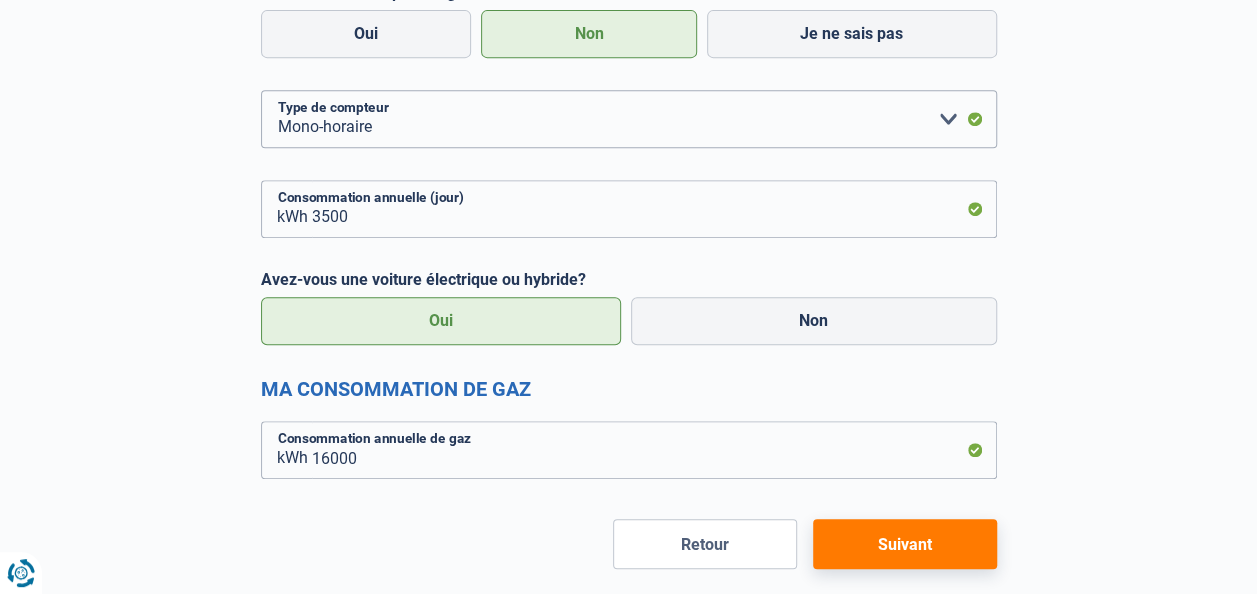 scroll, scrollTop: 479, scrollLeft: 0, axis: vertical 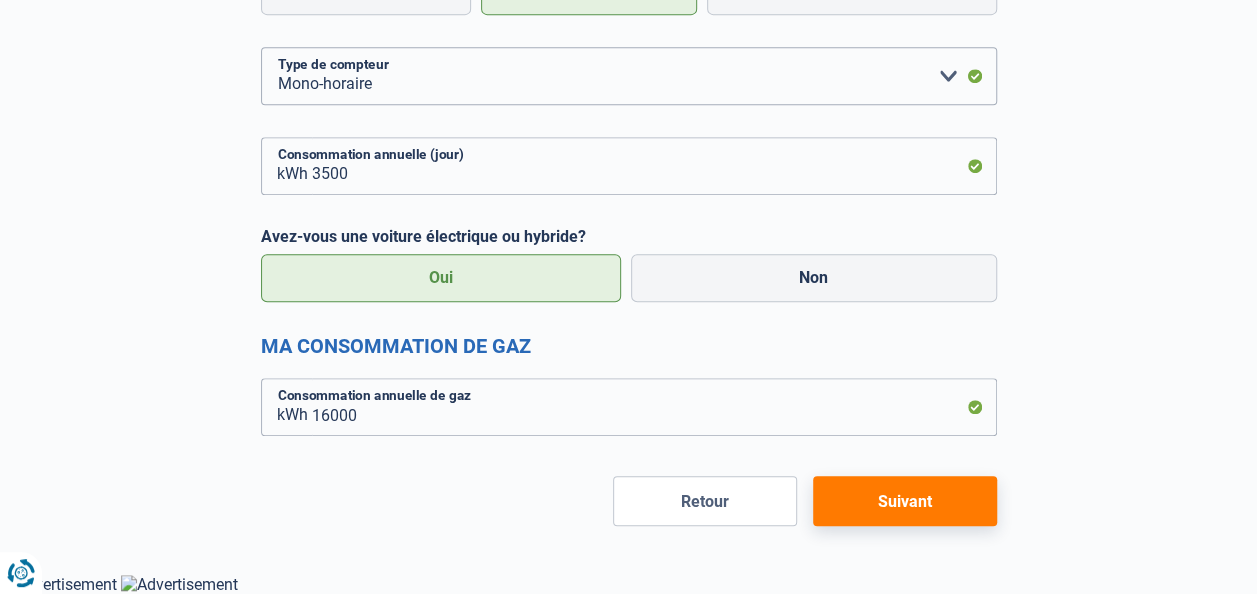 click on "Suivant" at bounding box center [905, 501] 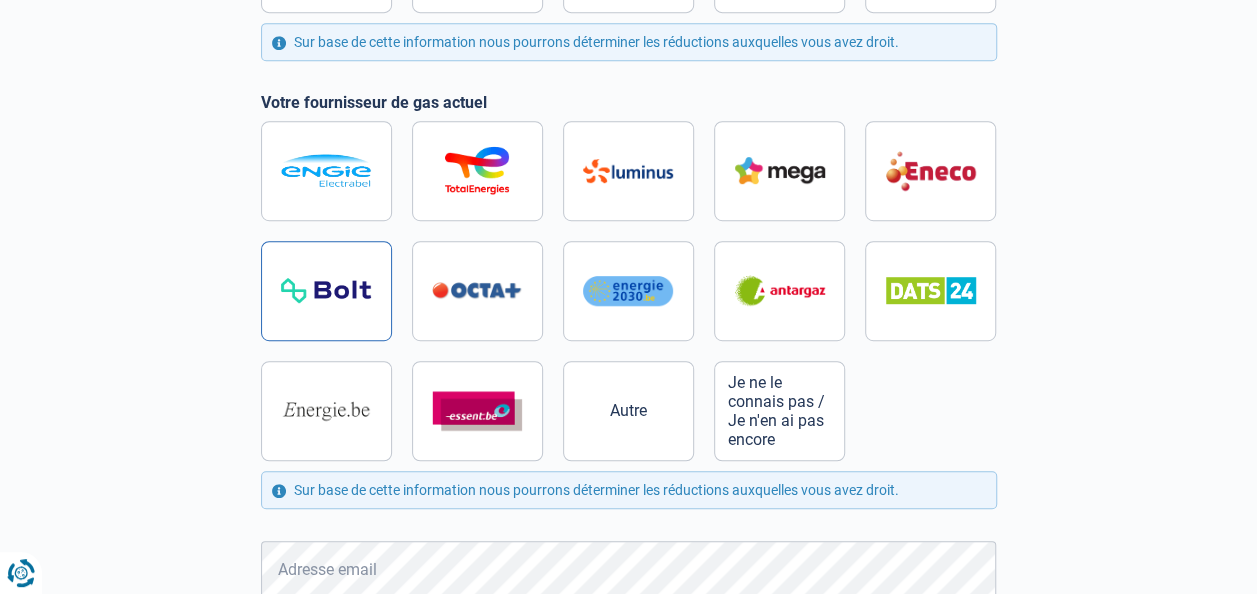 click at bounding box center (326, 291) 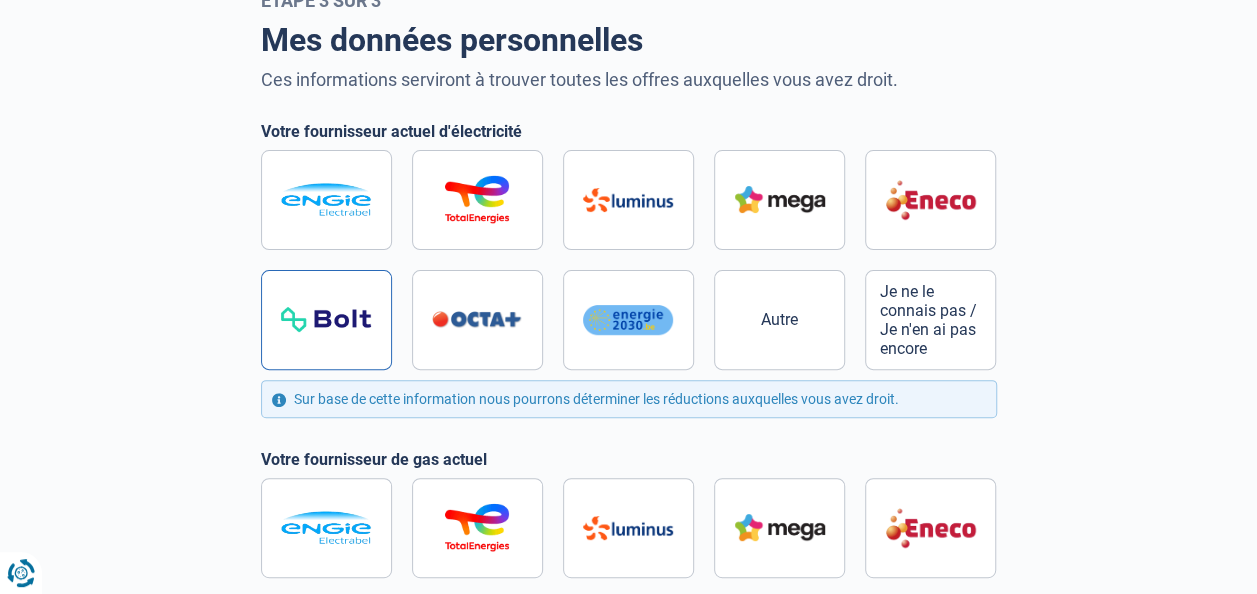 scroll, scrollTop: 114, scrollLeft: 0, axis: vertical 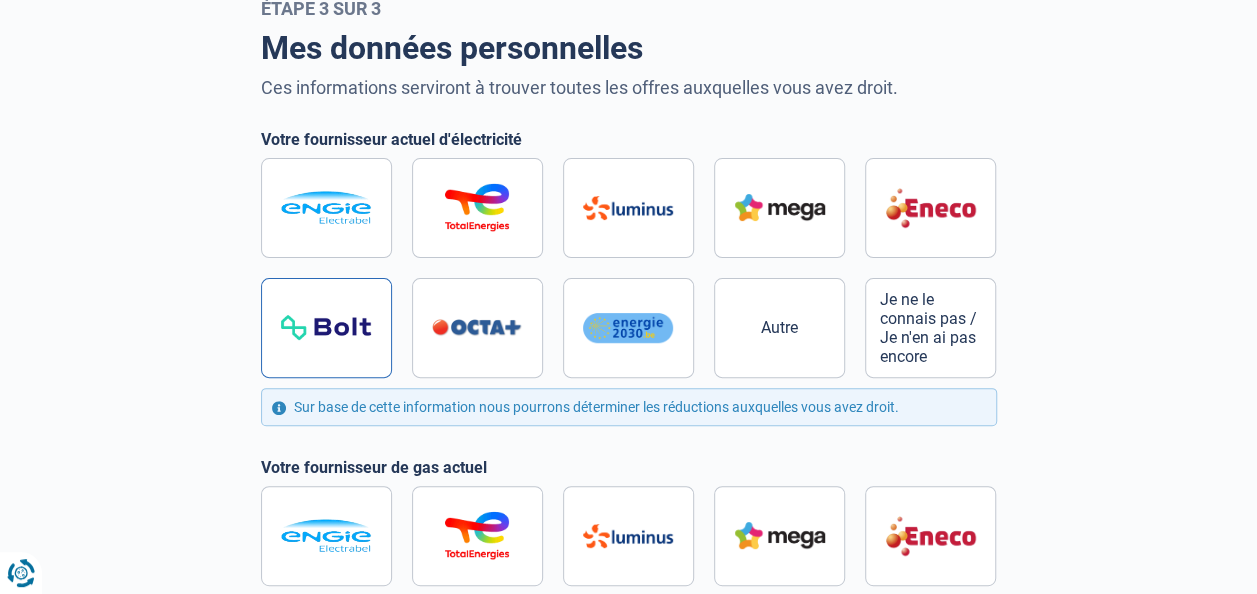 click at bounding box center (326, 328) 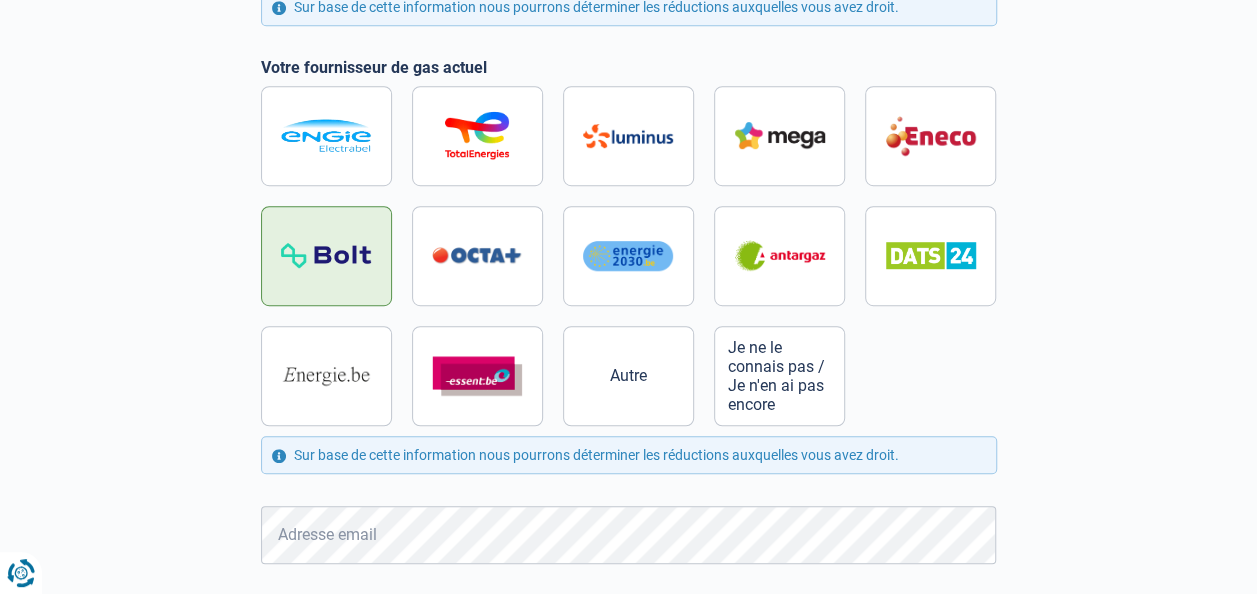 scroll, scrollTop: 714, scrollLeft: 0, axis: vertical 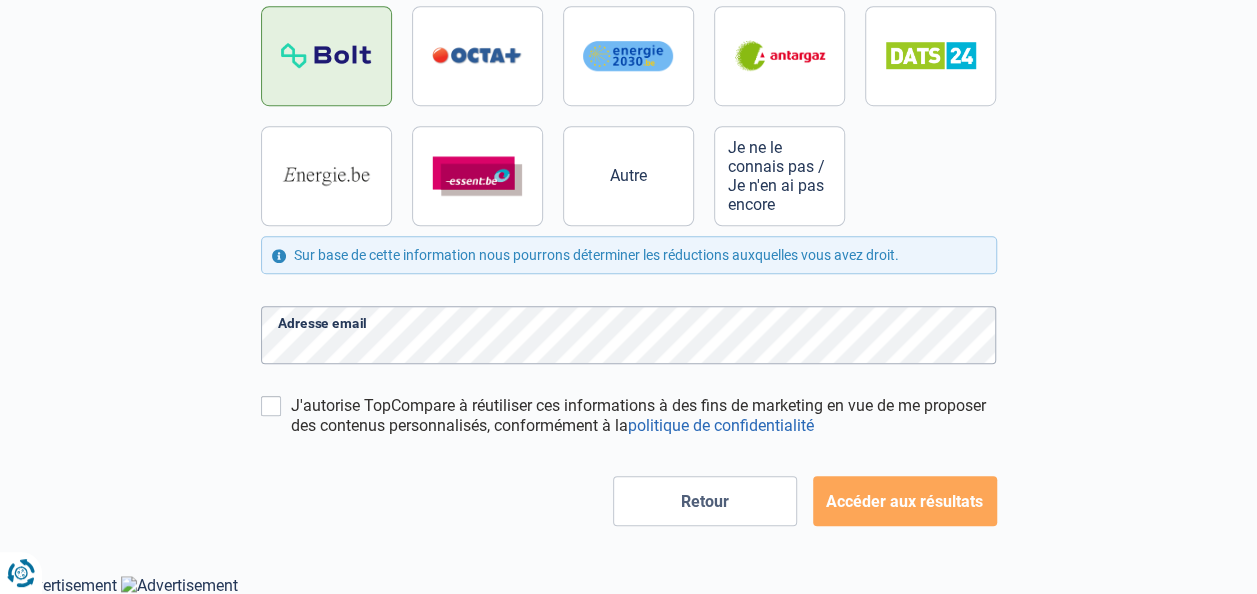 click on "Accéder aux résultats" at bounding box center (905, 501) 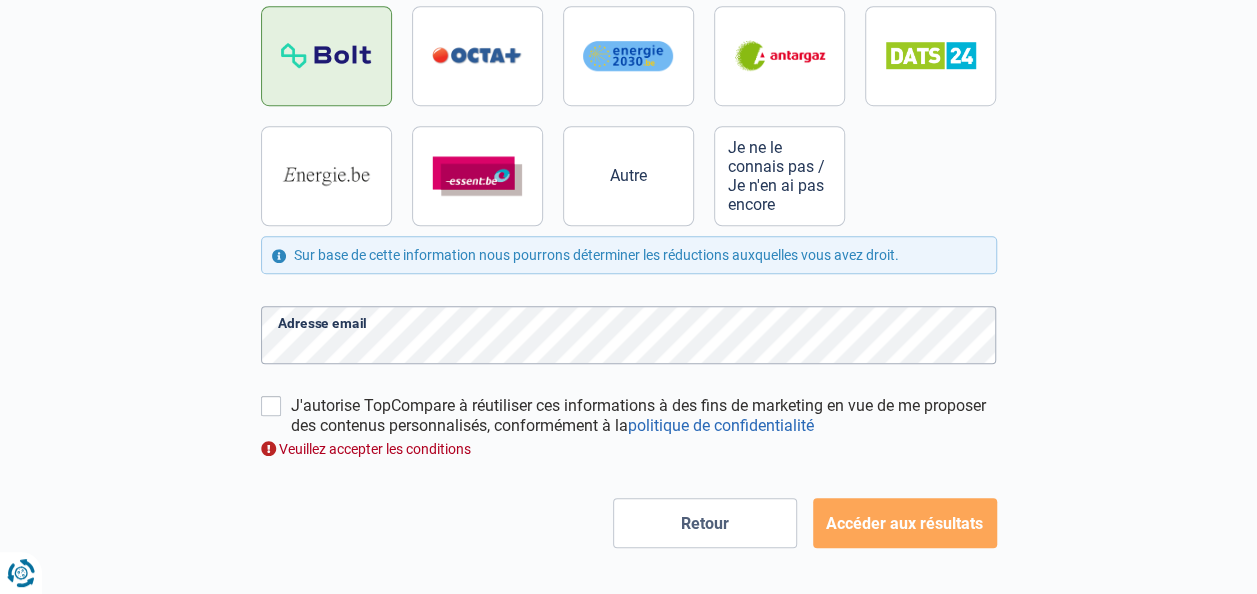 scroll, scrollTop: 736, scrollLeft: 0, axis: vertical 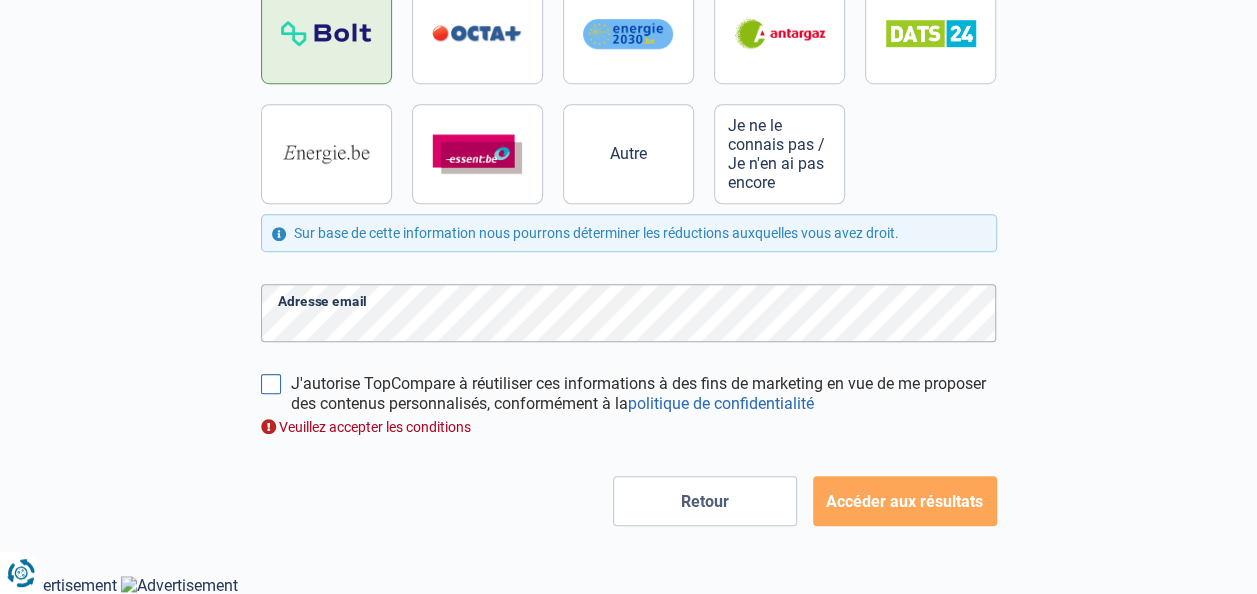 click on "J'autorise TopCompare à réutiliser ces informations à des fins de marketing en vue de me proposer des contenus personnalisés, conformément à la   politique de confidentialité" at bounding box center [271, 384] 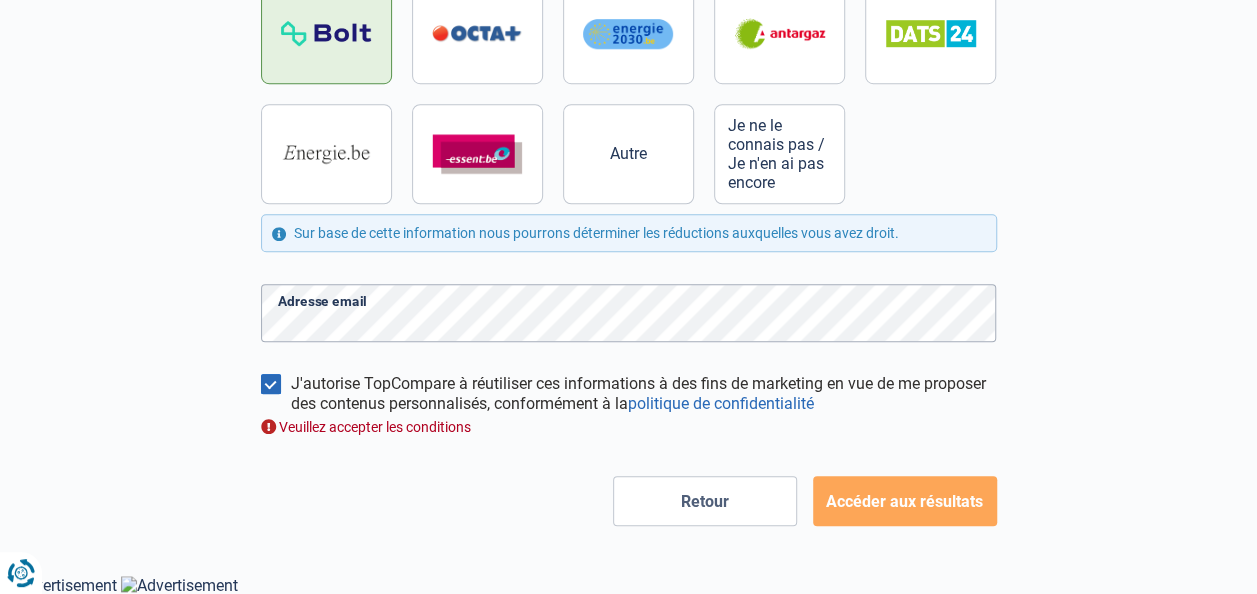 scroll, scrollTop: 714, scrollLeft: 0, axis: vertical 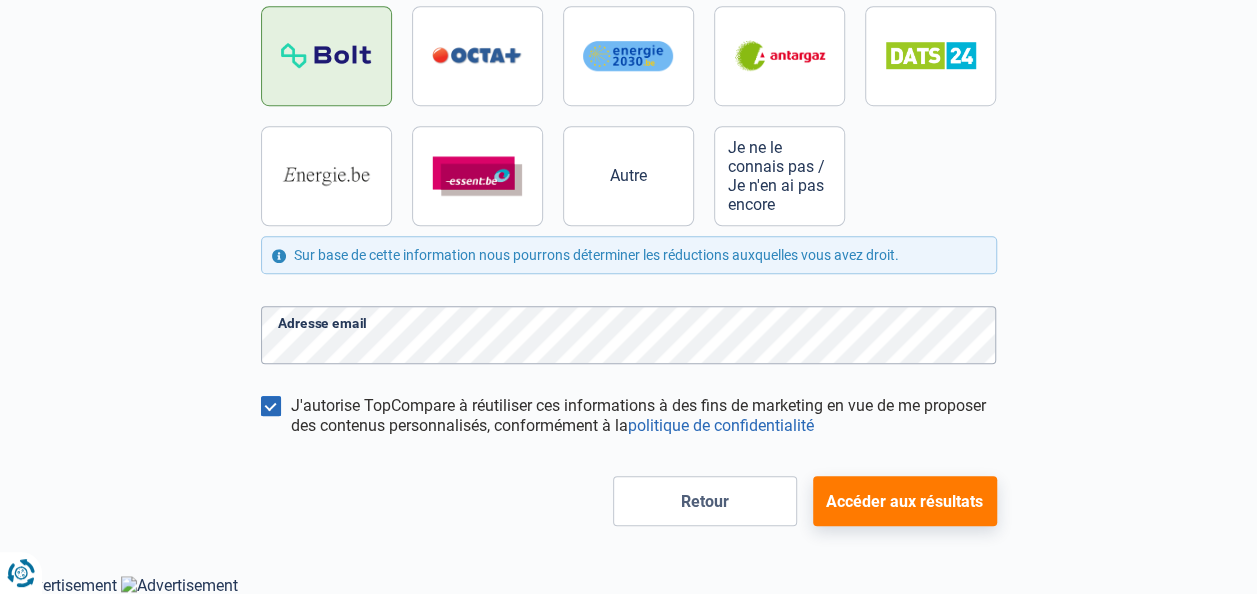 click on "Accéder aux résultats" at bounding box center [905, 501] 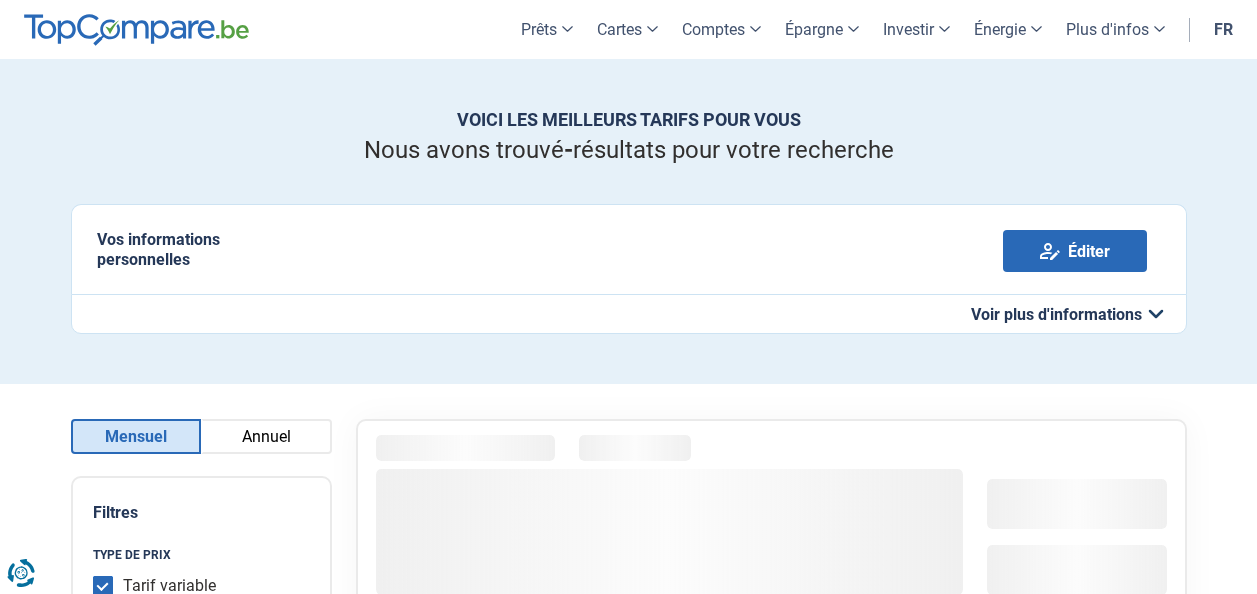 scroll, scrollTop: 0, scrollLeft: 0, axis: both 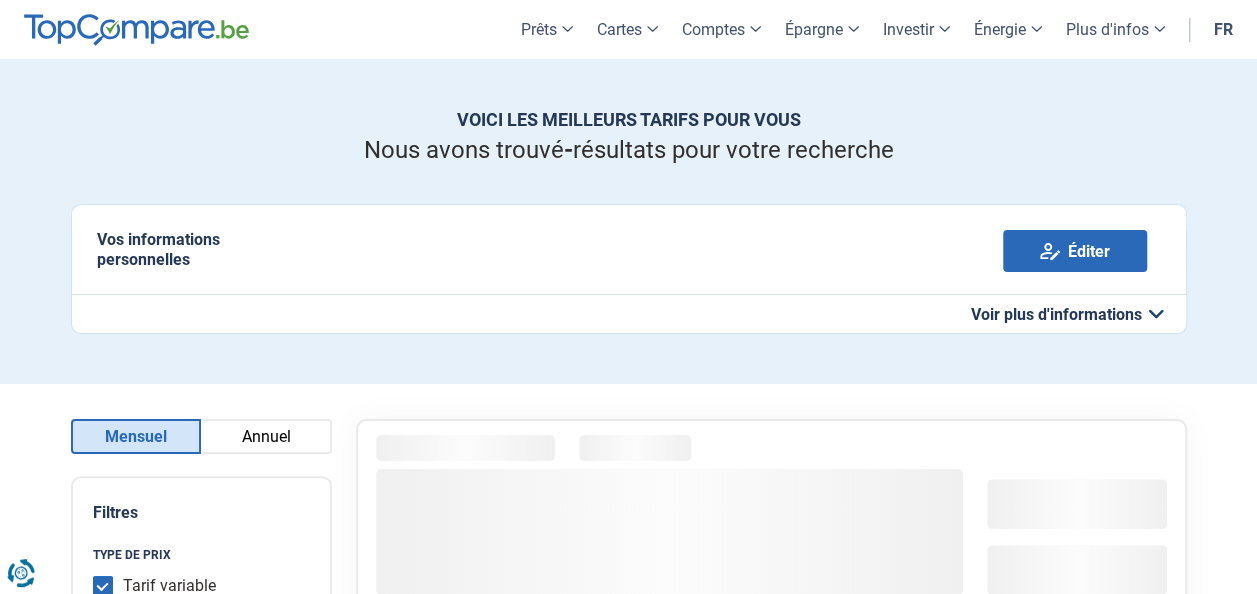 click on "Annuel" at bounding box center [266, 436] 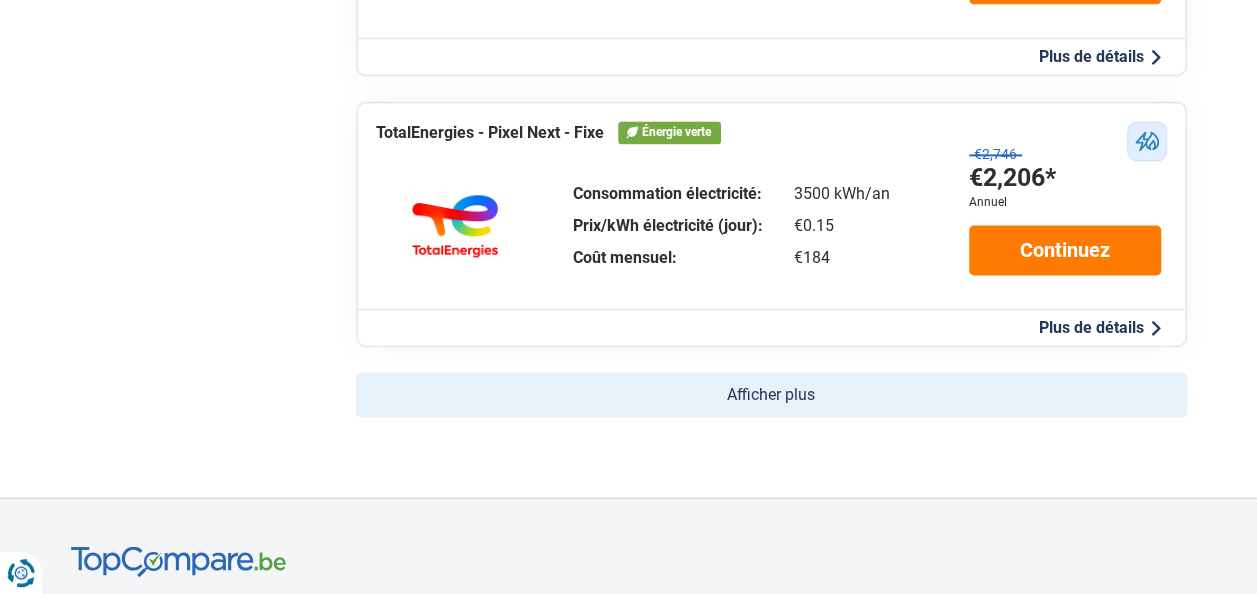 scroll, scrollTop: 1500, scrollLeft: 0, axis: vertical 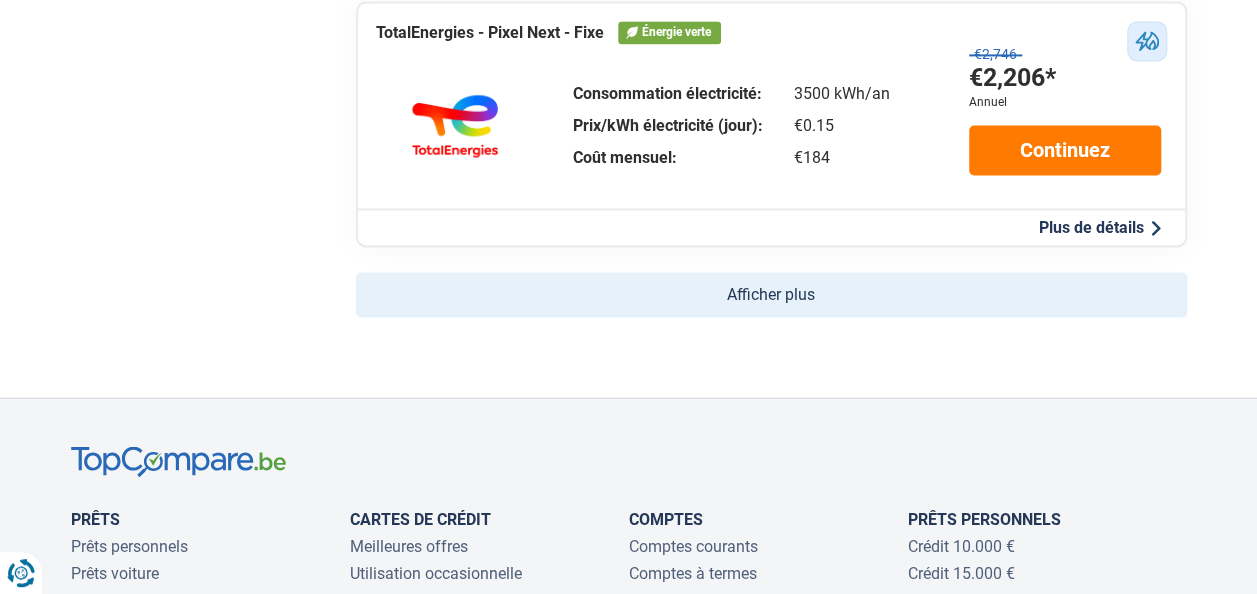 click on "Afficher plus" 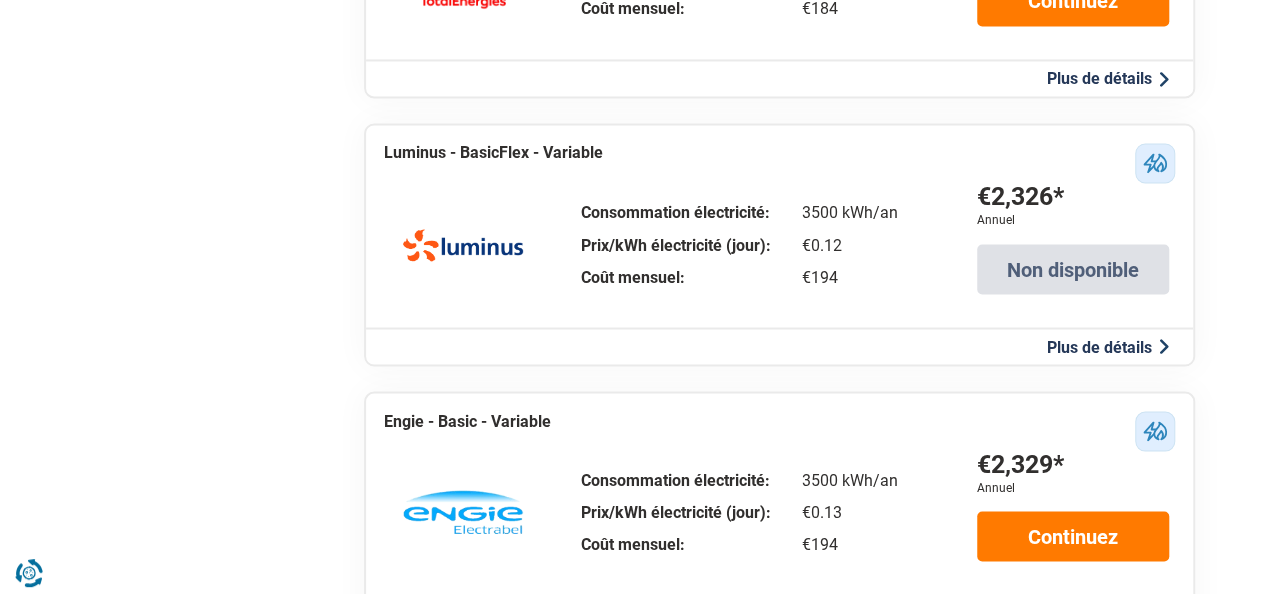 scroll, scrollTop: 1800, scrollLeft: 0, axis: vertical 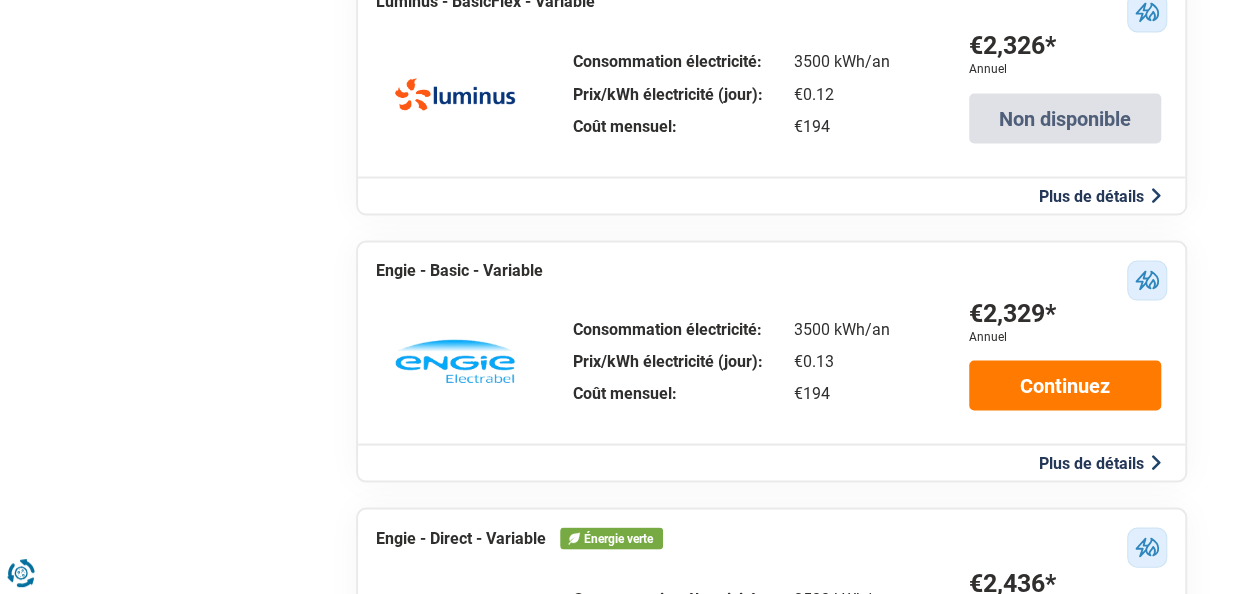 click on "Plus de détails" at bounding box center [1100, 462] 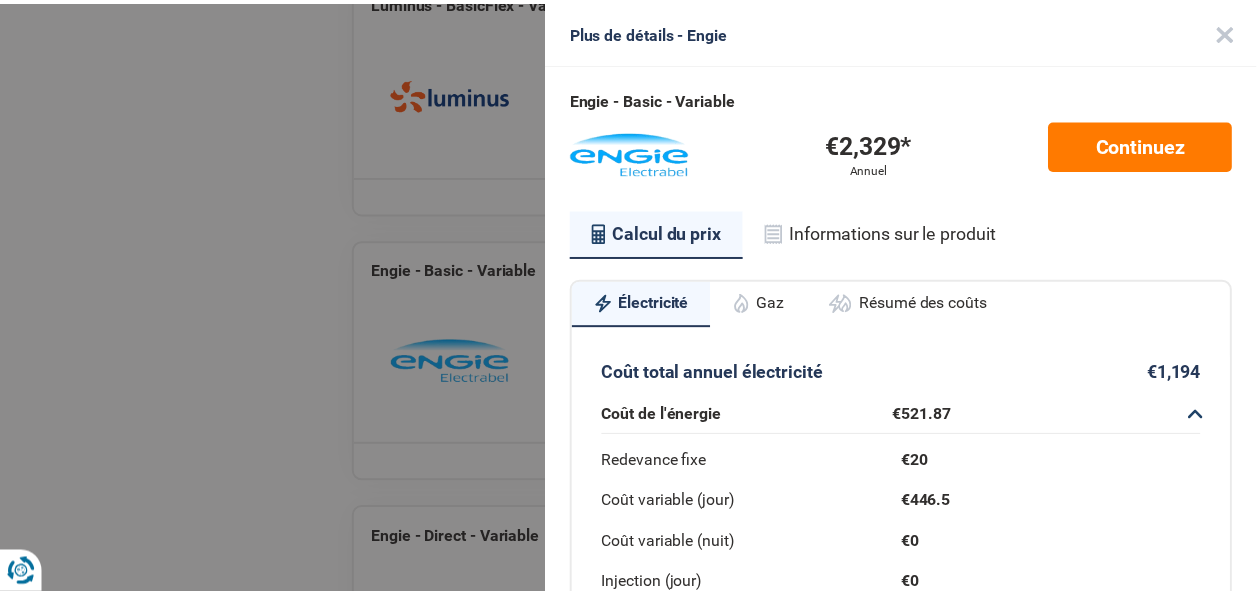 scroll, scrollTop: 100, scrollLeft: 0, axis: vertical 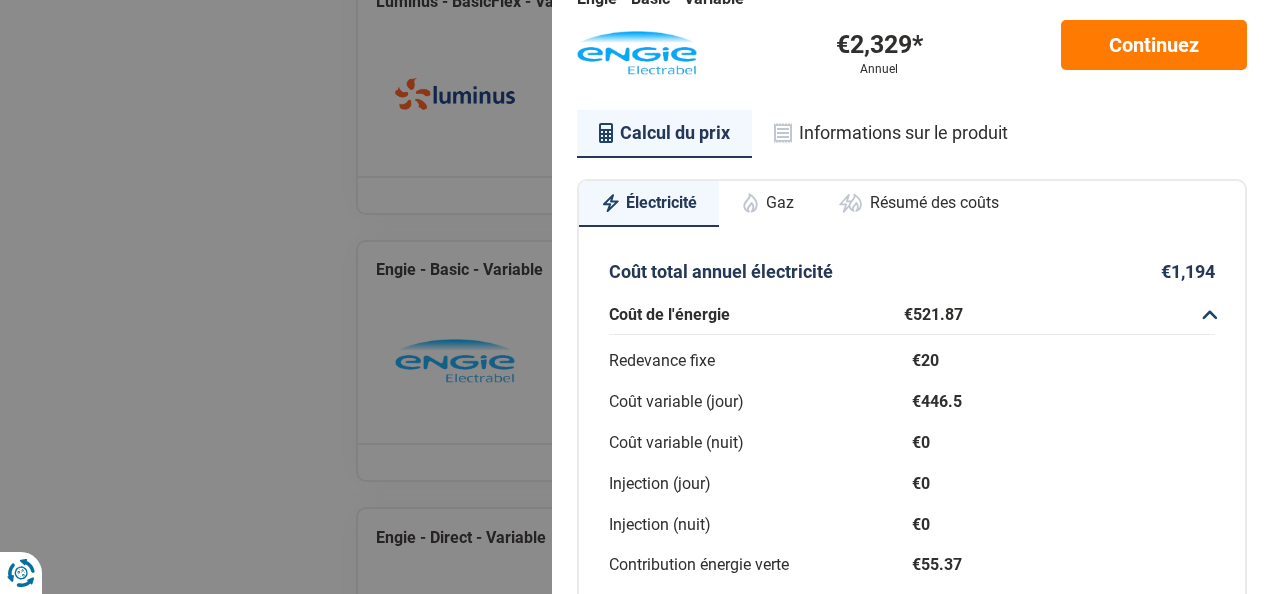 click on "Gaz" at bounding box center [767, 203] 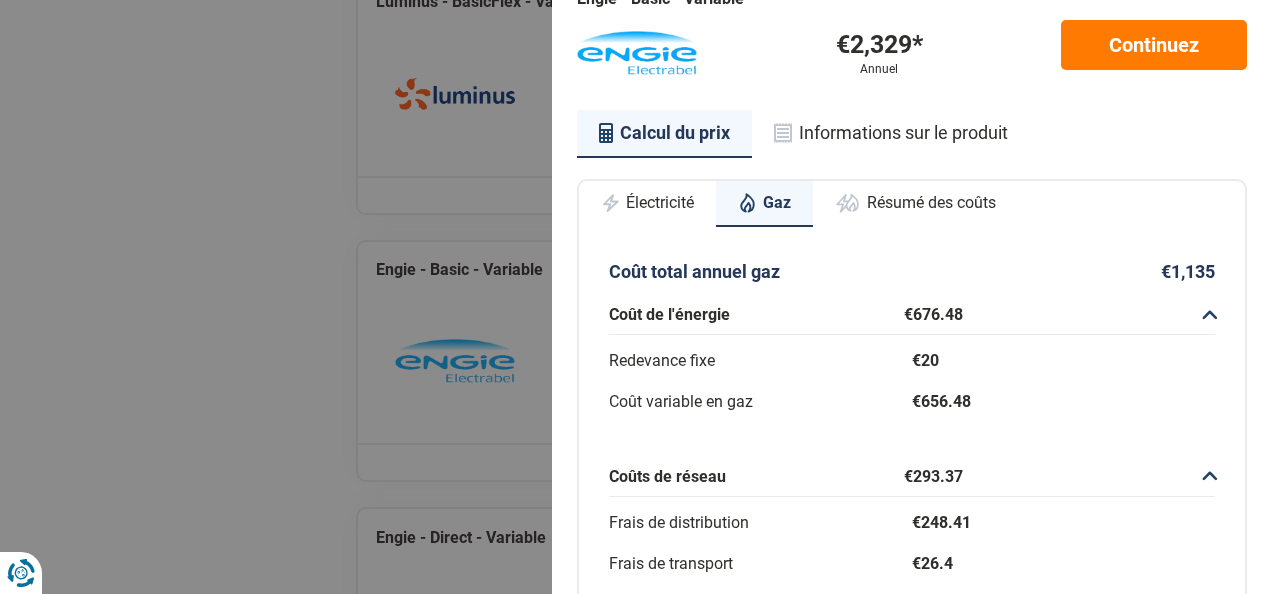 click on "Plus de détails - Engie Engie - Basic - Variable €2,329*  Annuel Continuez Calcul du prix Informations sur le produit Électricité Gaz Résumé des coûts Coût total annuel électricité €1,194 Coût de l'énergie €521.87 Redevance fixe €20 Coût variable (jour) €446.5 Coût variable (nuit) €0 Injection (jour) €0 Injection (nuit) €0 Contribution énergie verte €55.37 Coûts de réseau €488.55 Tarif capacité €141.1 Frais de distribution €328.89 Frais de transport €0 Frais de location de compteur €18.56 Tarif prosumer €0 Impôts €183.3 Cotisation sur l'énergie €7.15 Accise fédérale €176.15 Obligations de service public €0 Redevance de raccordement €0 Contribution au Energiefonds €0 Coût total annuel gaz €1,135 Coût de l'énergie €676.48 Redevance fixe €20 Coût variable en gaz €656.48 Coûts de réseau €293.37 Frais de distribution €248.41 Frais de transport €26.4 Frais de location de compteur €18.56 Impôts €164.92 Cotisation sur l'énergie" at bounding box center [636, 297] 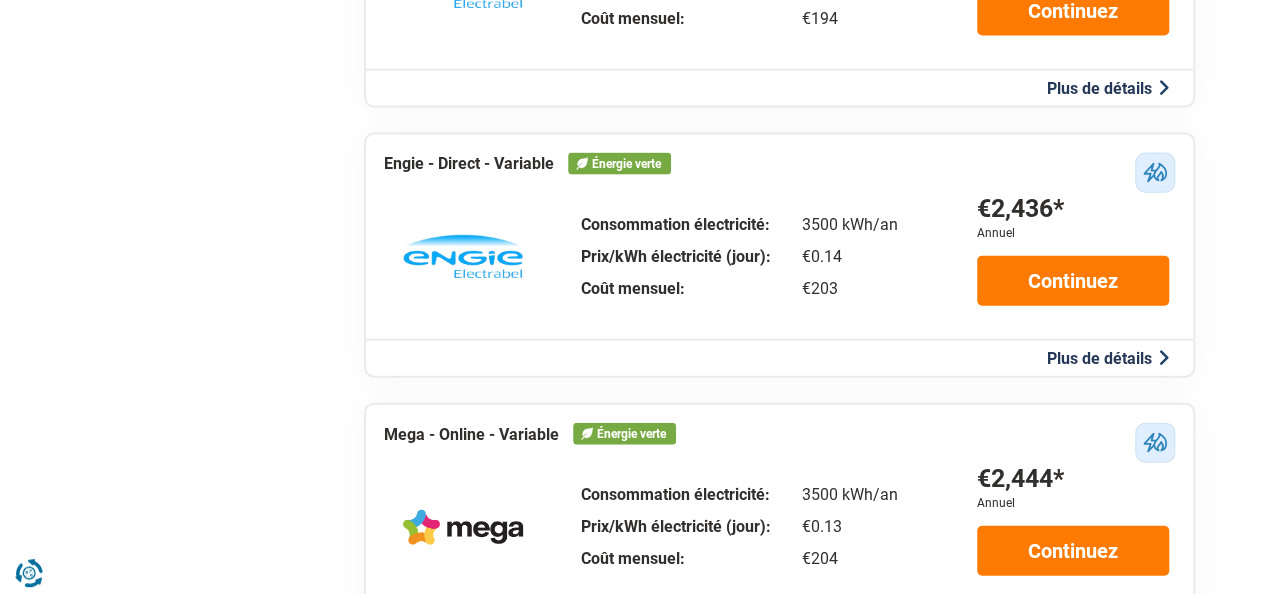 scroll, scrollTop: 2300, scrollLeft: 0, axis: vertical 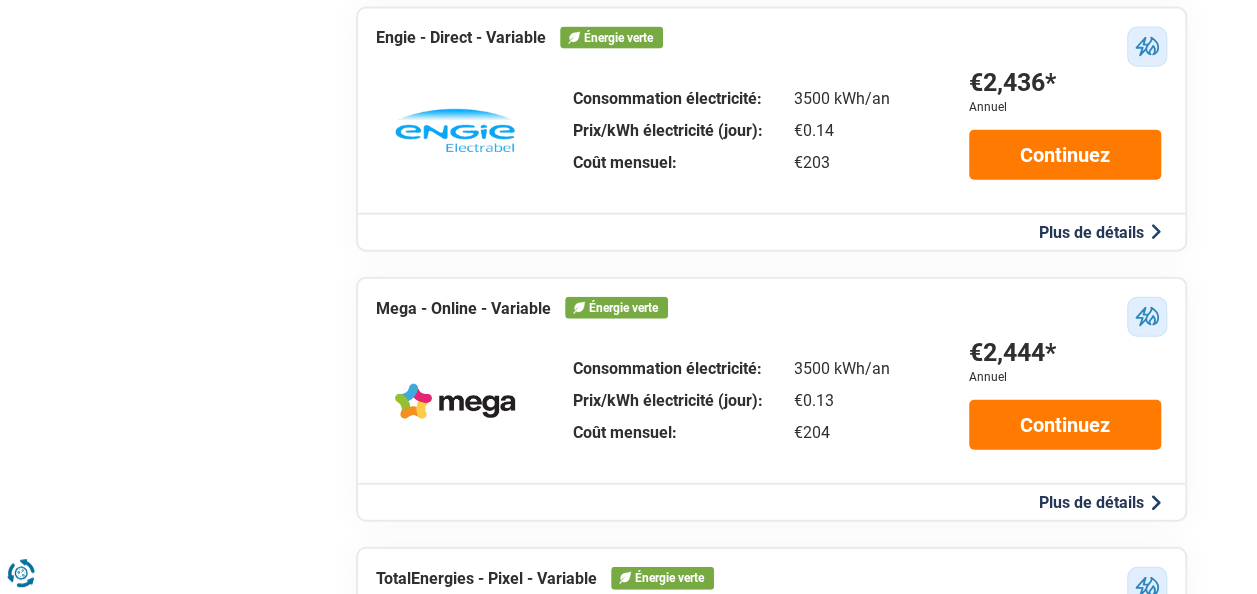 click on "Plus de détails" at bounding box center (1100, 232) 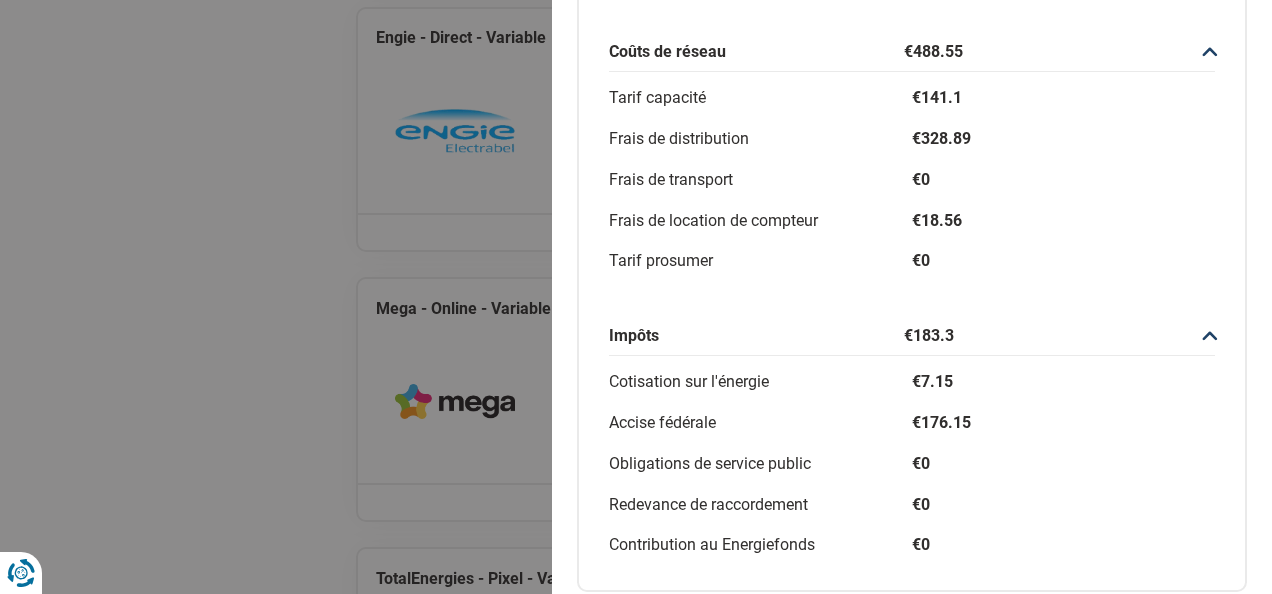 scroll, scrollTop: 726, scrollLeft: 0, axis: vertical 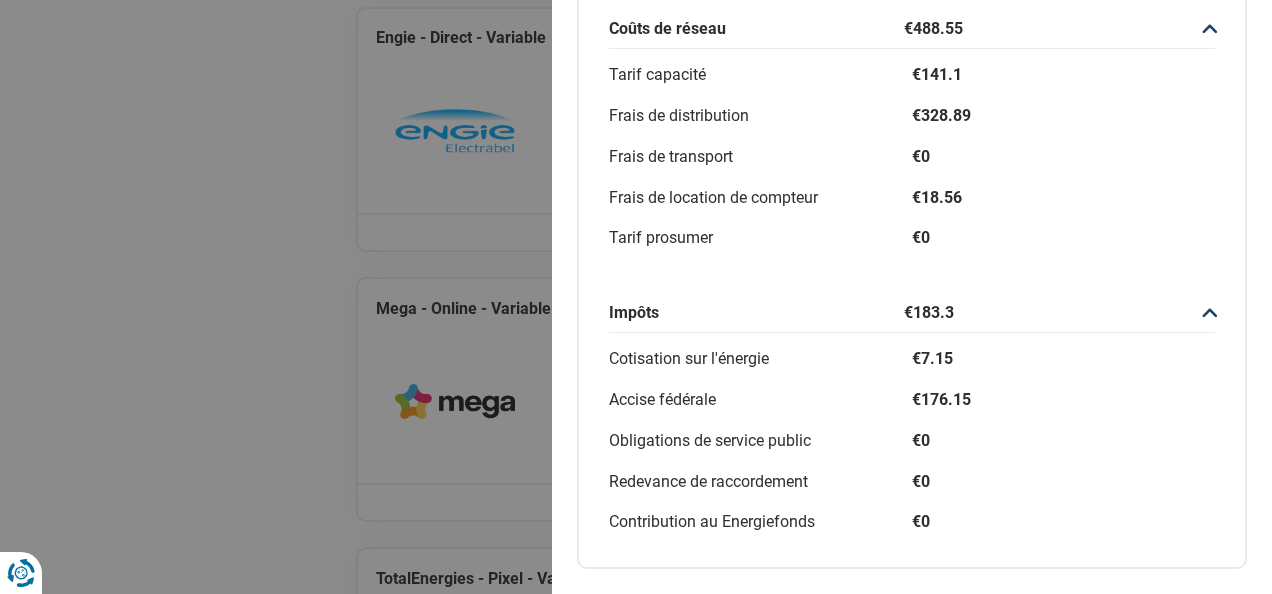click on "Cotisation sur l'énergie €7.15 Accise fédérale €176.15 Obligations de service public €0 Redevance de raccordement €0 Contribution au Energiefonds €0" 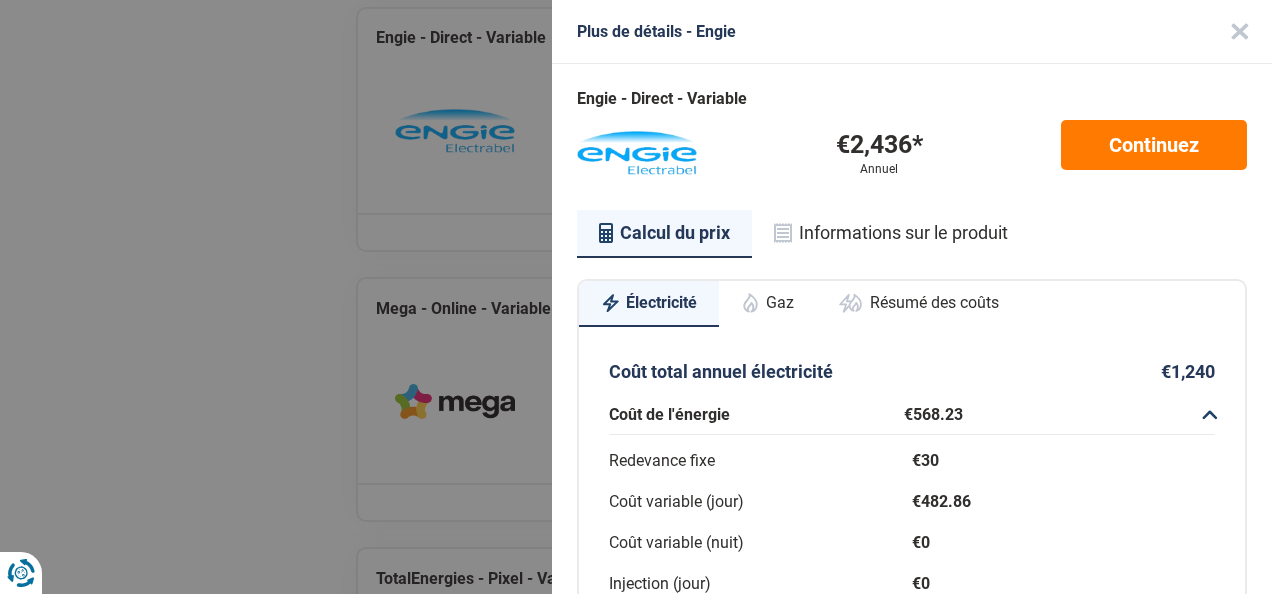 scroll, scrollTop: 0, scrollLeft: 0, axis: both 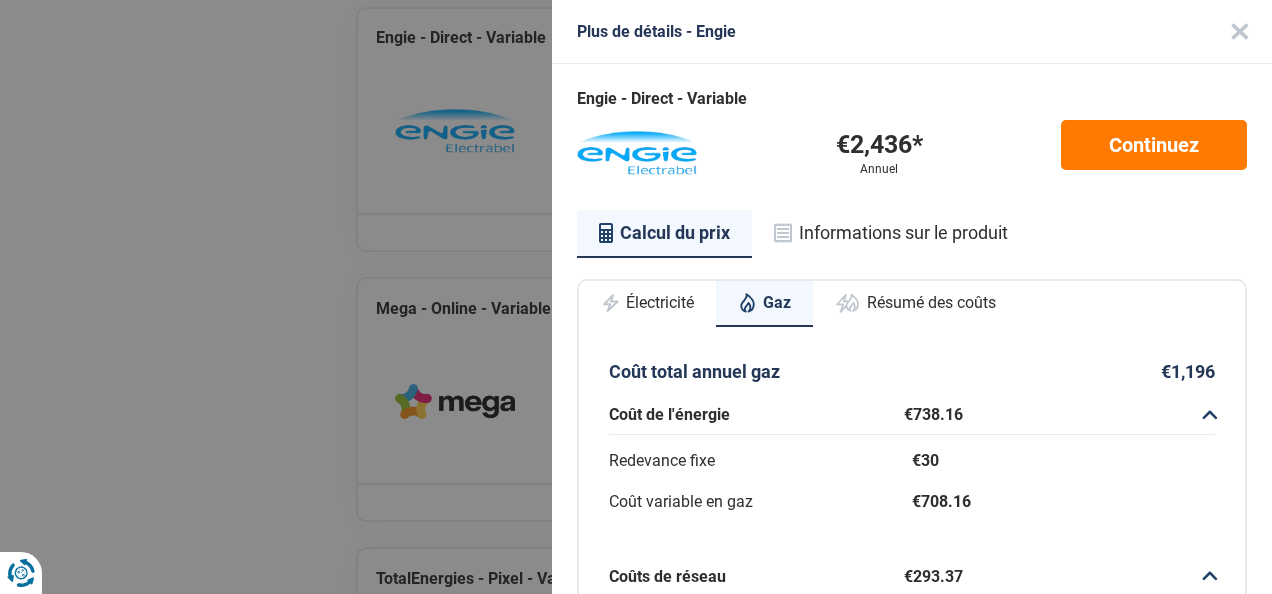 click at bounding box center [1240, 32] 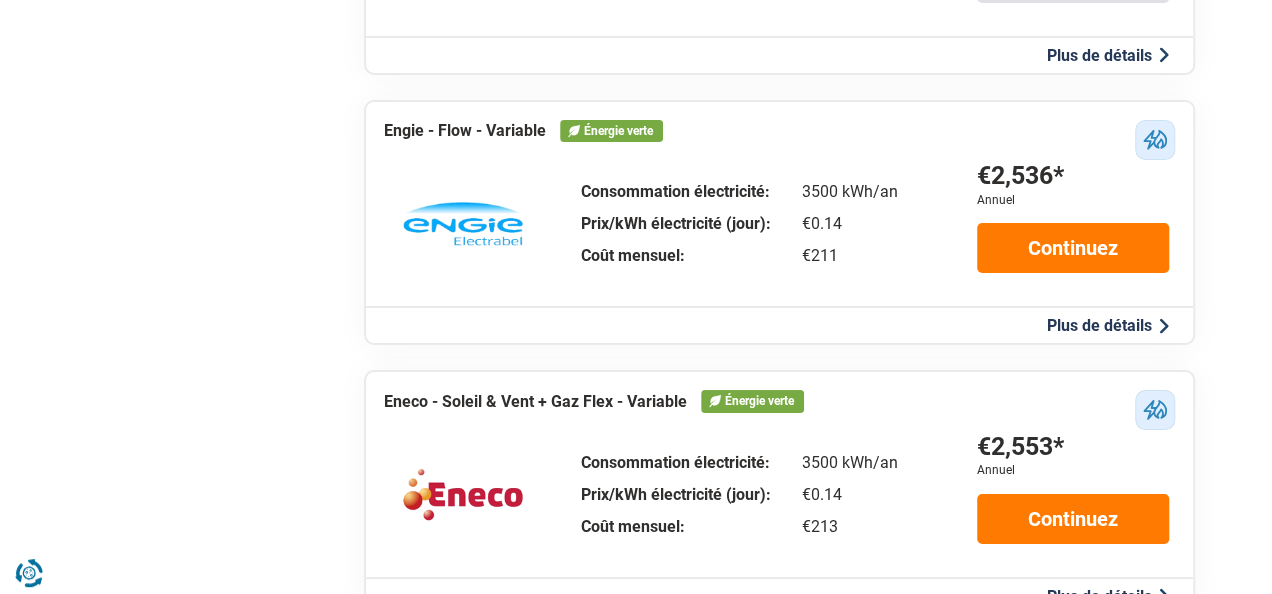 scroll, scrollTop: 3600, scrollLeft: 0, axis: vertical 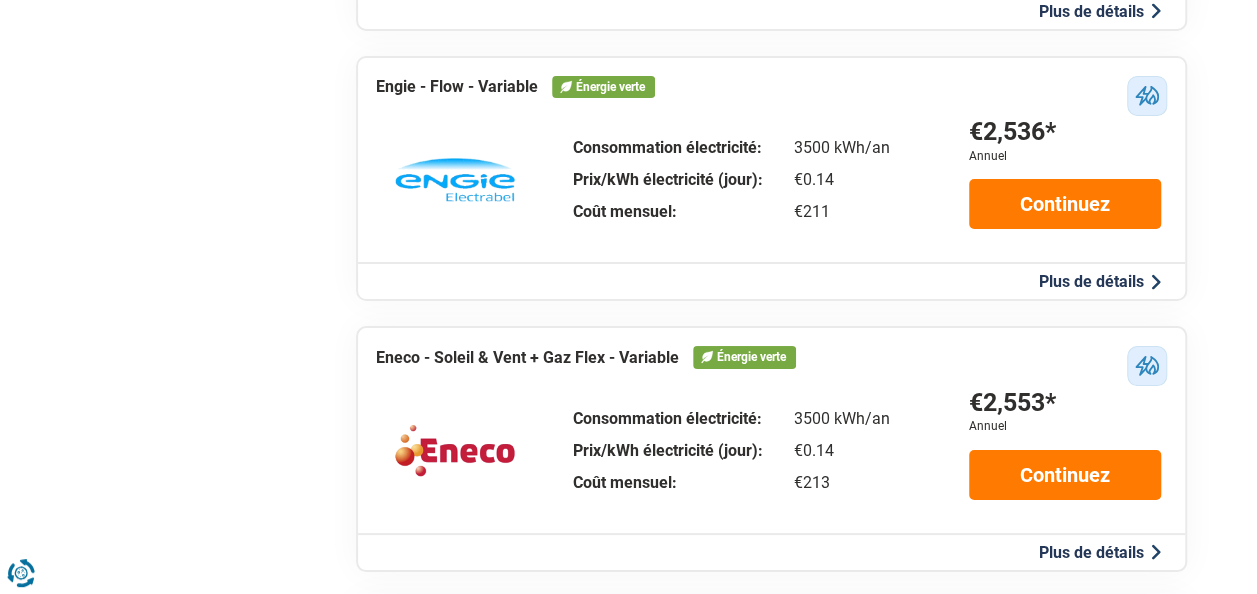 click on "Plus de détails" at bounding box center [1100, 281] 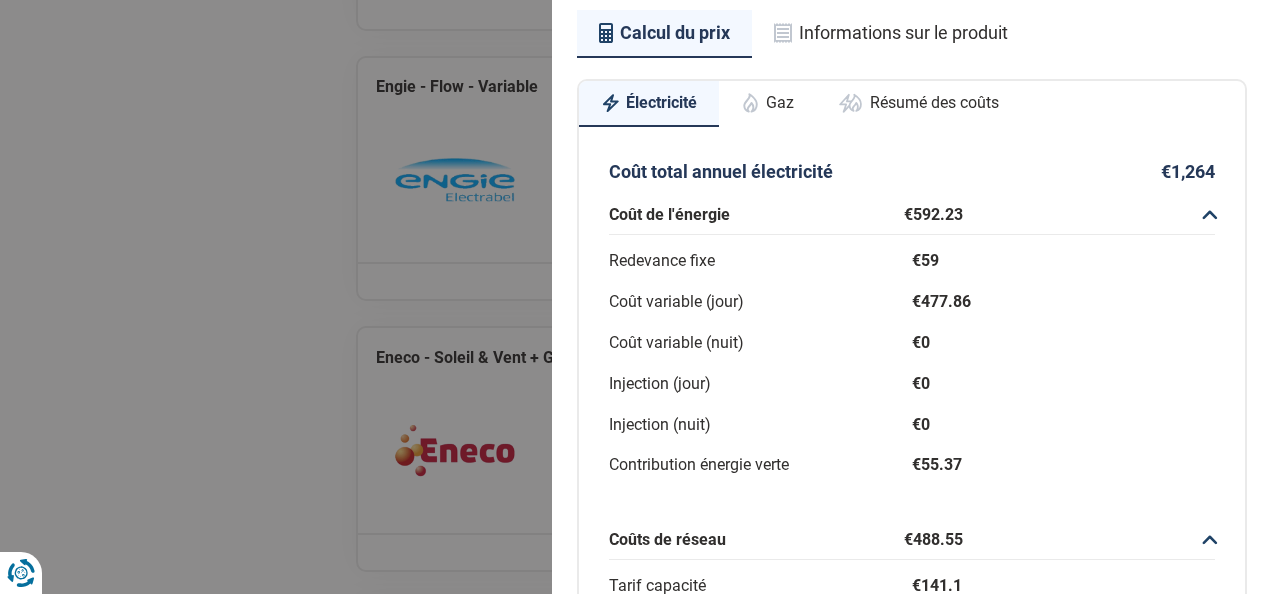scroll, scrollTop: 0, scrollLeft: 0, axis: both 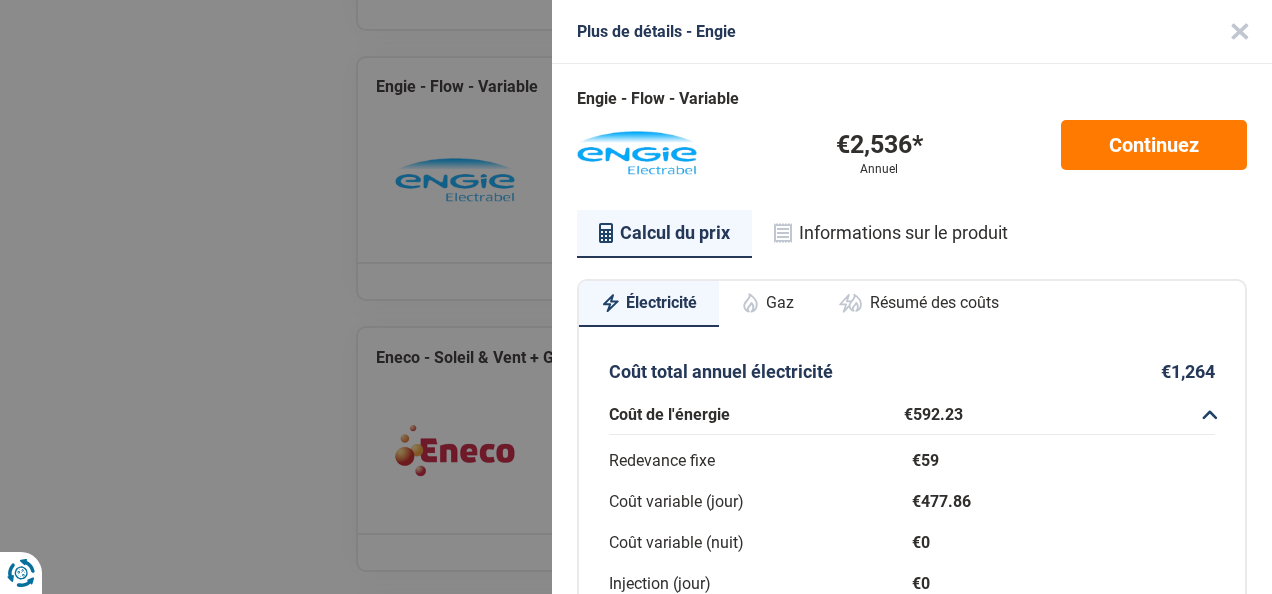 click on "Gaz" at bounding box center [767, 303] 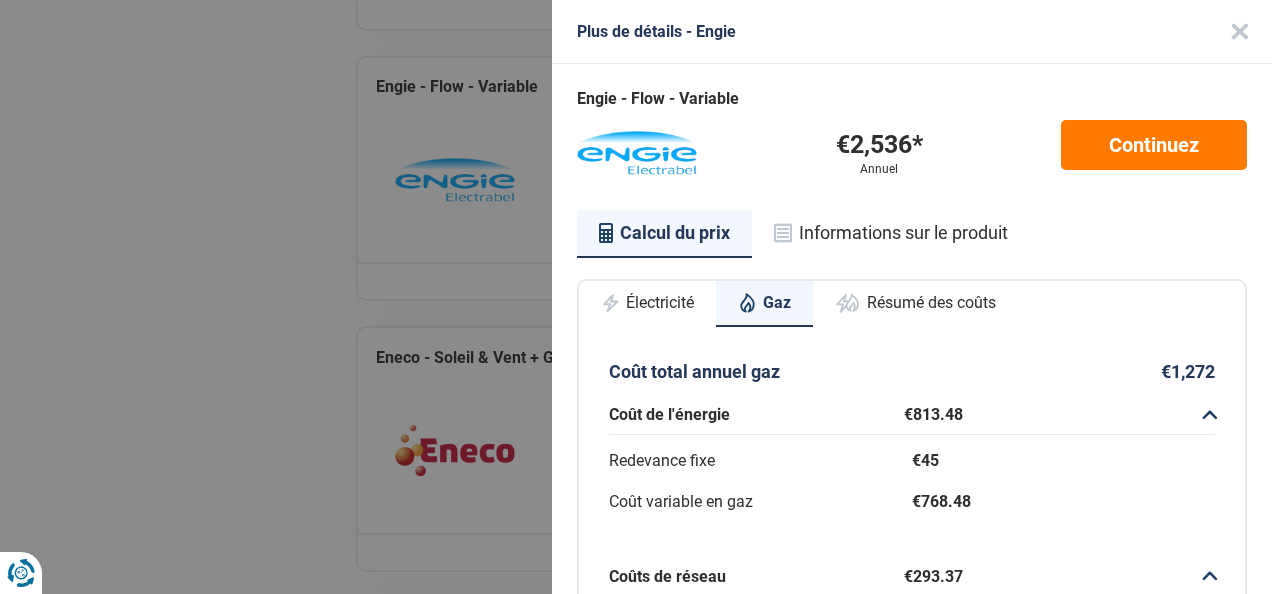 click on "Engie - Flow - Variable €2,536*  Annuel Continuez Calcul du prix Informations sur le produit Électricité Gaz Résumé des coûts Coût total annuel électricité €1,264 Coût de l'énergie €592.23 Redevance fixe €59 Coût variable (jour) €477.86 Coût variable (nuit) €0 Injection (jour) €0 Injection (nuit) €0 Contribution énergie verte €55.37 Coûts de réseau €488.55 Tarif capacité €141.1 Frais de distribution €328.89 Frais de transport €0 Frais de location de compteur €18.56 Tarif prosumer €0 Impôts €183.3 Cotisation sur l'énergie €7.15 Accise fédérale €176.15 Obligations de service public €0 Redevance de raccordement €0 Contribution au Energiefonds €0 Coût total annuel gaz €1,272 Coût de l'énergie €813.48 Redevance fixe €45 Coût variable en gaz €768.48 Coûts de réseau €293.37 Frais de distribution €248.41 Frais de transport €26.4 Frais de location de compteur €18.56 Impôts €164.92 Cotisation sur l'énergie €16.92 Accise fédérale" at bounding box center [912, 562] 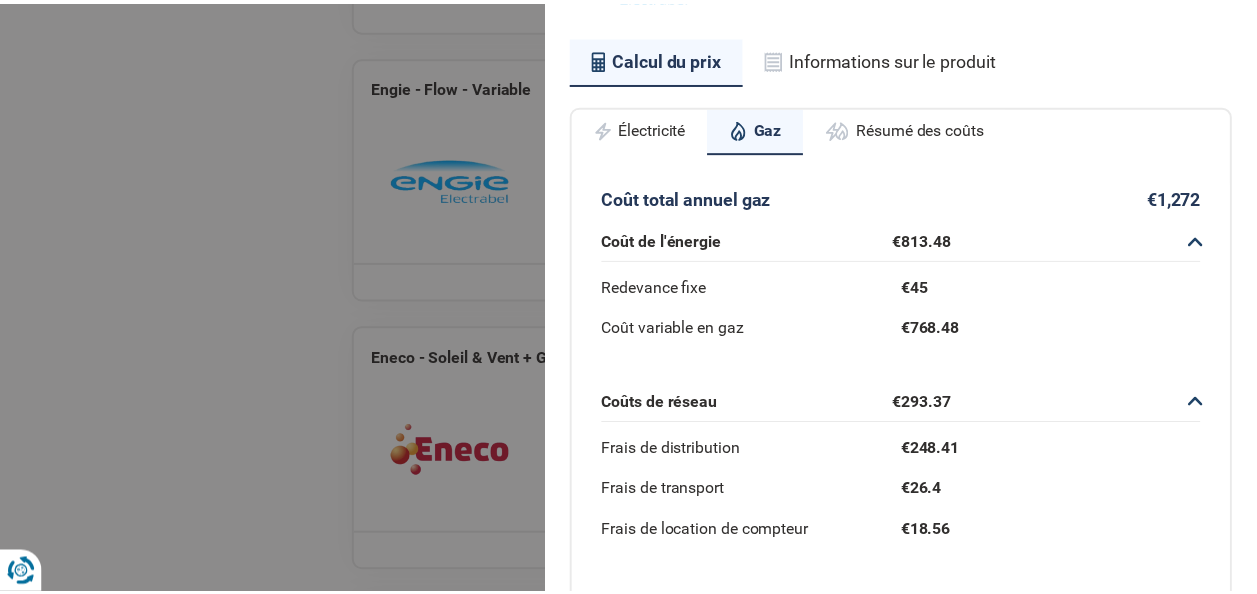 scroll, scrollTop: 300, scrollLeft: 0, axis: vertical 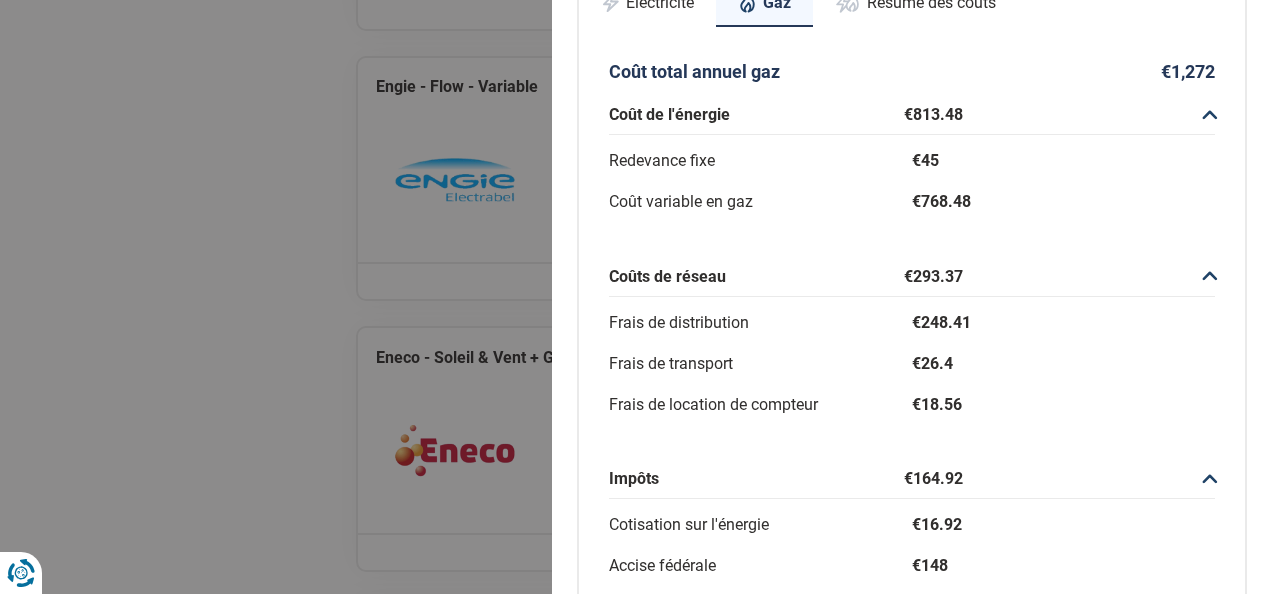 click on "Plus de détails - Engie Engie - Flow - Variable €2,536*  Annuel Continuez Calcul du prix Informations sur le produit Électricité Gaz Résumé des coûts Coût total annuel électricité €1,264 Coût de l'énergie €592.23 Redevance fixe €59 Coût variable (jour) €477.86 Coût variable (nuit) €0 Injection (jour) €0 Injection (nuit) €0 Contribution énergie verte €55.37 Coûts de réseau €488.55 Tarif capacité €141.1 Frais de distribution €328.89 Frais de transport €0 Frais de location de compteur €18.56 Tarif prosumer €0 Impôts €183.3 Cotisation sur l'énergie €7.15 Accise fédérale €176.15 Obligations de service public €0 Redevance de raccordement €0 Contribution au Energiefonds €0 Coût total annuel gaz €1,272 Coût de l'énergie €813.48 Redevance fixe €45 Coût variable en gaz €768.48 Coûts de réseau €293.37 Frais de distribution €248.41 Frais de transport €26.4 Frais de location de compteur €18.56 Impôts €164.92 Cotisation sur l'énergie" at bounding box center [636, 297] 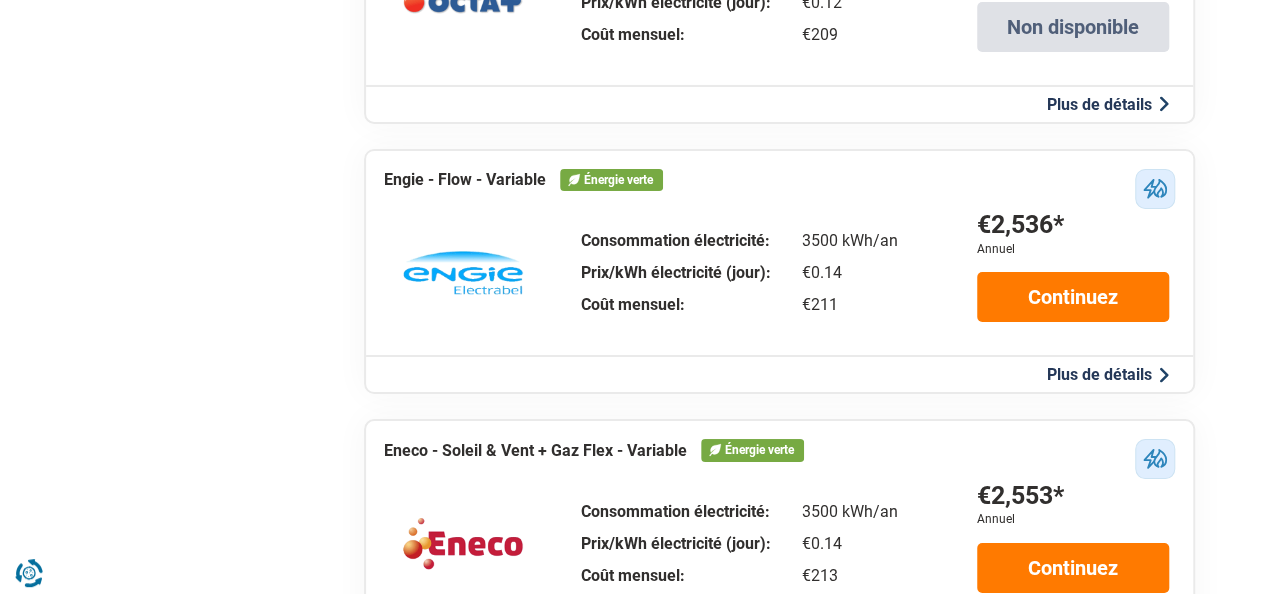 scroll, scrollTop: 3500, scrollLeft: 0, axis: vertical 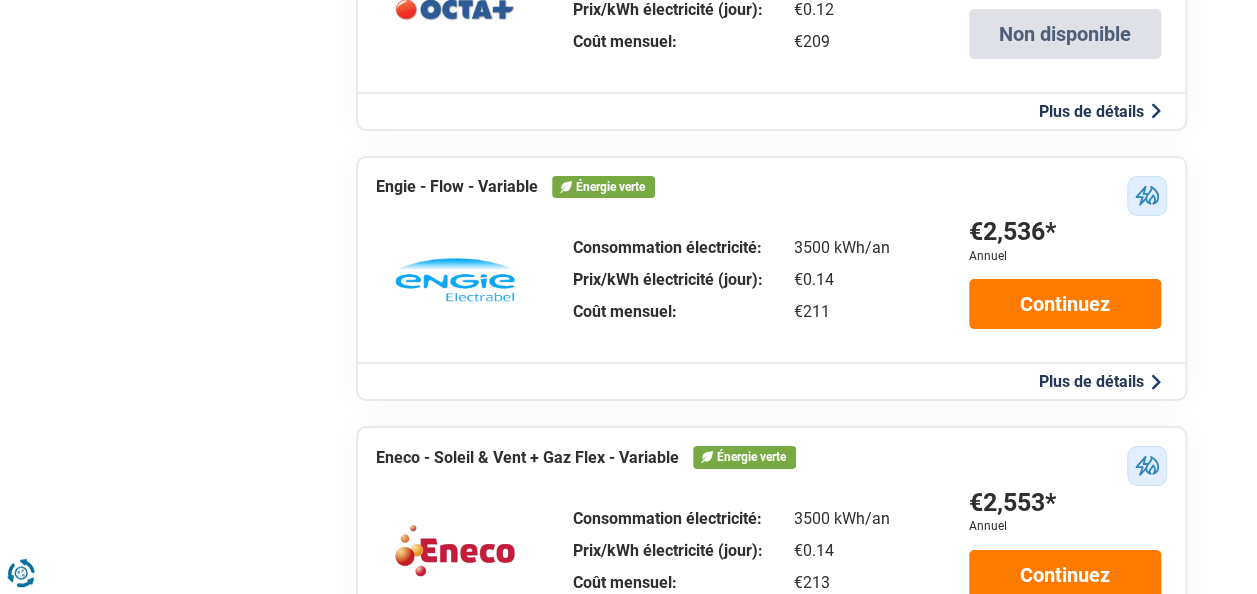 click on "Plus de détails" at bounding box center (1100, 381) 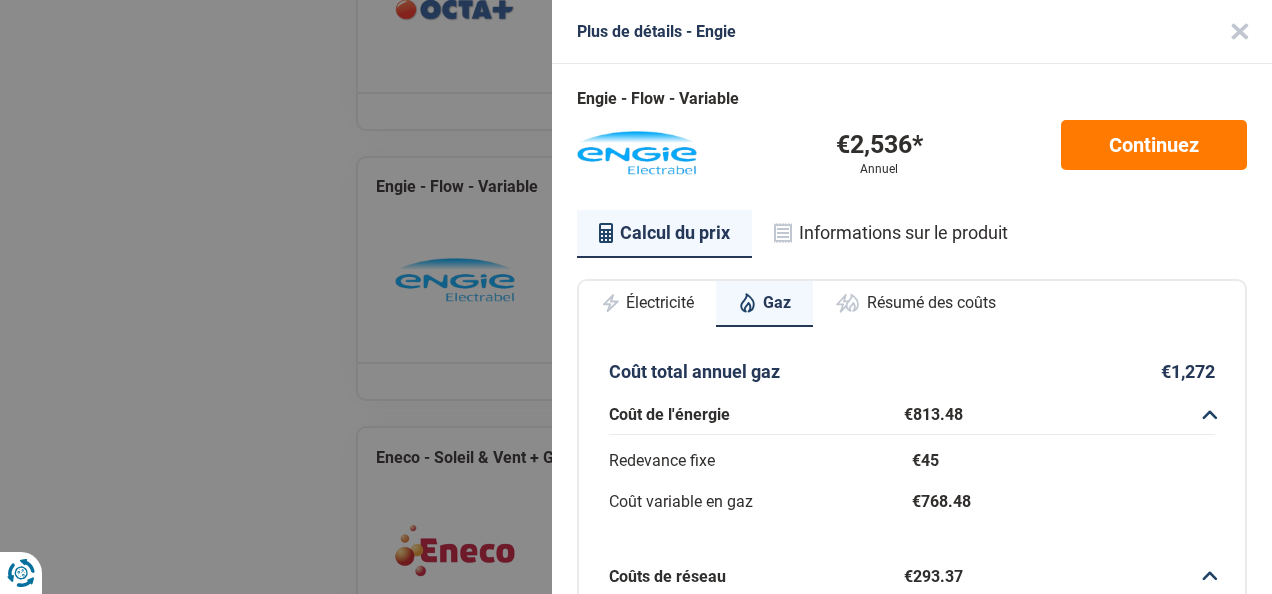 scroll, scrollTop: 0, scrollLeft: 0, axis: both 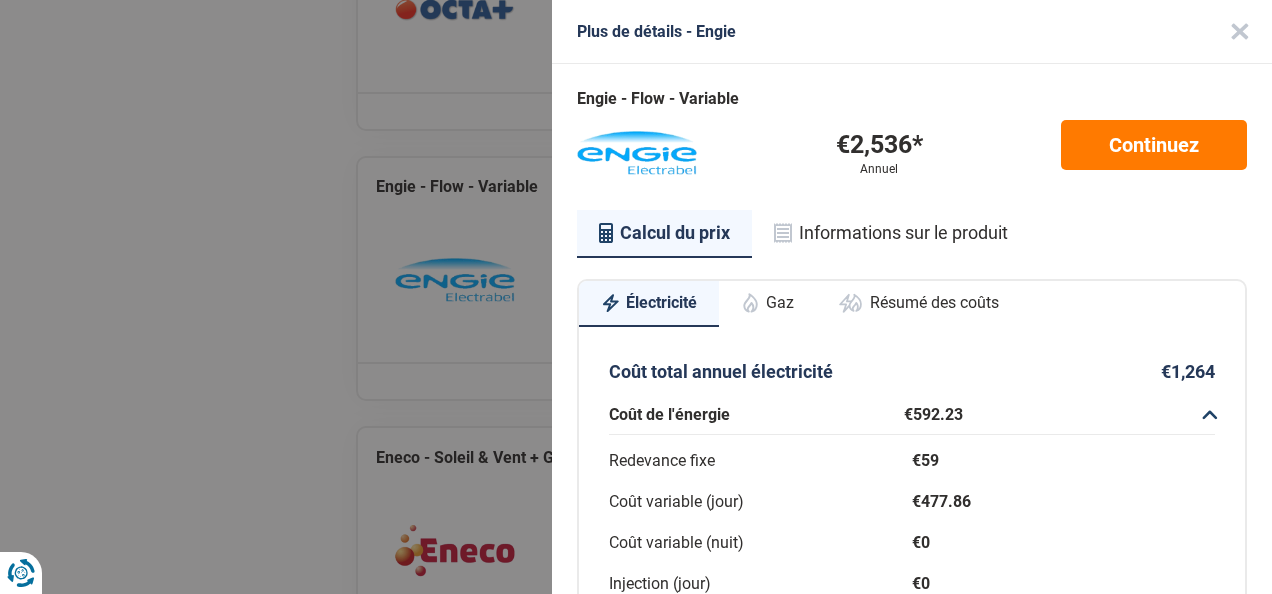 click at bounding box center [1240, 32] 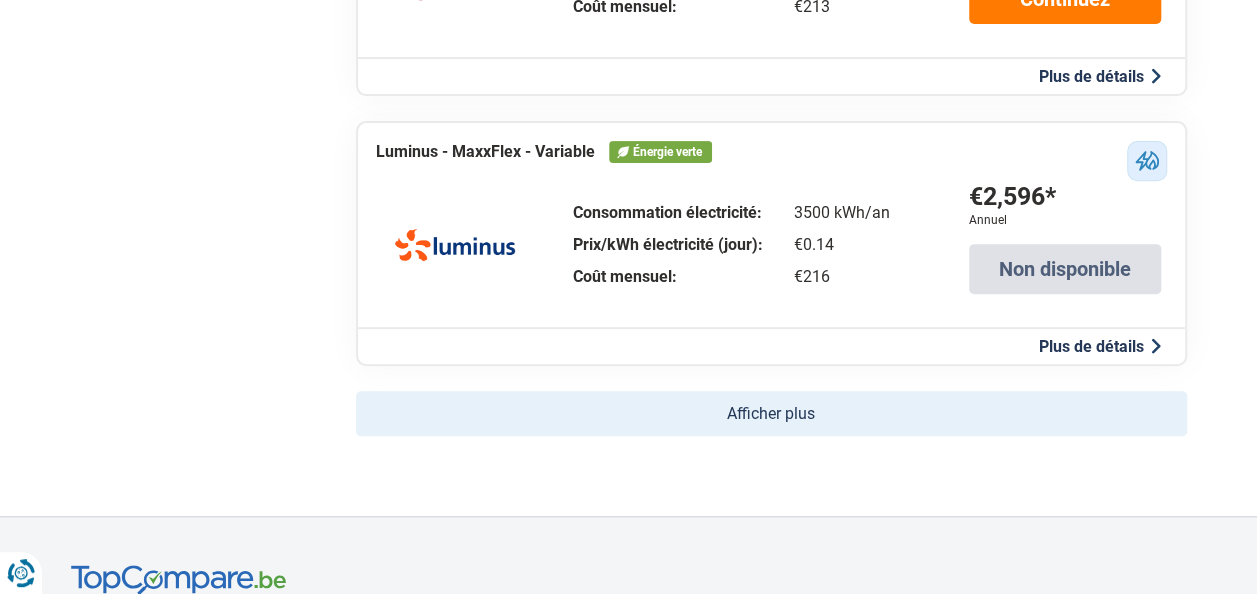 scroll, scrollTop: 4100, scrollLeft: 0, axis: vertical 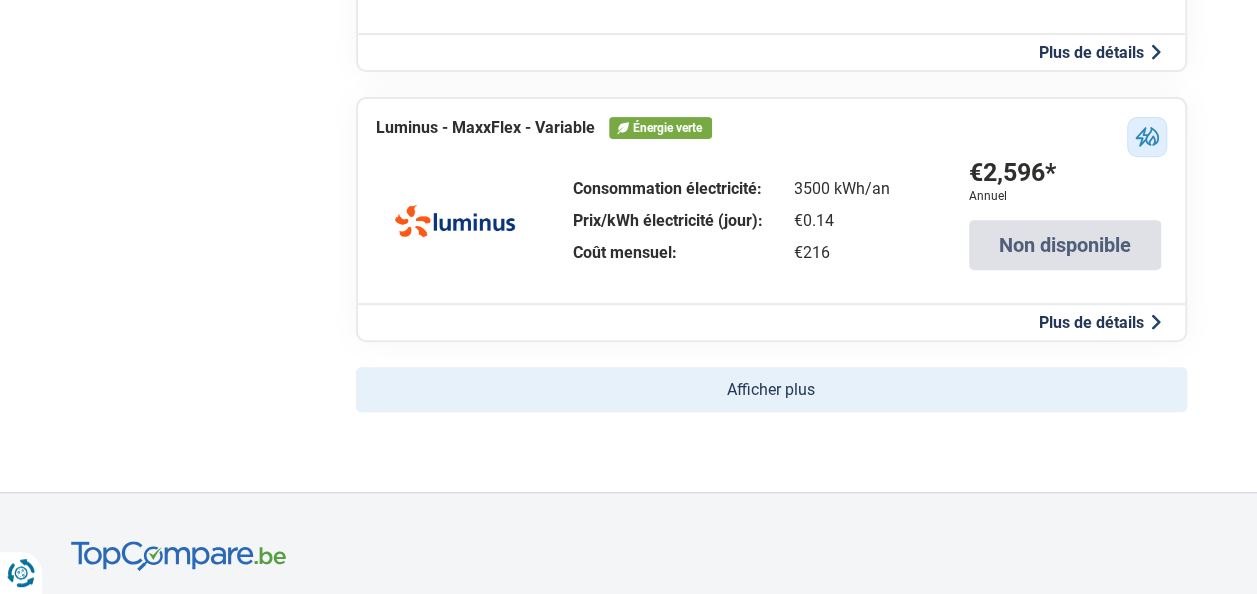 click on "Afficher plus" 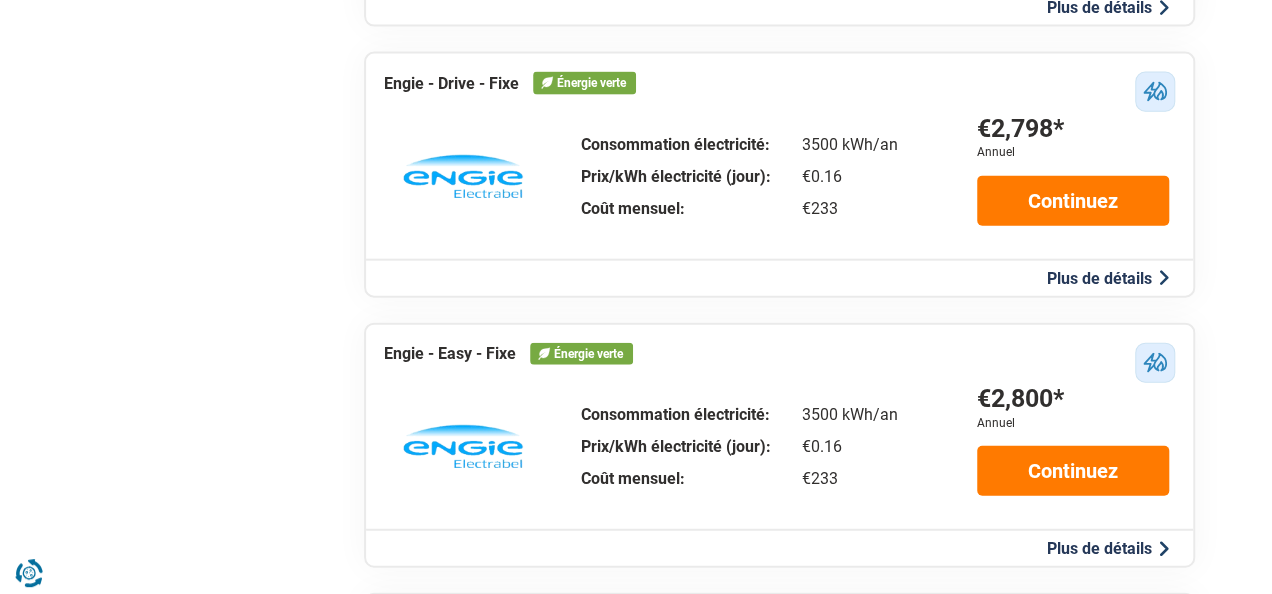 scroll, scrollTop: 6200, scrollLeft: 0, axis: vertical 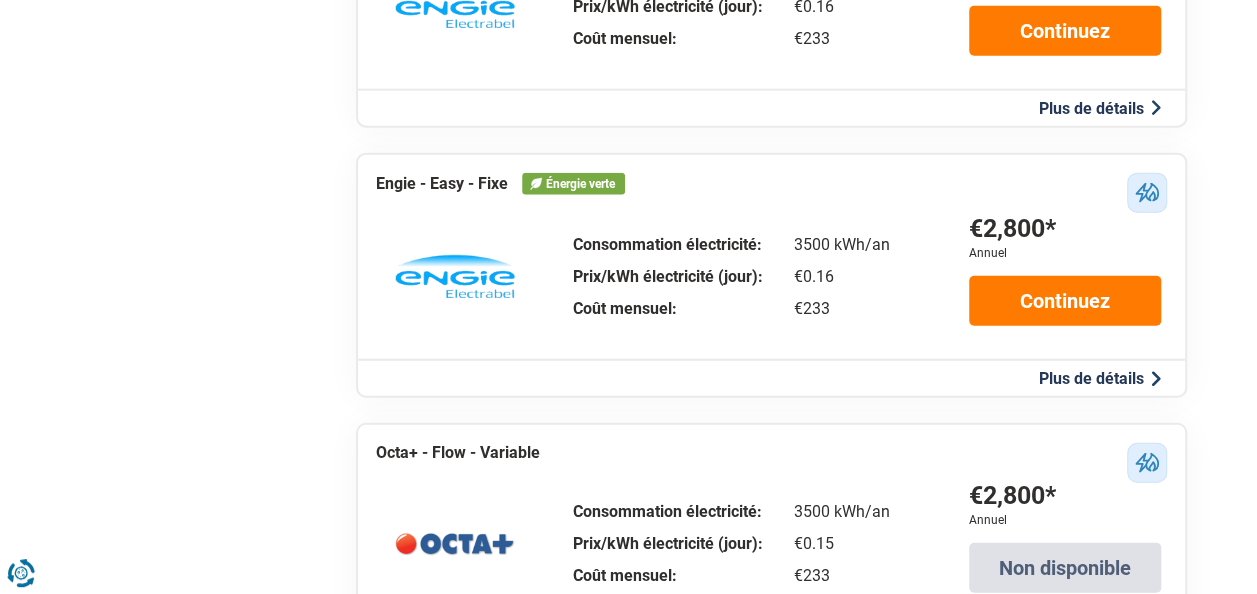 click on "Plus de détails" at bounding box center (1100, 378) 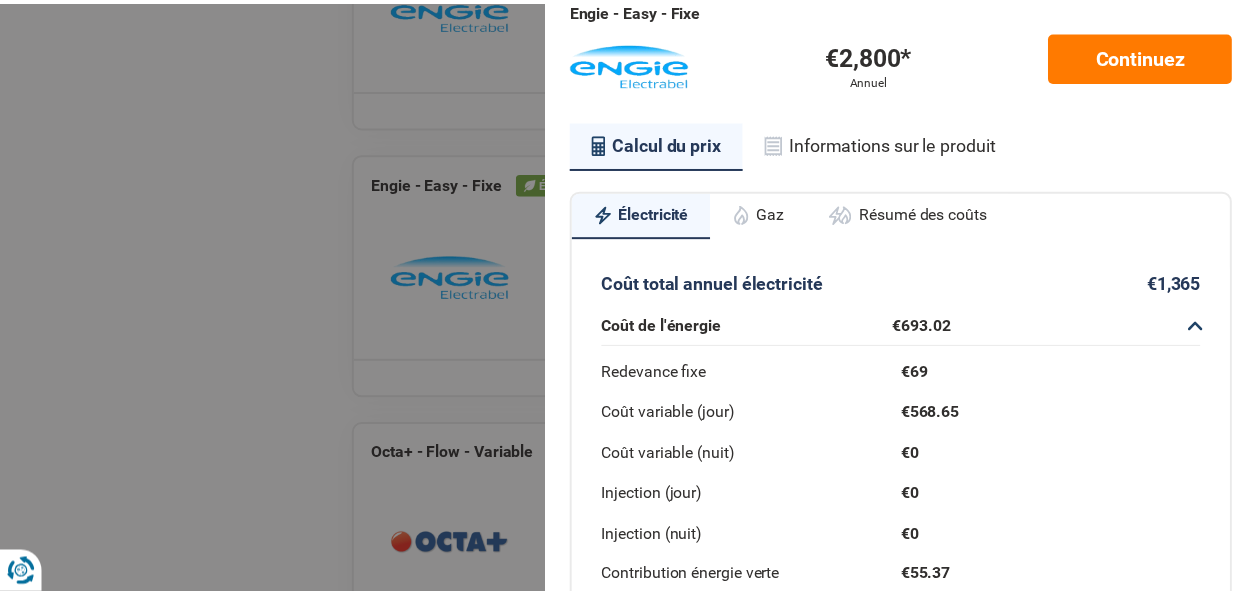 scroll, scrollTop: 200, scrollLeft: 0, axis: vertical 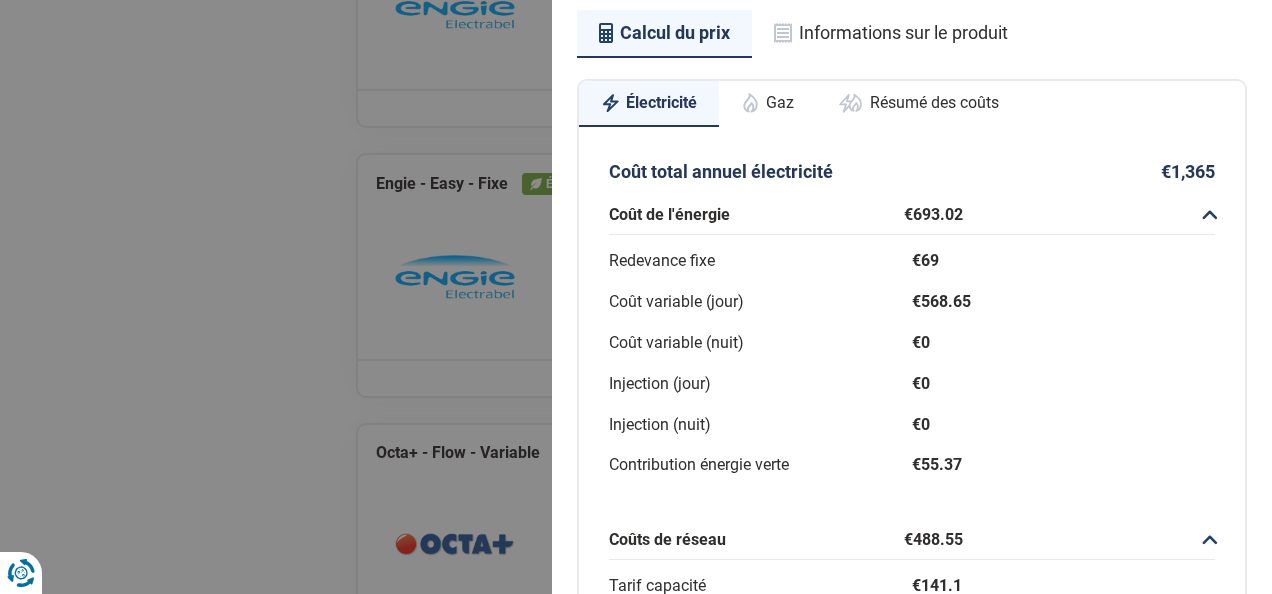 click on "€0" at bounding box center (1063, 425) 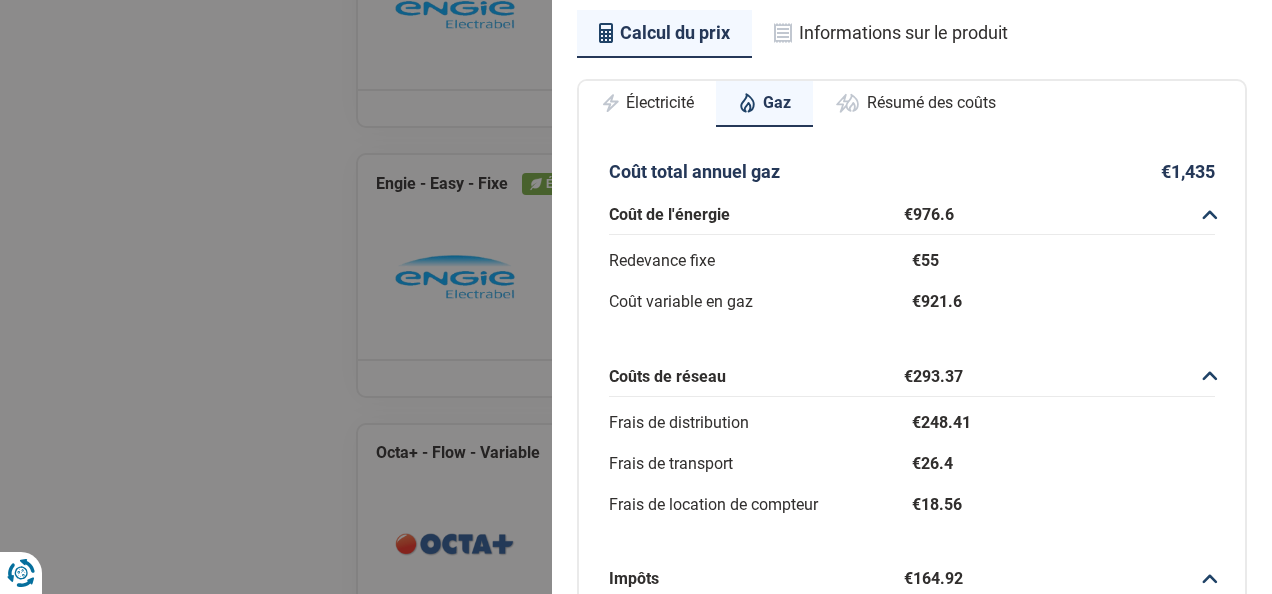 click on "Plus de détails - Engie Engie - Easy - Fixe €2,800*  Annuel Continuez Calcul du prix Informations sur le produit Électricité Gaz Résumé des coûts Coût total annuel électricité €1,365 Coût de l'énergie €693.02 Redevance fixe €69 Coût variable (jour) €568.65 Coût variable (nuit) €0 Injection (jour) €0 Injection (nuit) €0 Contribution énergie verte €55.37 Coûts de réseau €488.55 Tarif capacité €141.1 Frais de distribution €328.89 Frais de transport €0 Frais de location de compteur €18.56 Tarif prosumer €0 Impôts €183.3 Cotisation sur l'énergie €7.15 Accise fédérale €176.15 Obligations de service public €0 Redevance de raccordement €0 Contribution au Energiefonds €0 Coût total annuel gaz €1,435 Coût de l'énergie €976.6 Redevance fixe €55 Coût variable en gaz €921.6 Coûts de réseau €293.37 Frais de distribution €248.41 Frais de transport €26.4 Frais de location de compteur €18.56 Impôts €164.92 Cotisation sur l'énergie €148" at bounding box center (636, 297) 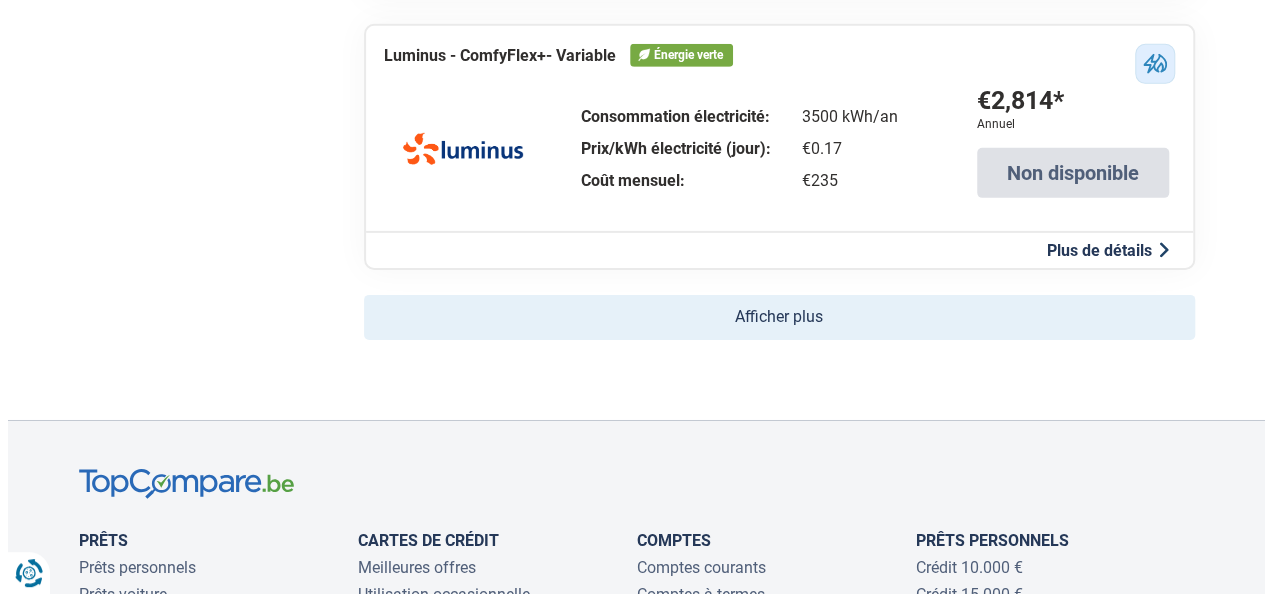 scroll, scrollTop: 7000, scrollLeft: 0, axis: vertical 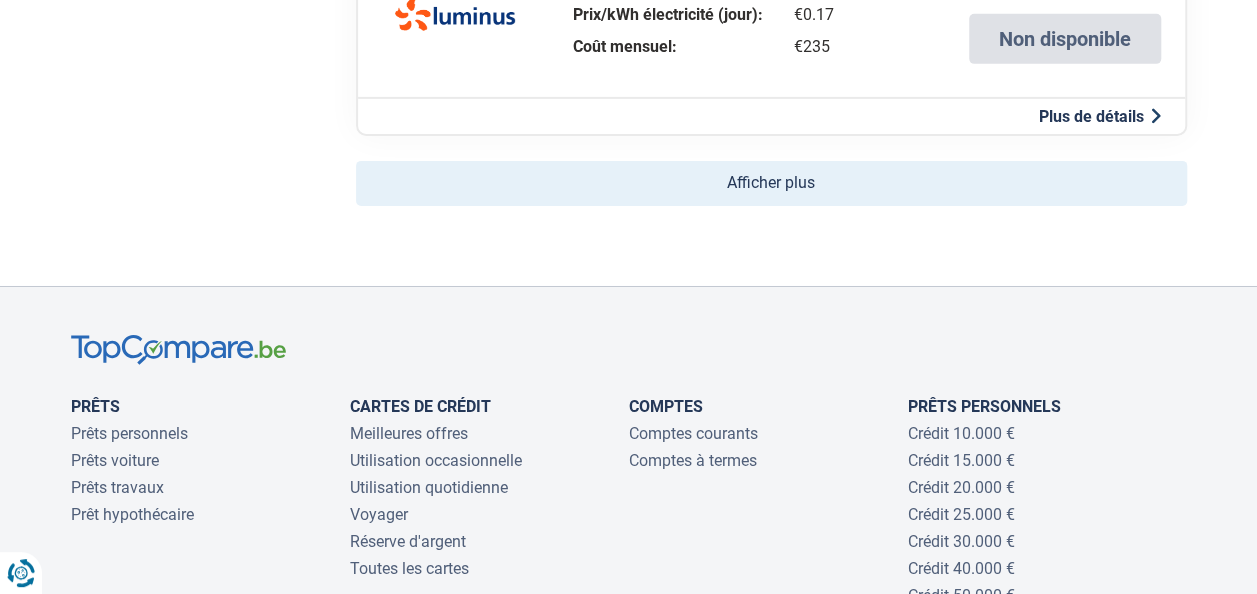 click on "Afficher plus" 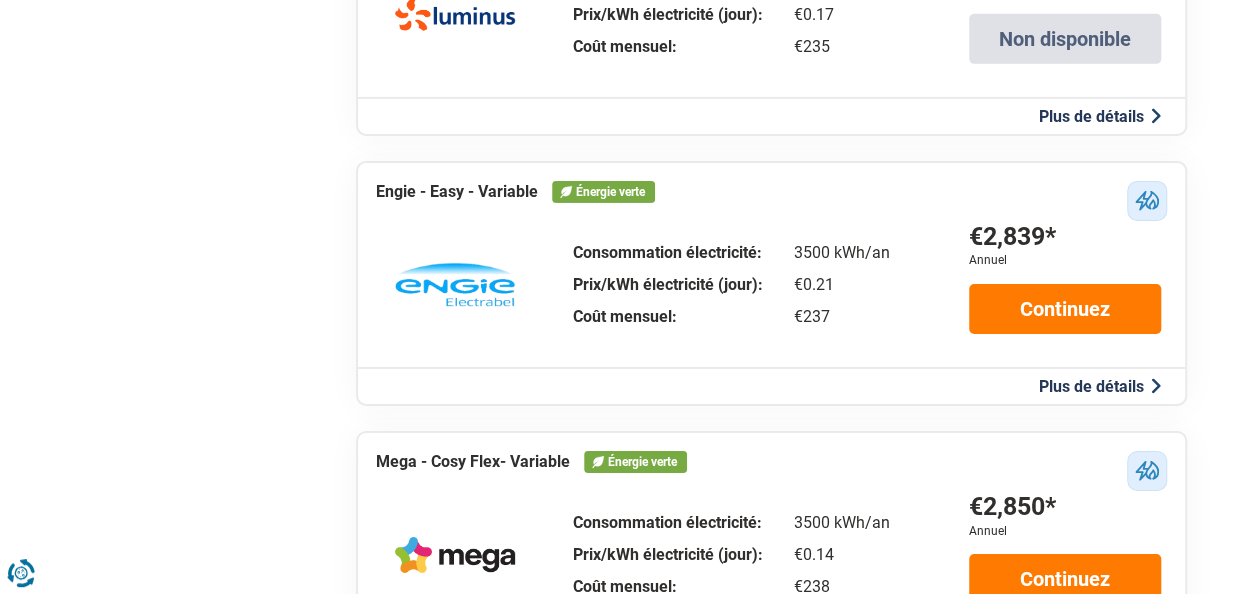 click on "Plus de détails" at bounding box center [1100, 386] 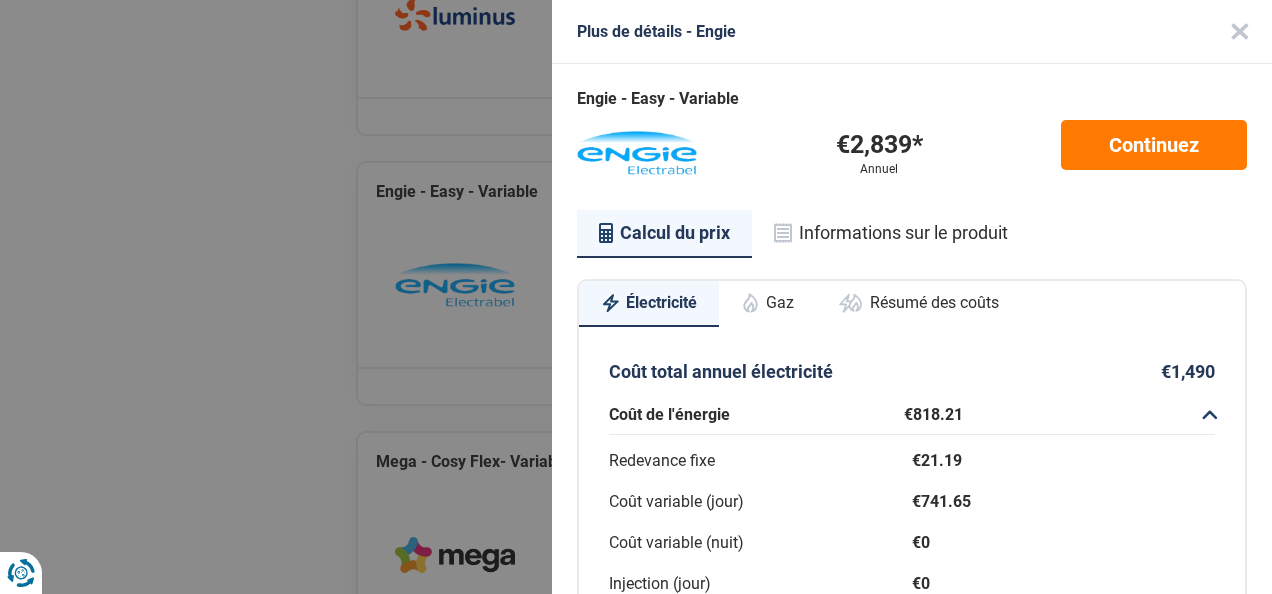 scroll, scrollTop: 100, scrollLeft: 0, axis: vertical 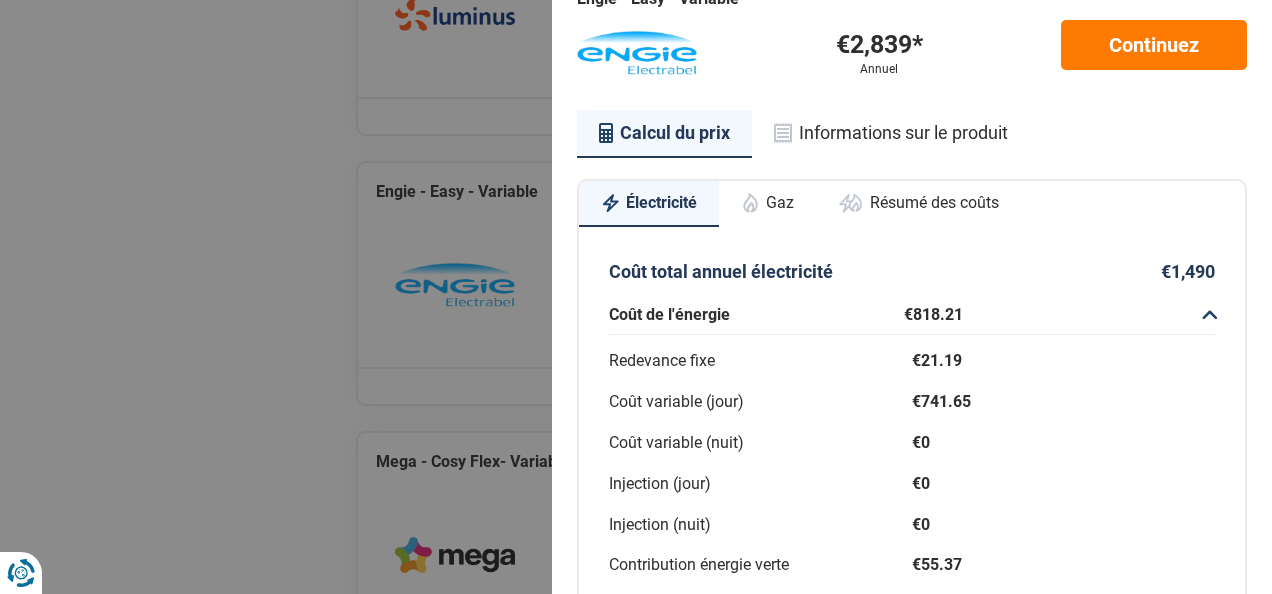 click on "Redevance fixe €21.19 Coût variable (jour) €741.65 Coût variable (nuit) €0 Injection (jour) €0 Injection (nuit) €0 Contribution énergie verte €55.37" 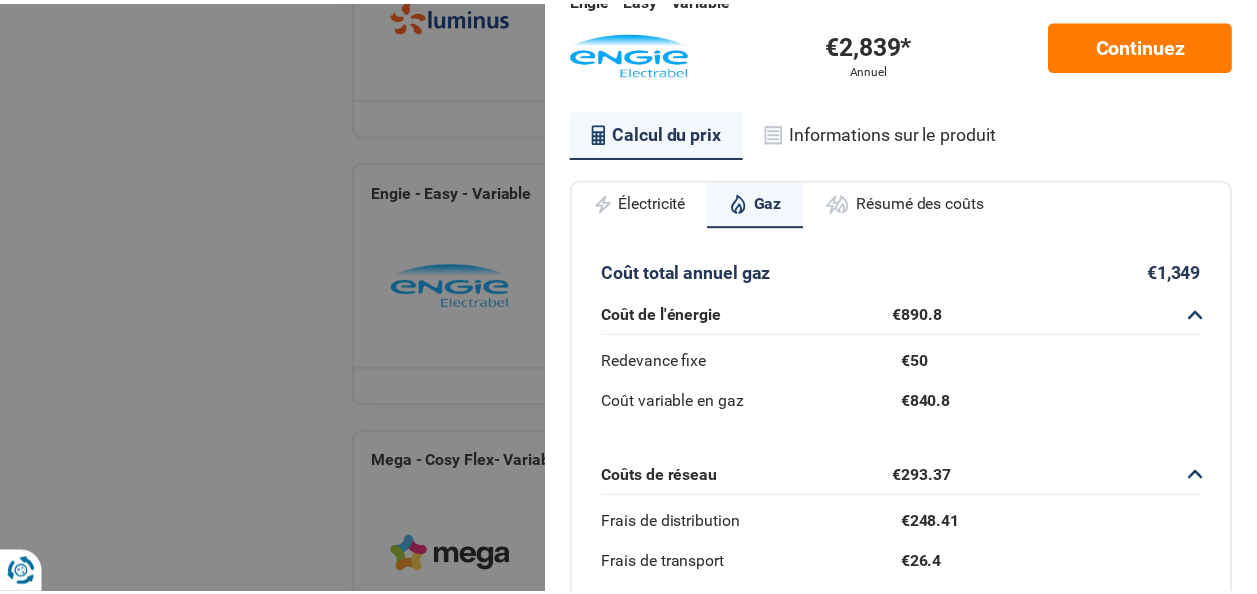 scroll, scrollTop: 482, scrollLeft: 0, axis: vertical 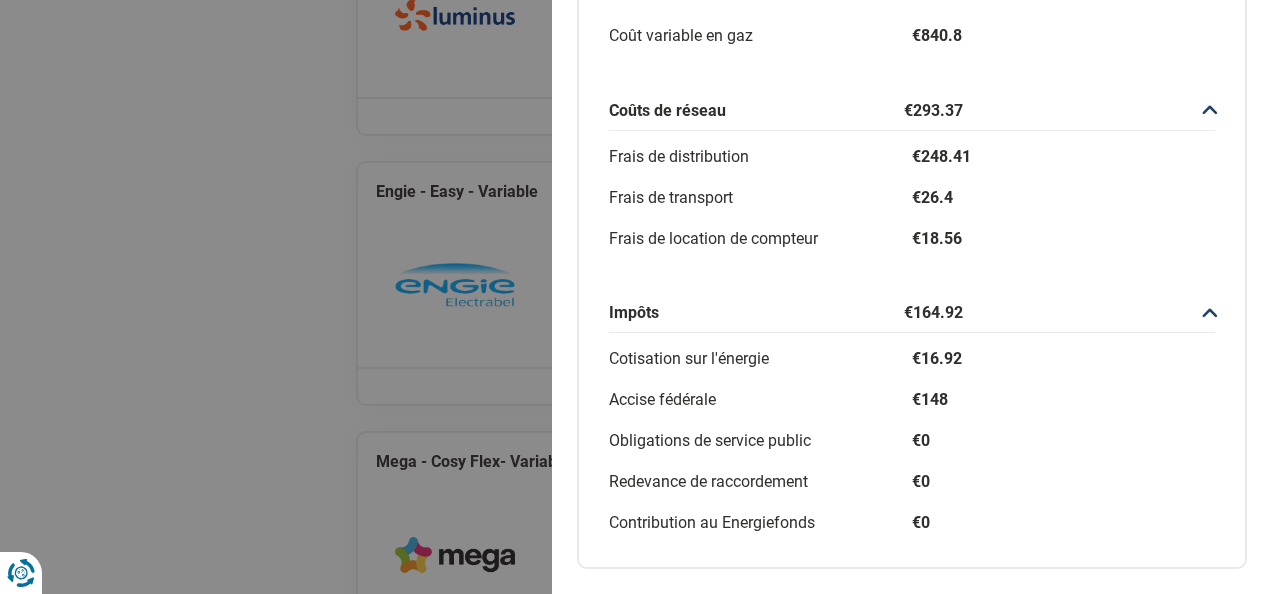 click on "Plus de détails - Engie Engie - Easy - Variable €2,839*  Annuel Continuez Calcul du prix Informations sur le produit Électricité Gaz Résumé des coûts Coût total annuel électricité €1,490 Coût de l'énergie €818.21 Redevance fixe €21.19 Coût variable (jour) €741.65 Coût variable (nuit) €0 Injection (jour) €0 Injection (nuit) €0 Contribution énergie verte €55.37 Coûts de réseau €488.55 Tarif capacité €141.1 Frais de distribution €328.89 Frais de transport €0 Frais de location de compteur €18.56 Tarif prosumer €0 Impôts €183.3 Cotisation sur l'énergie €7.15 Accise fédérale €176.15 Obligations de service public €0 Redevance de raccordement €0 Contribution au Energiefonds €0 Coût total annuel gaz €1,349 Coût de l'énergie €890.8 Redevance fixe €50 Coût variable en gaz €840.8 Coûts de réseau €293.37 Frais de distribution €248.41 Frais de transport €26.4 Frais de location de compteur €18.56 Impôts €164.92 Cotisation sur l'énergie" at bounding box center (636, 297) 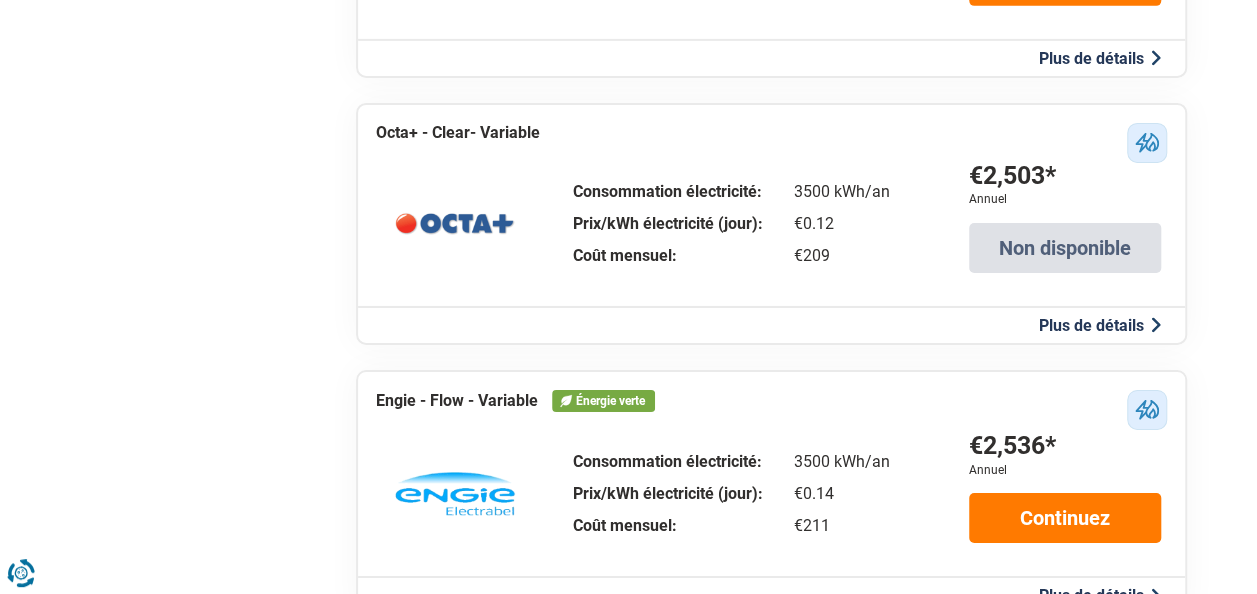 scroll, scrollTop: 3400, scrollLeft: 0, axis: vertical 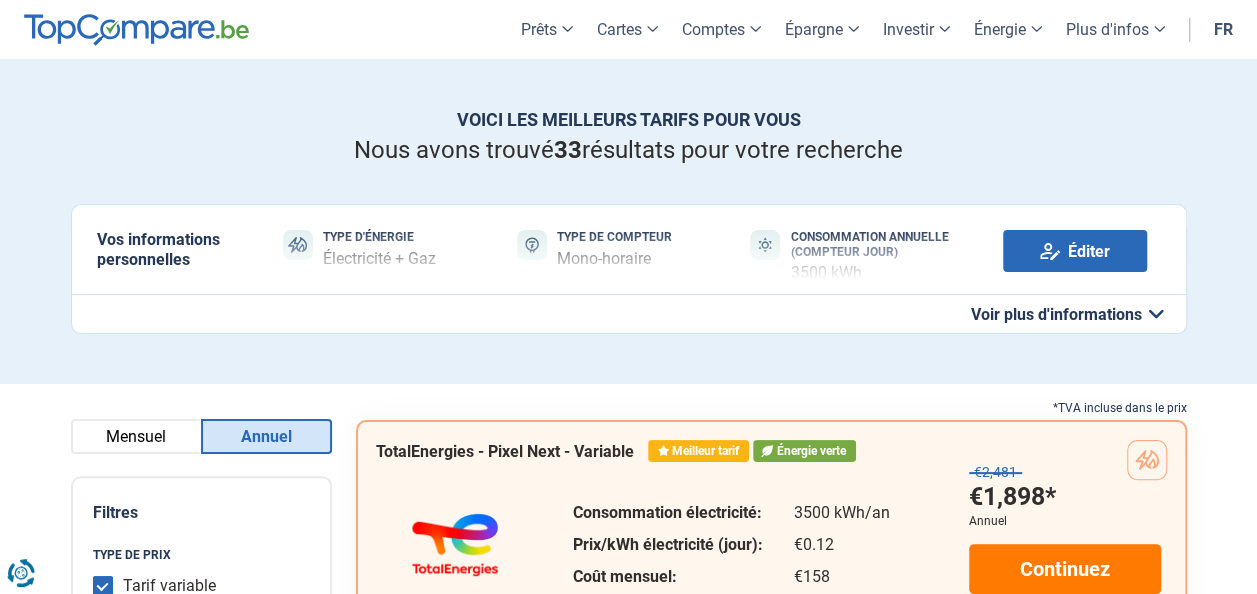 click on "Voir plus d'informations" 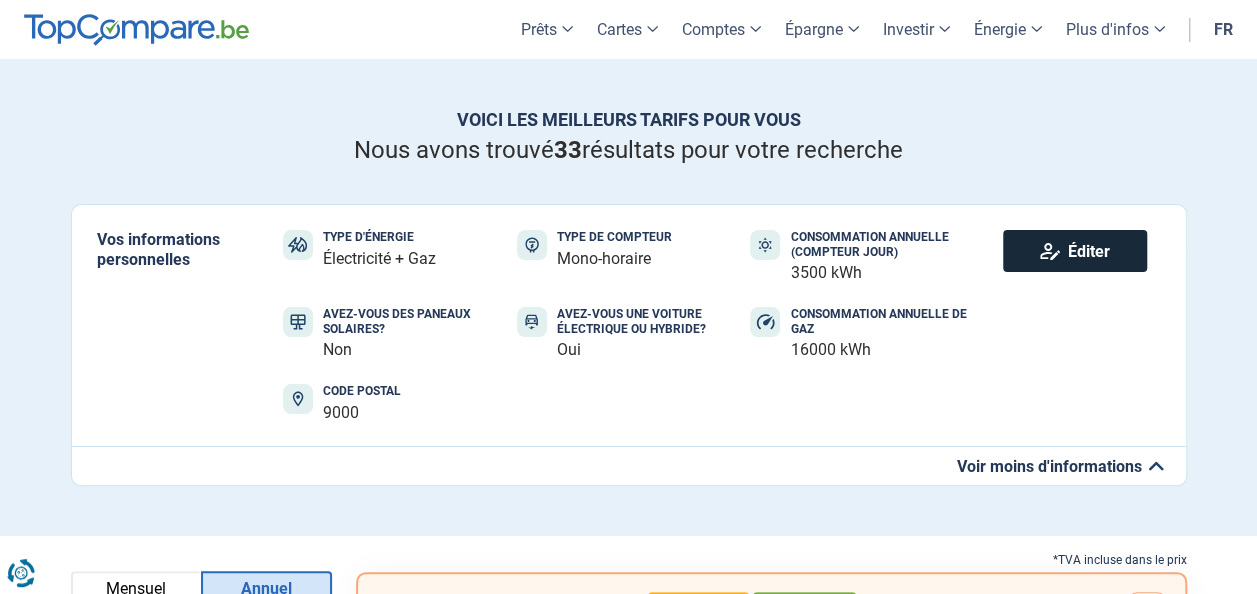 click on "Éditer" at bounding box center [1075, 251] 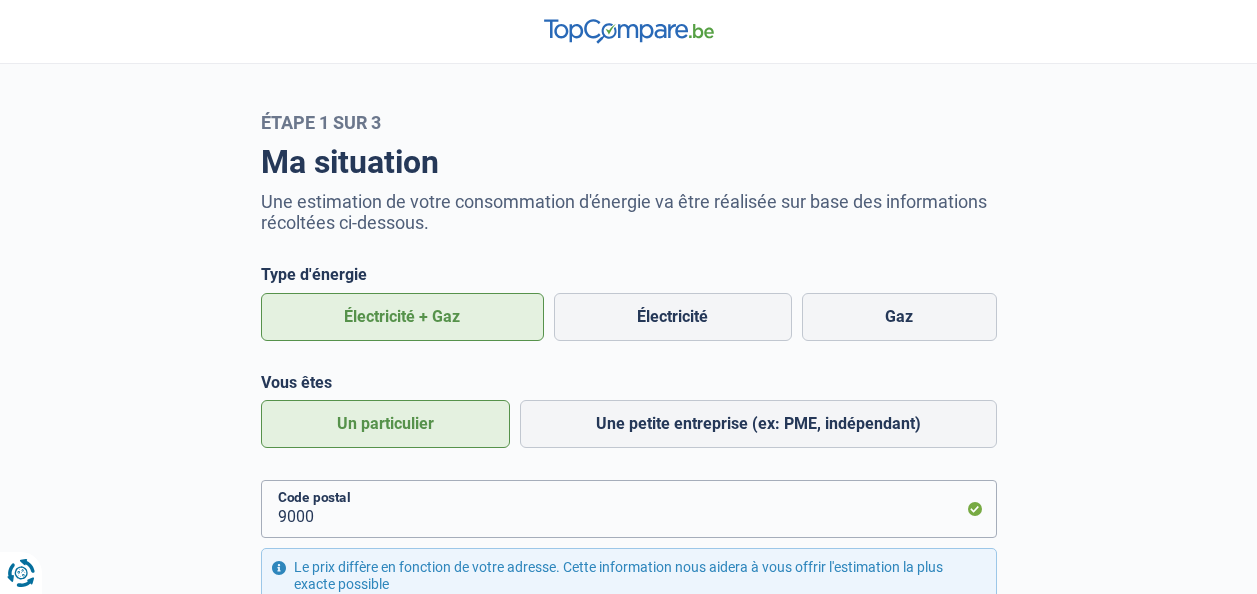 scroll, scrollTop: 0, scrollLeft: 0, axis: both 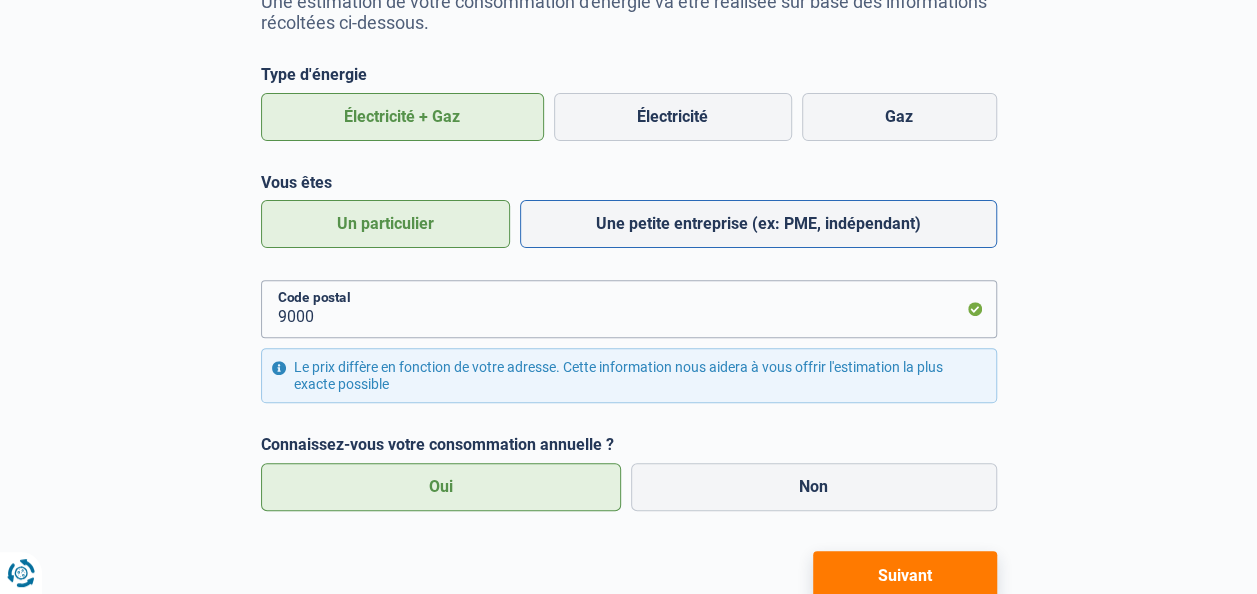 click on "Une petite entreprise (ex: PME, indépendant)" at bounding box center (758, 224) 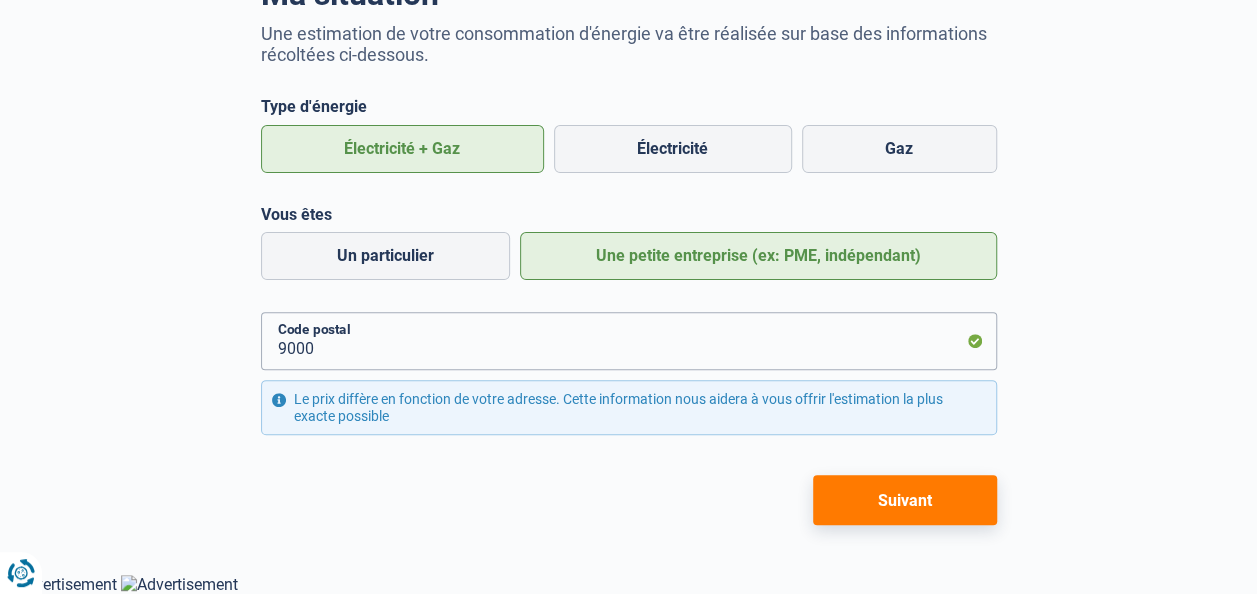 scroll, scrollTop: 169, scrollLeft: 0, axis: vertical 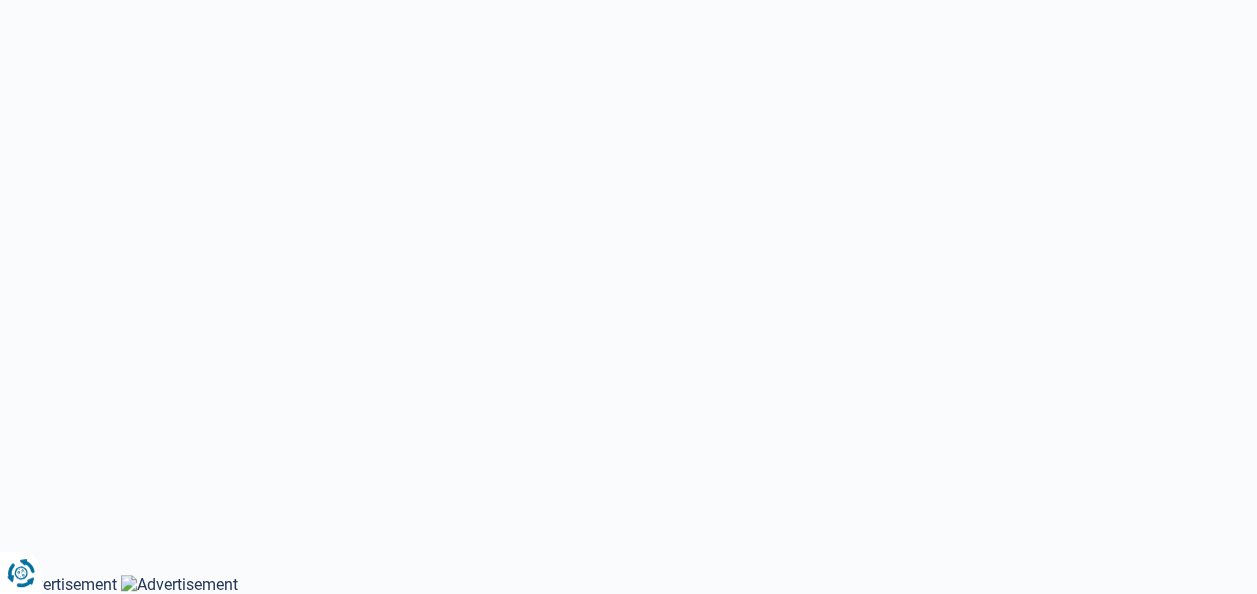 select on "day_single_rate" 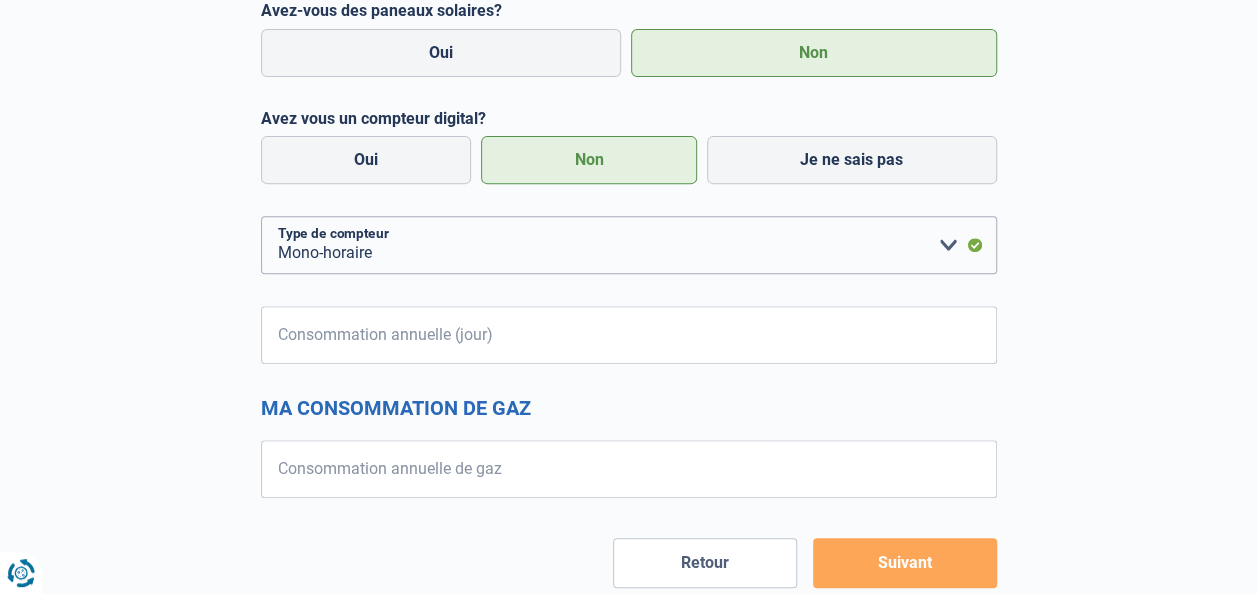 scroll, scrollTop: 369, scrollLeft: 0, axis: vertical 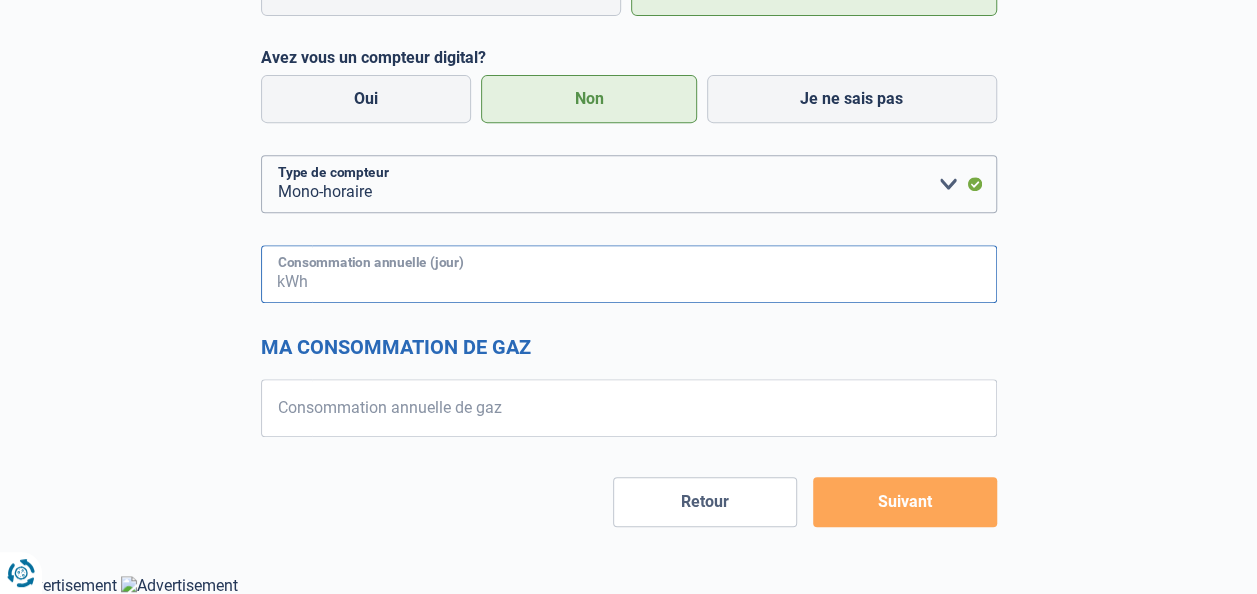 click on "Consommation annuelle (jour)" at bounding box center (654, 274) 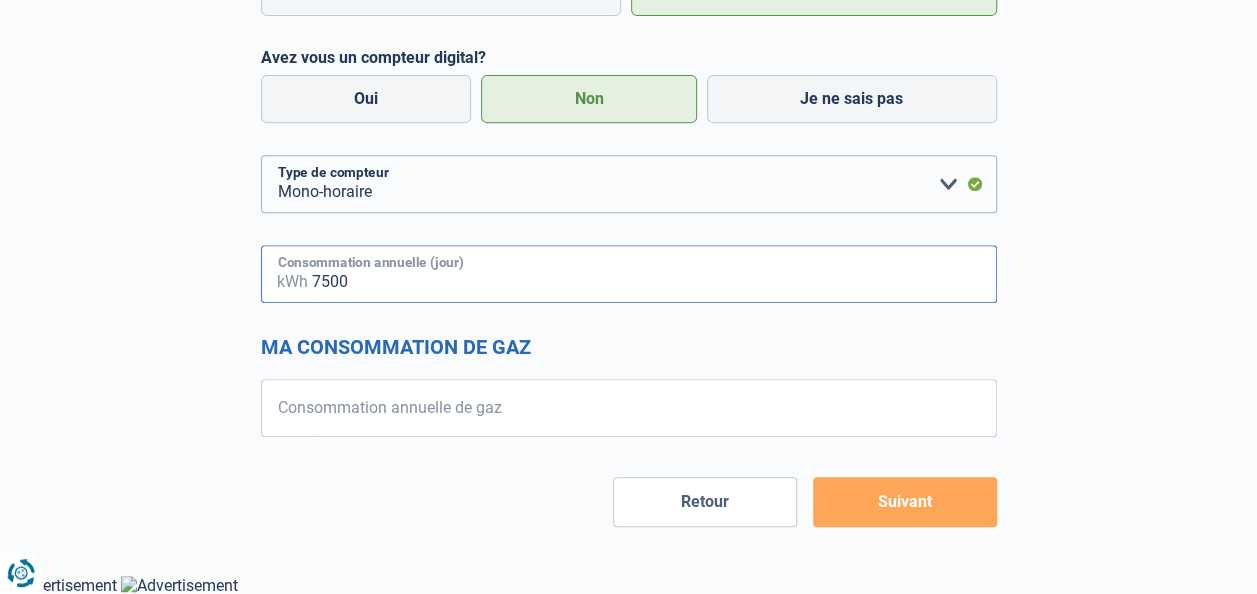 type on "7500" 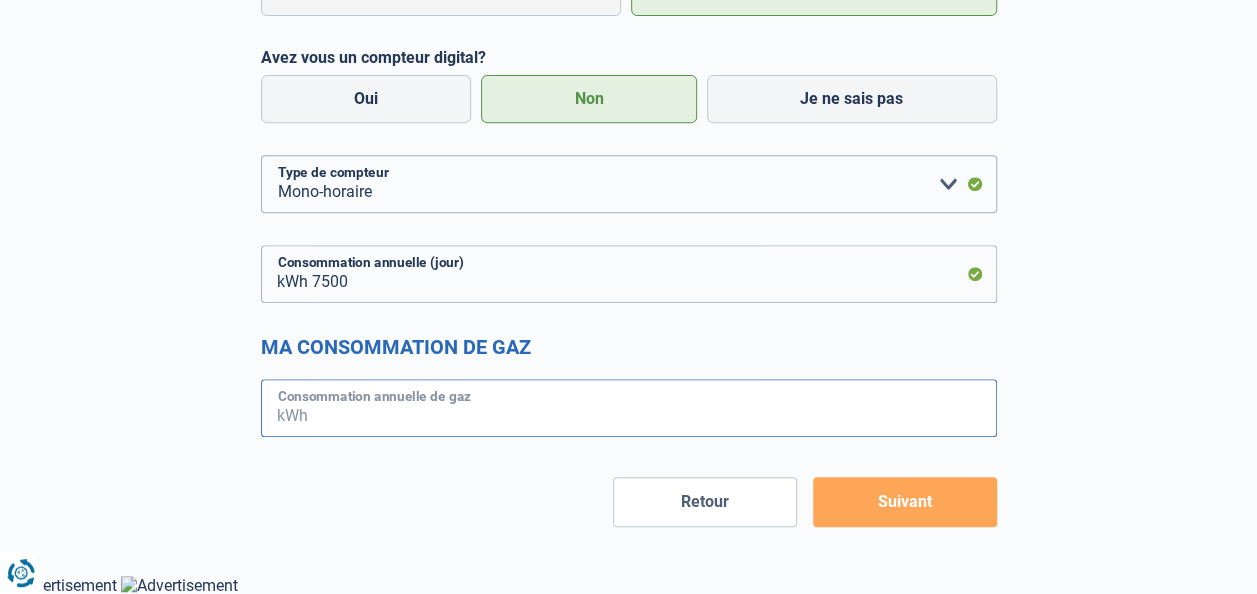click on "Consommation annuelle de gaz" at bounding box center [654, 408] 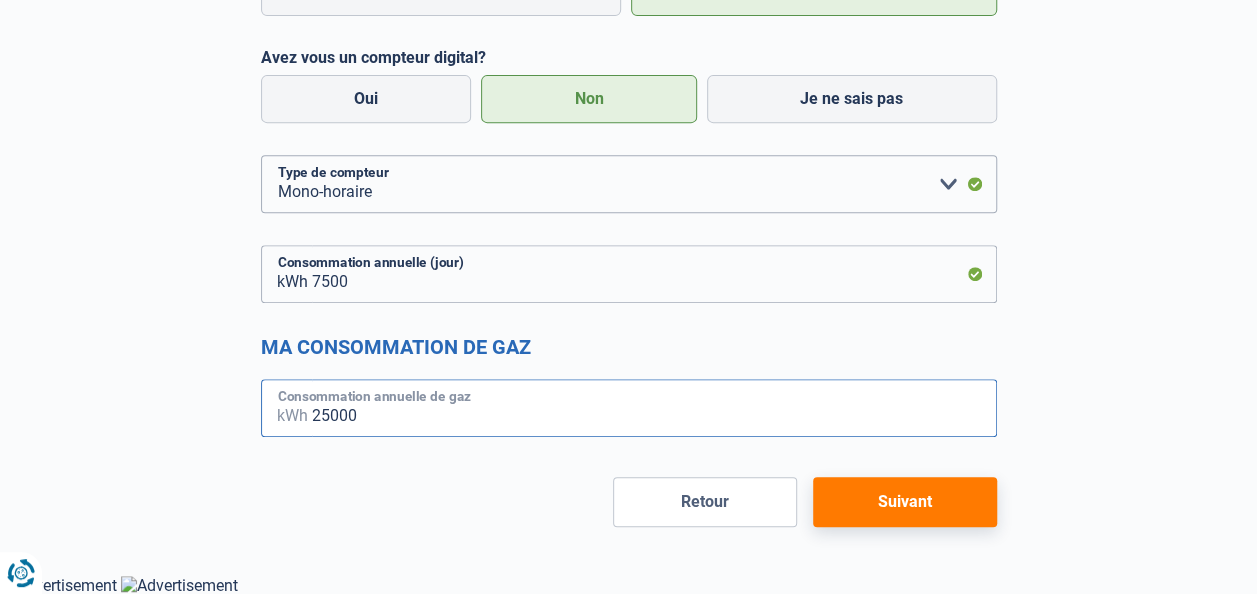 type on "25000" 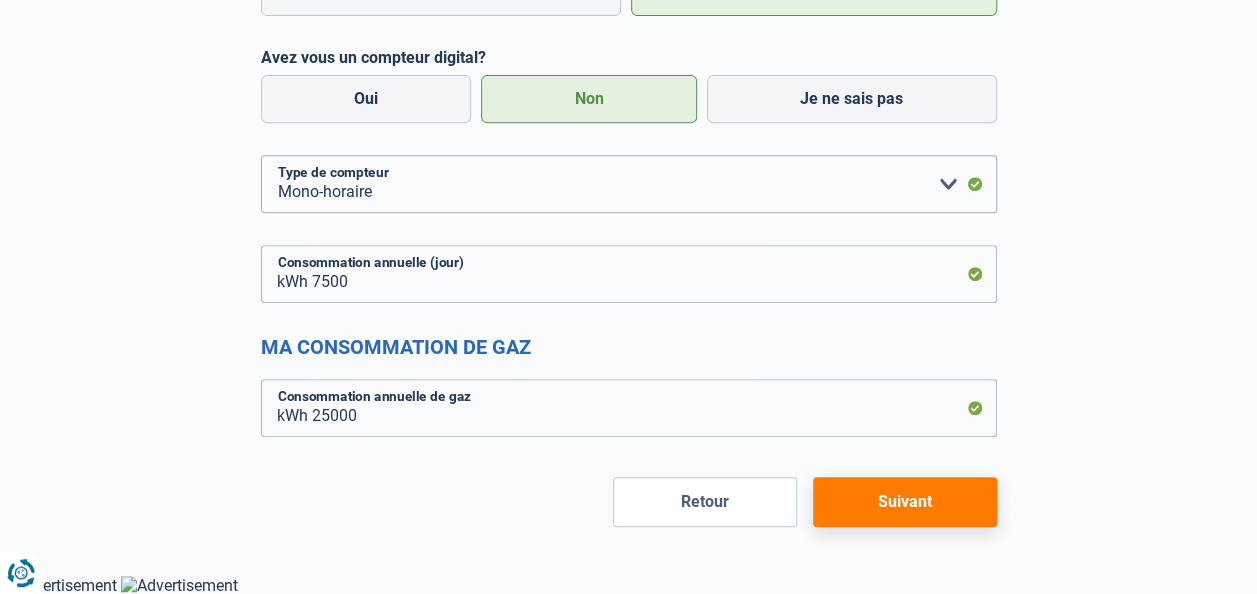 click on "Suivant" at bounding box center [905, 502] 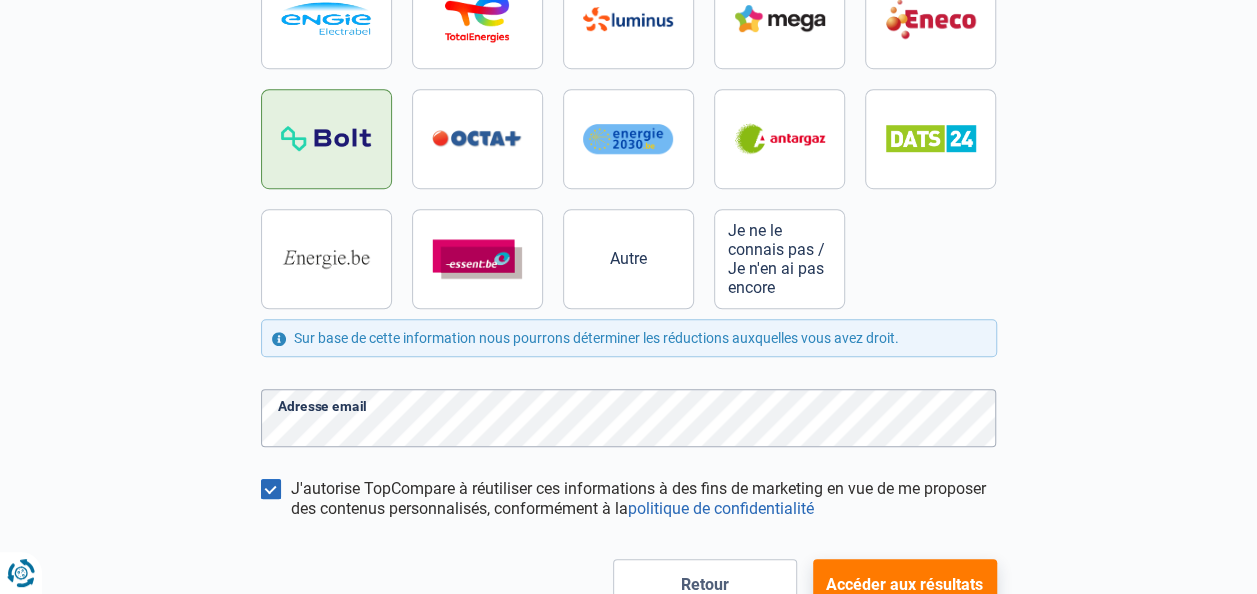 scroll, scrollTop: 714, scrollLeft: 0, axis: vertical 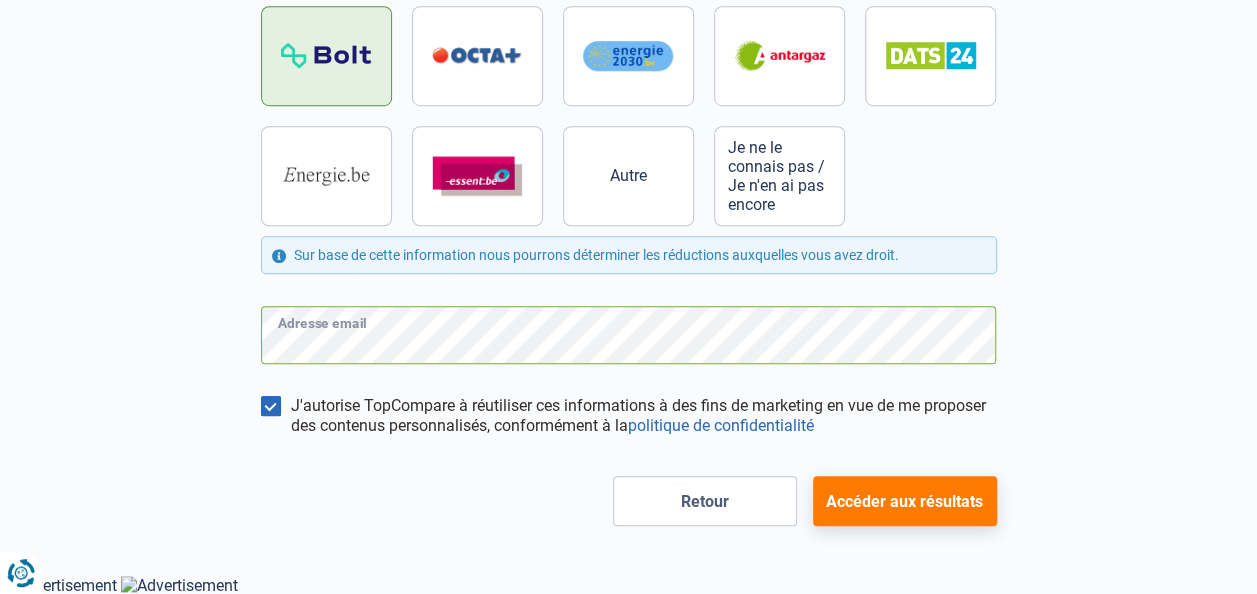 click on "Mes données personnelles Ces informations serviront à trouver toutes les offres auxquelles vous avez droit. Votre fournisseur actuel d'électricité Autre Je ne le connais pas / Je n'en ai pas encore Sur base de cette information nous pourrons déterminer les réductions auxquelles vous avez droit. Votre fournisseur de gas actuel Autre Je ne le connais pas / Je n'en ai pas encore Sur base de cette information nous pourrons déterminer les réductions auxquelles vous avez droit. Adresse email J'autorise TopCompare à réutiliser ces informations à des fins de marketing en vue de me proposer des contenus personnalisés, conformément à la   politique de confidentialité Retour Accéder aux résultats" at bounding box center (629, -28) 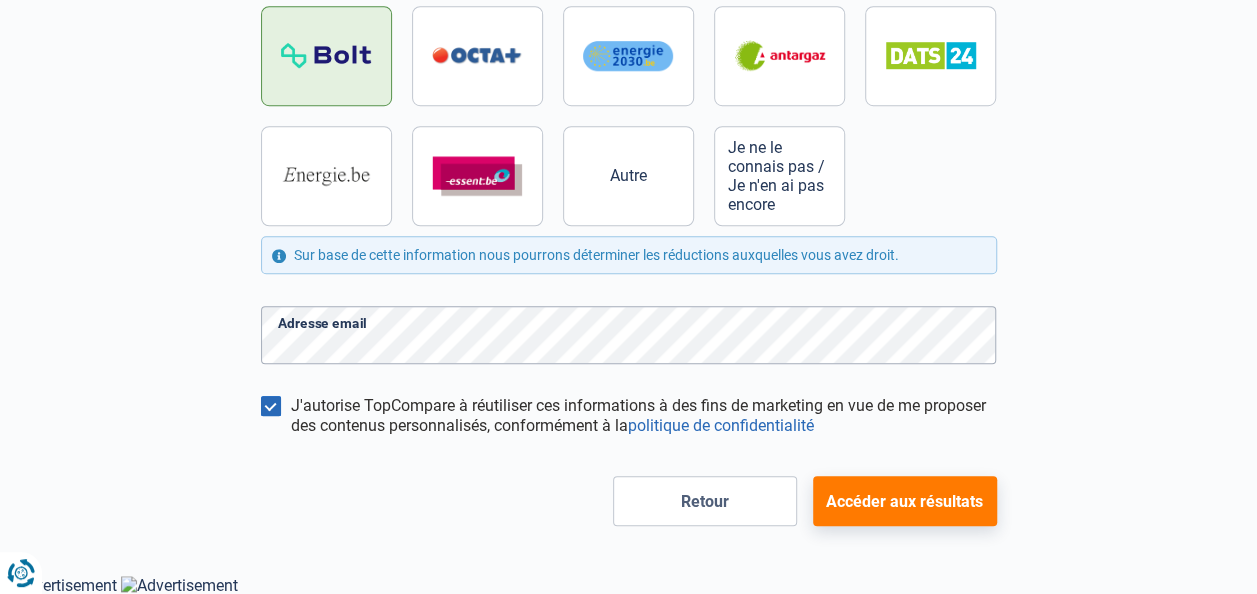 click on "Accéder aux résultats" at bounding box center [905, 501] 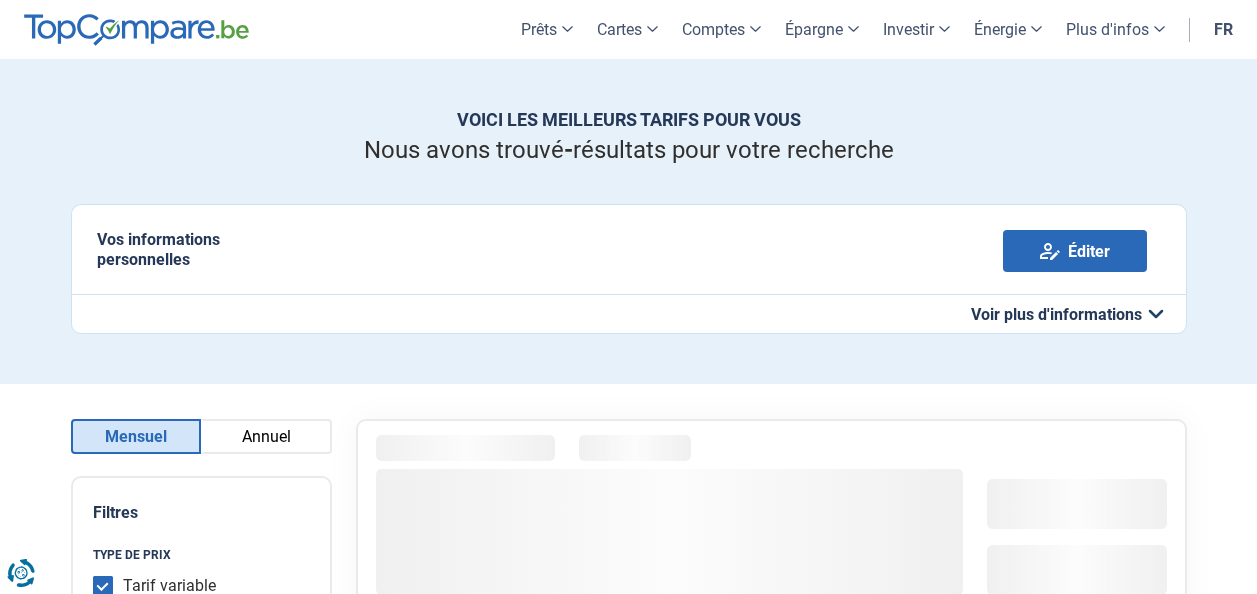 scroll, scrollTop: 0, scrollLeft: 0, axis: both 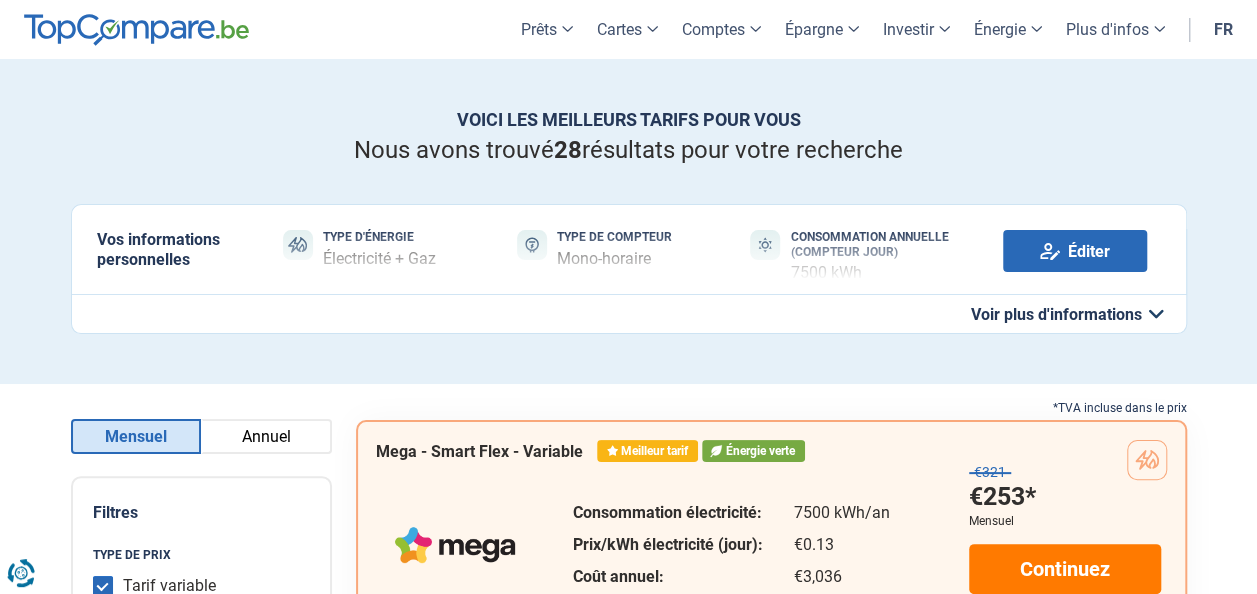 click on "Annuel" at bounding box center [266, 436] 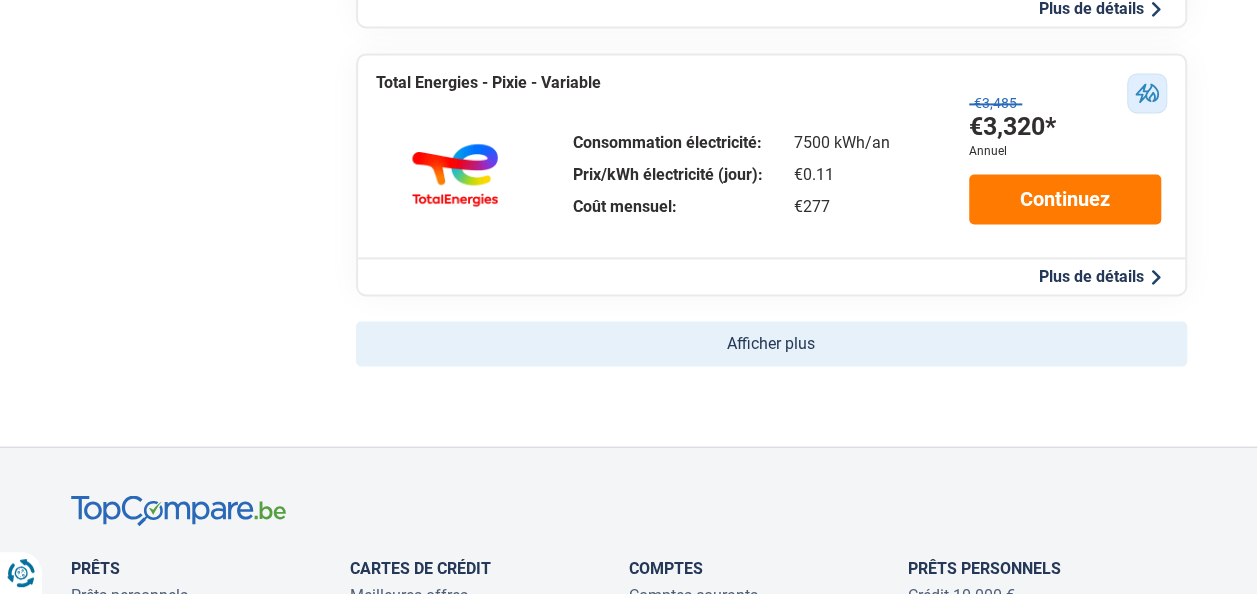 scroll, scrollTop: 1500, scrollLeft: 0, axis: vertical 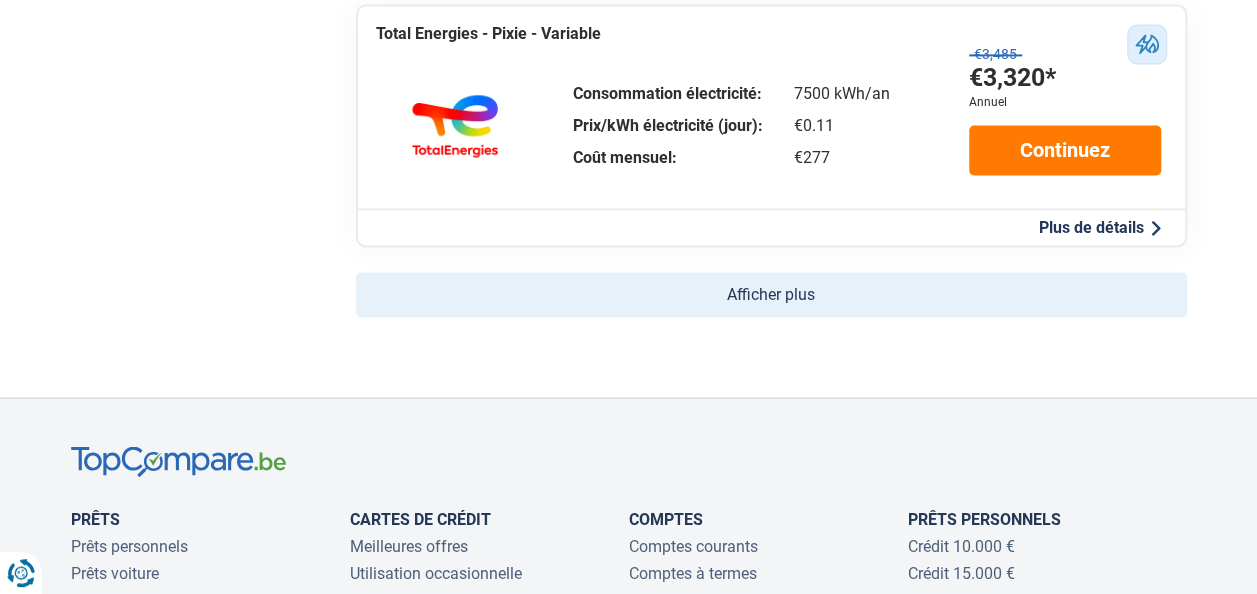 click on "Afficher plus" 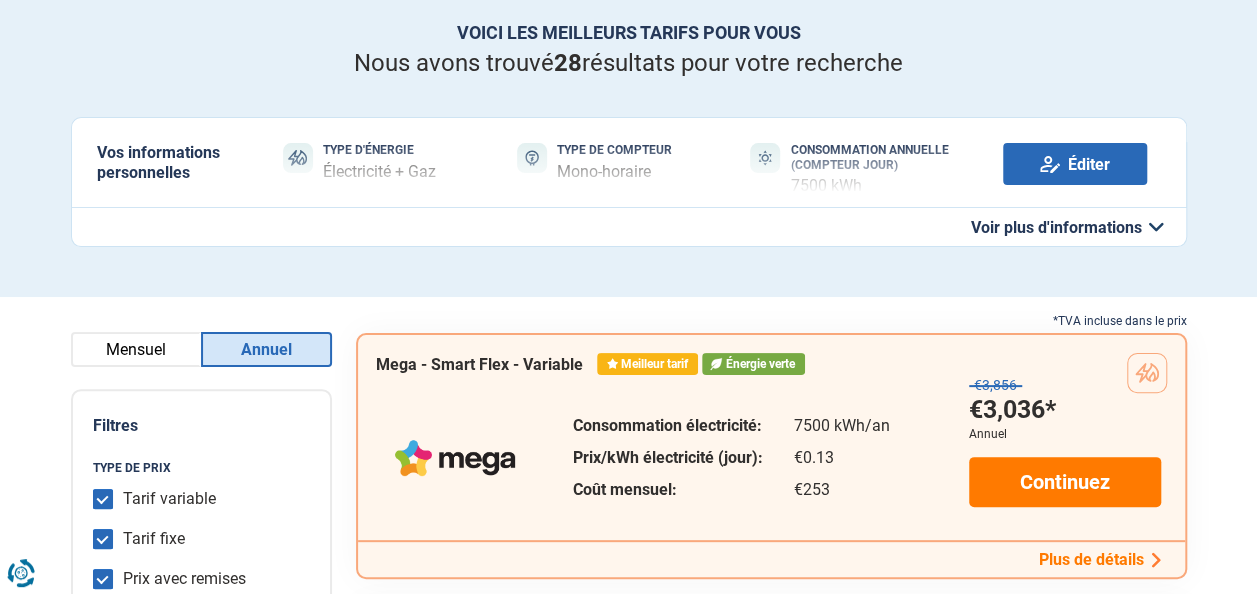 scroll, scrollTop: 0, scrollLeft: 0, axis: both 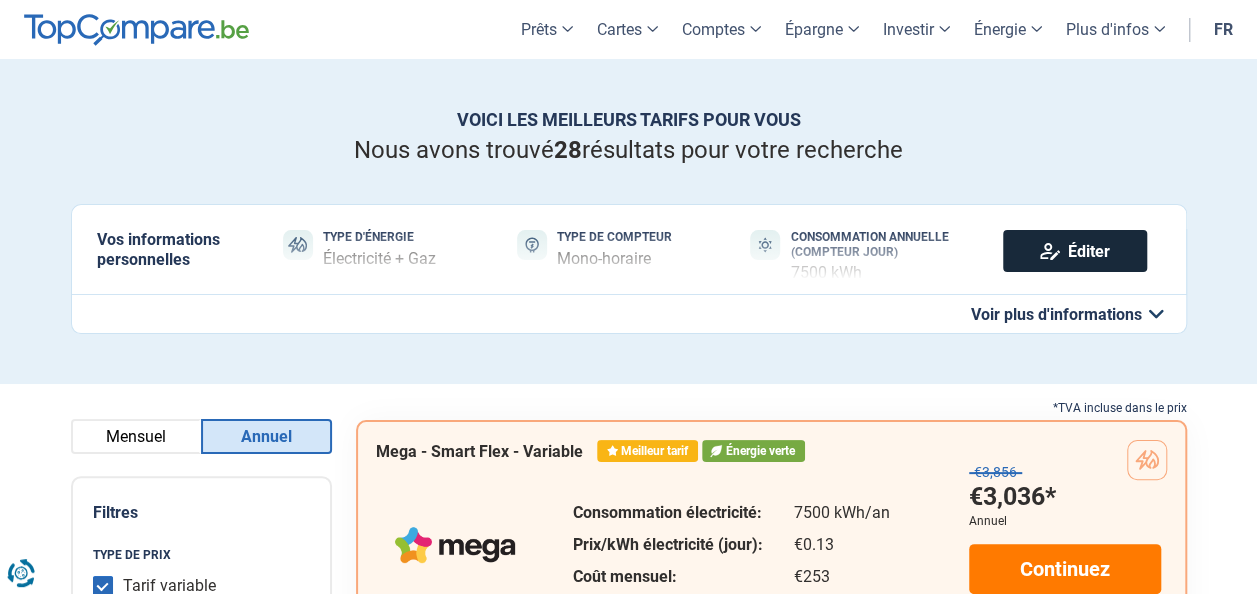 click on "Éditer" at bounding box center (1075, 251) 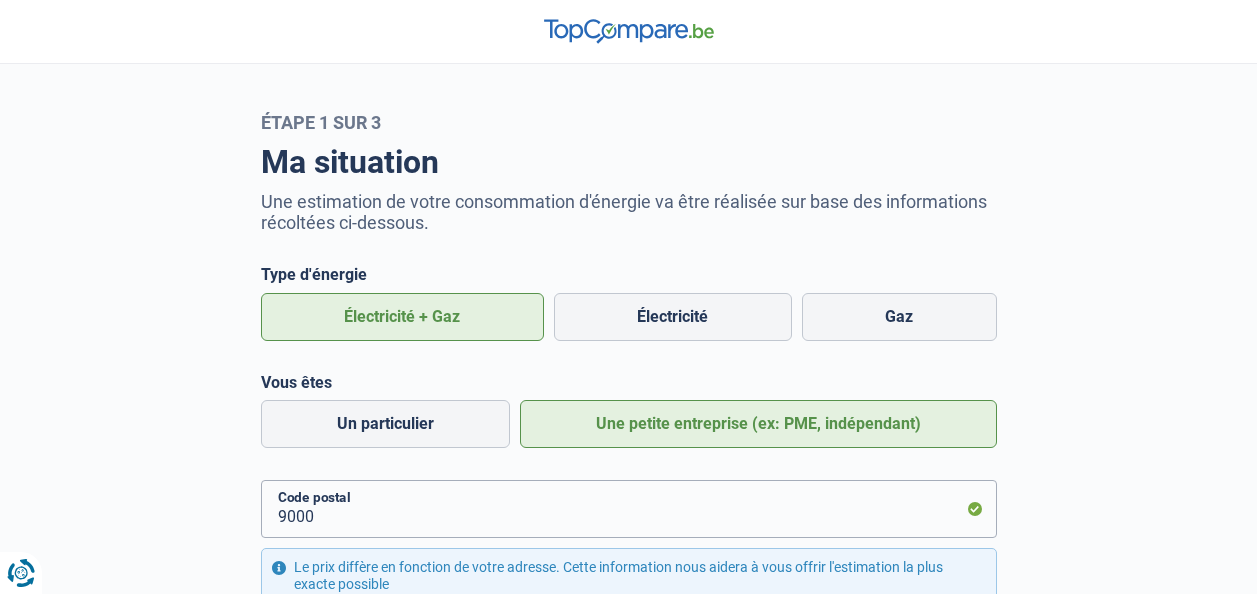 scroll, scrollTop: 0, scrollLeft: 0, axis: both 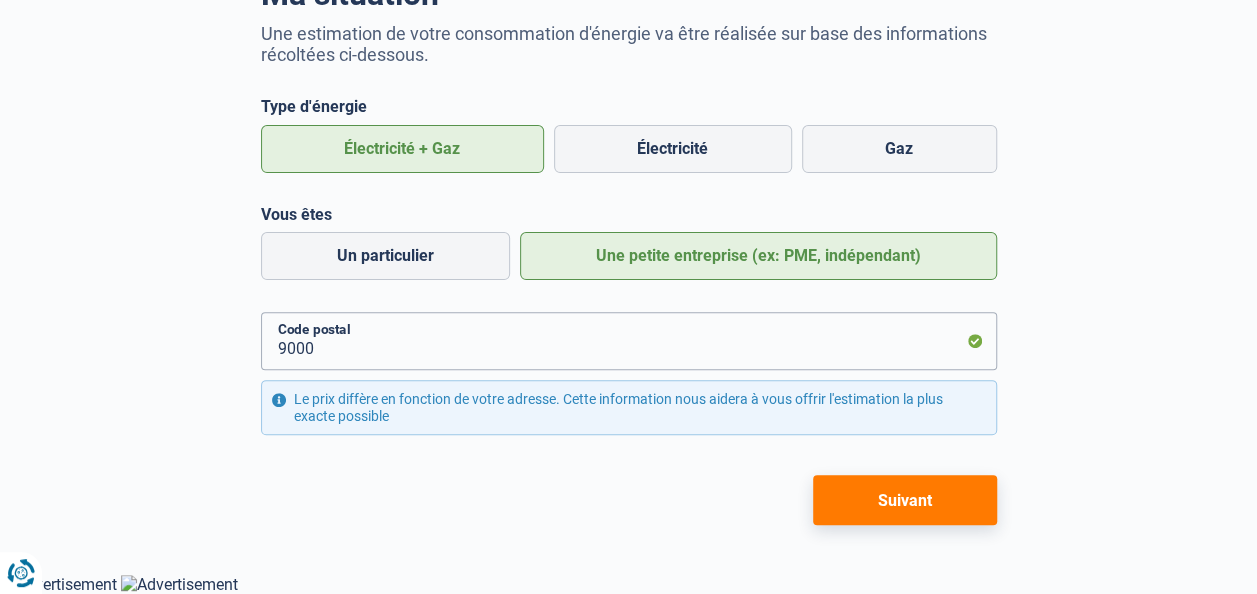 click on "Suivant" at bounding box center [905, 500] 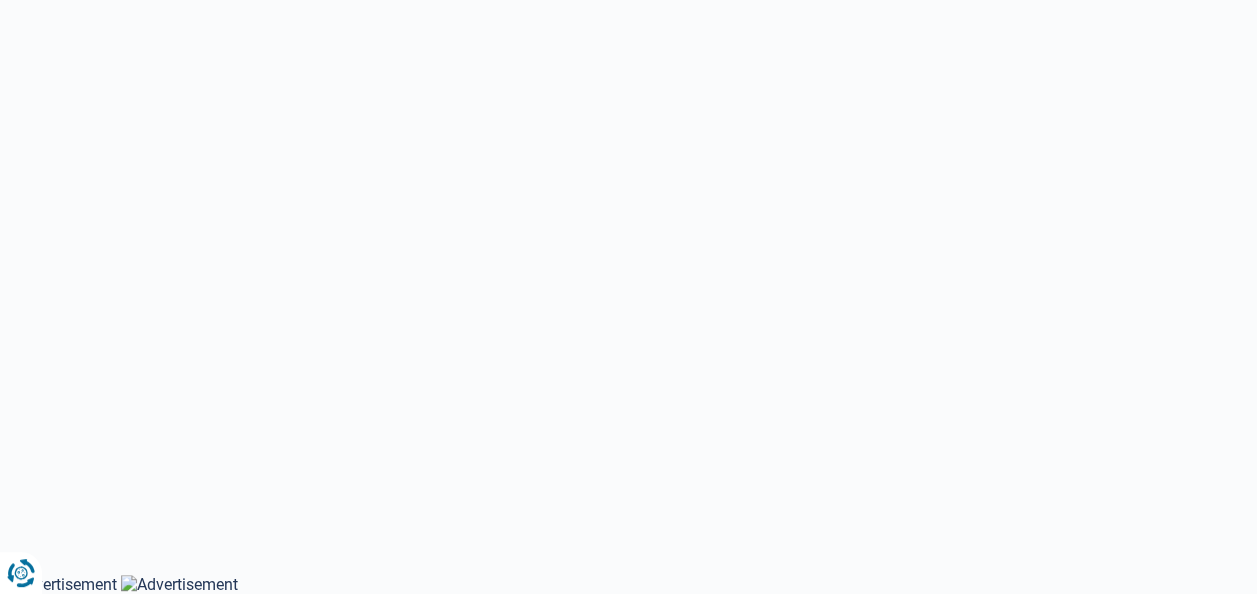 select on "day_single_rate" 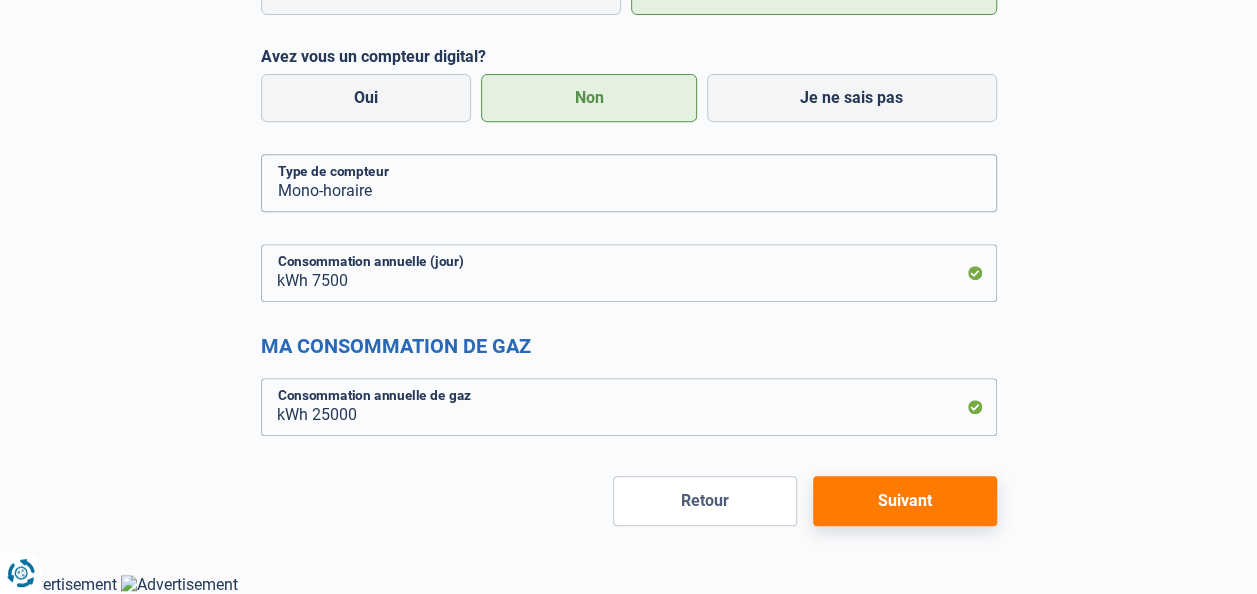scroll, scrollTop: 372, scrollLeft: 0, axis: vertical 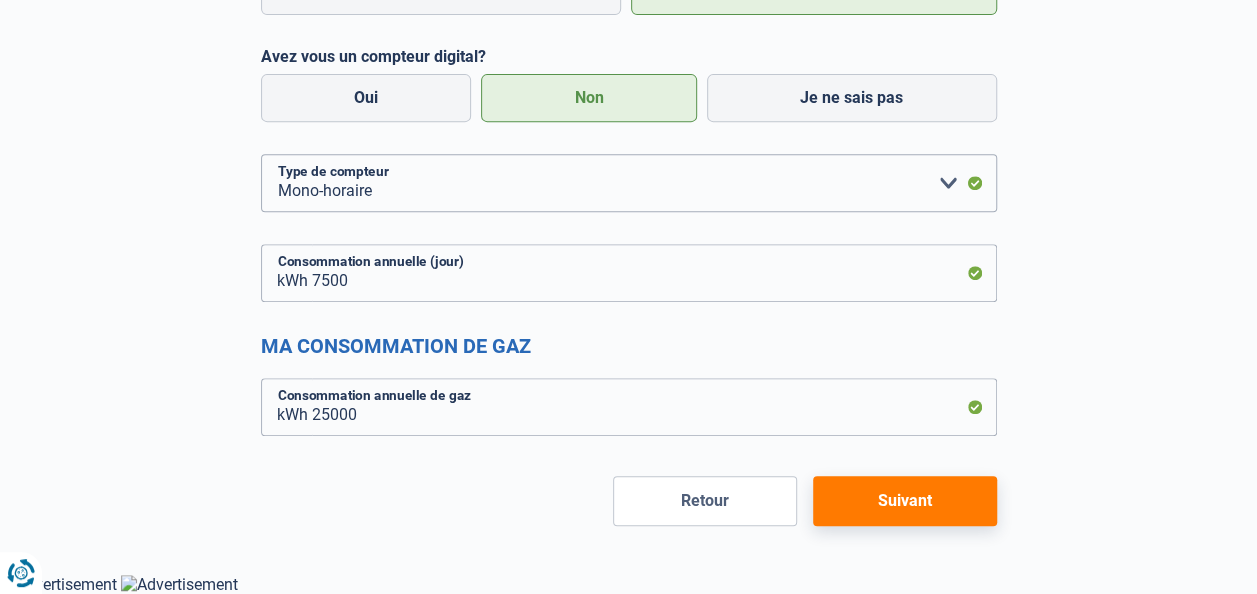 click on "Suivant" at bounding box center (905, 501) 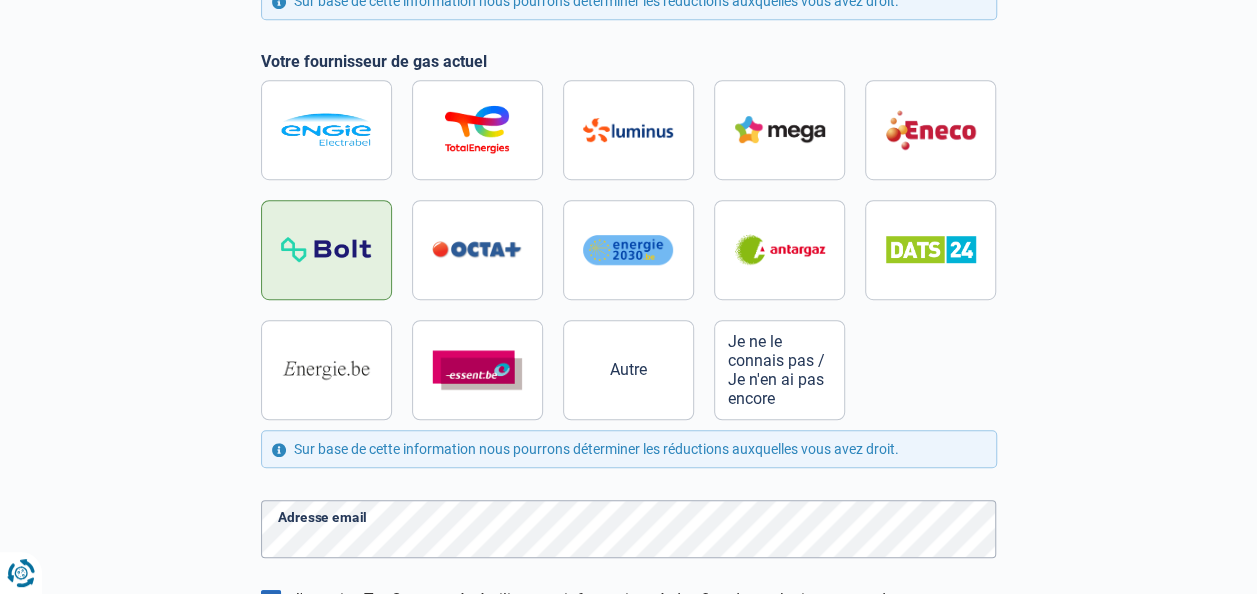 scroll, scrollTop: 714, scrollLeft: 0, axis: vertical 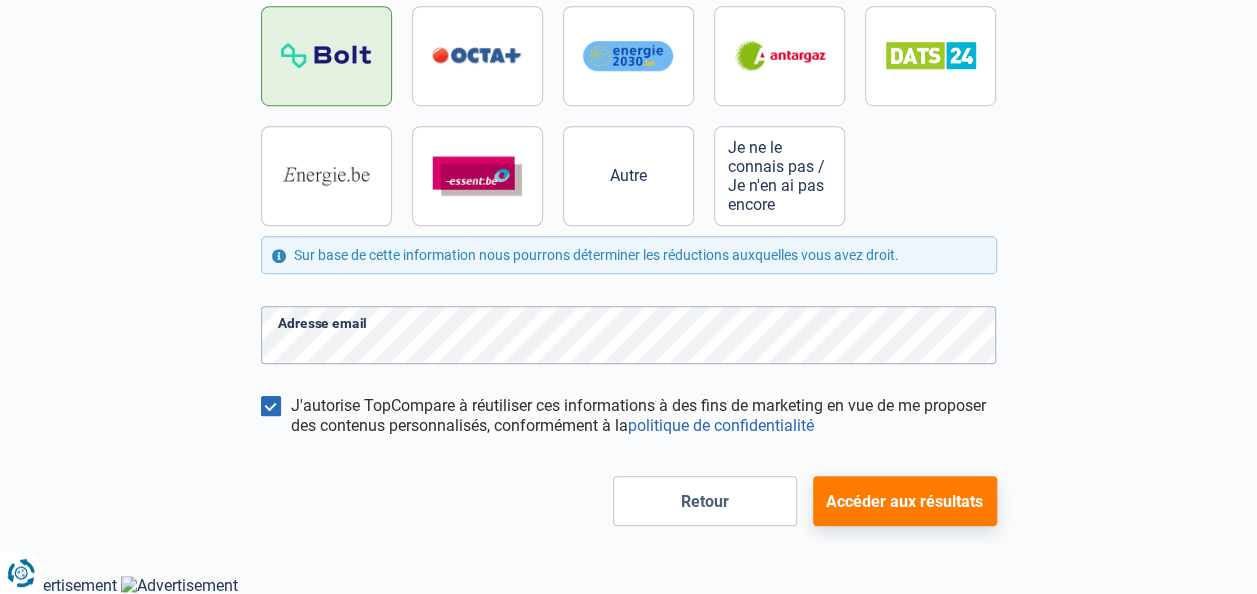 click on "Accéder aux résultats" at bounding box center (905, 501) 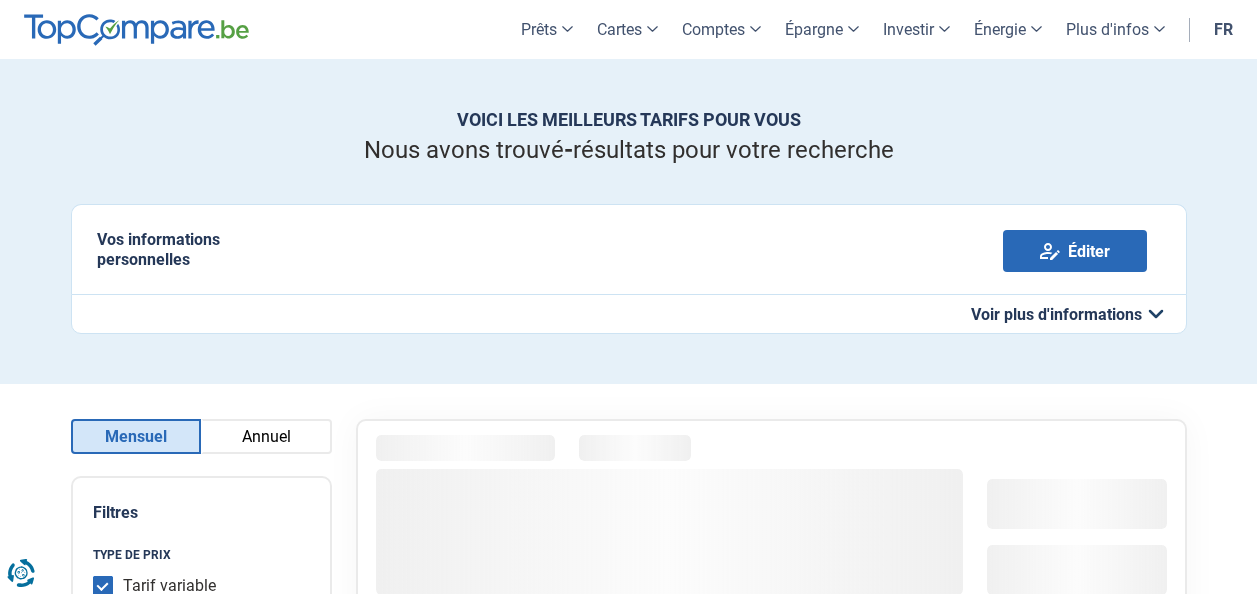 scroll, scrollTop: 0, scrollLeft: 0, axis: both 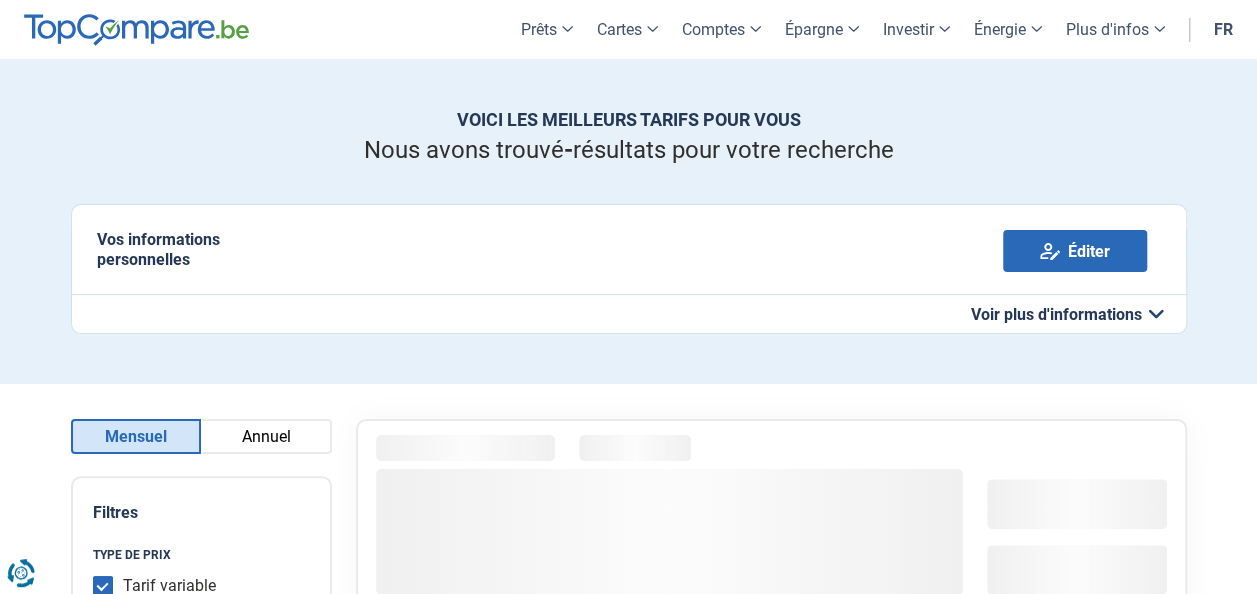 click on "Annuel" at bounding box center [266, 436] 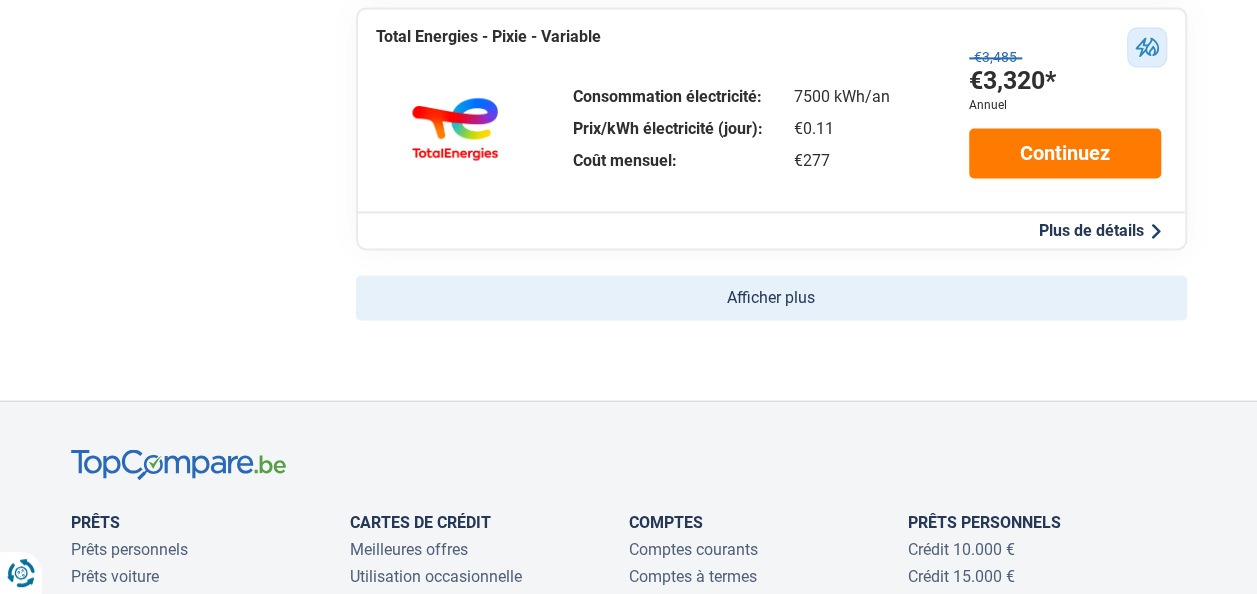 scroll, scrollTop: 1500, scrollLeft: 0, axis: vertical 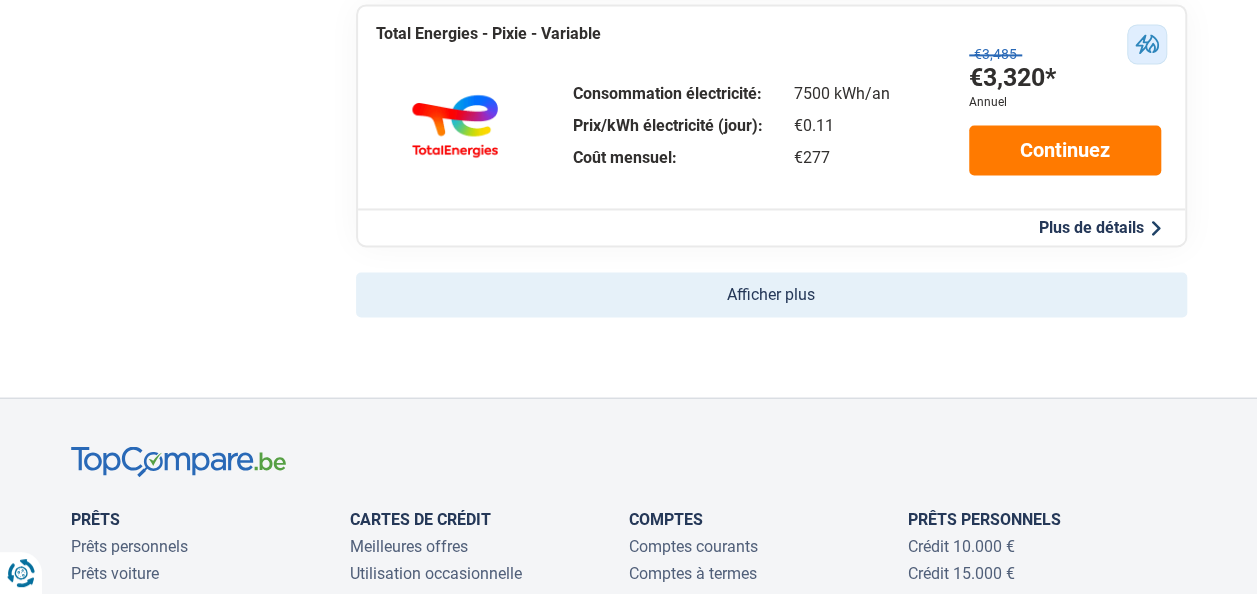 click on "Afficher plus" 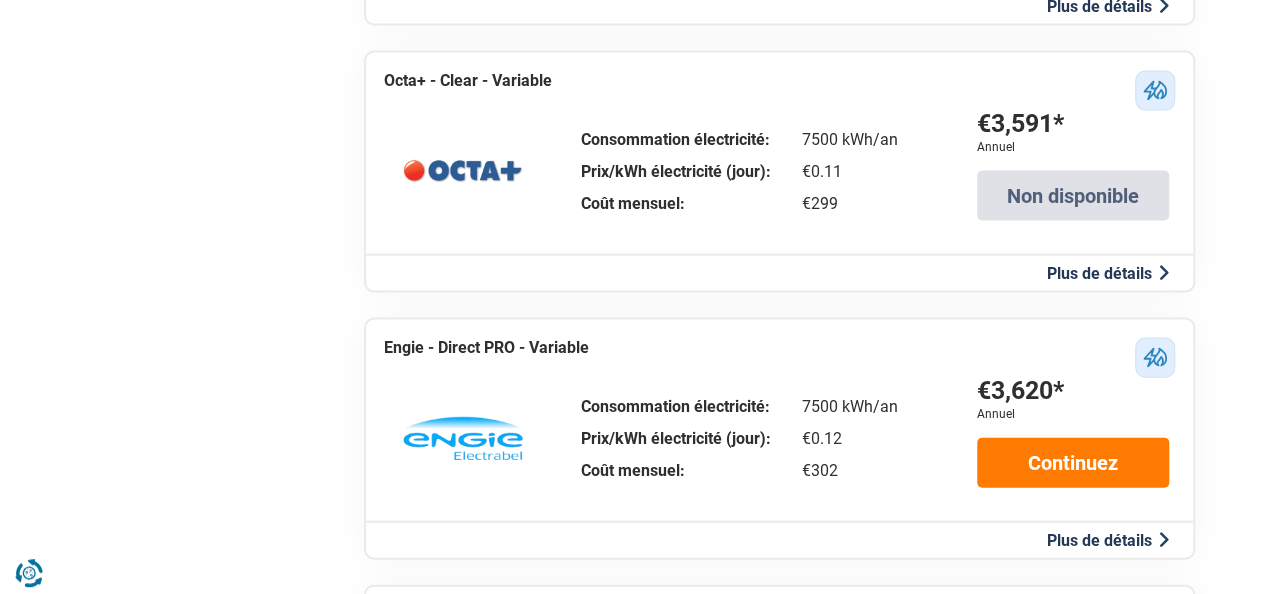 scroll, scrollTop: 2200, scrollLeft: 0, axis: vertical 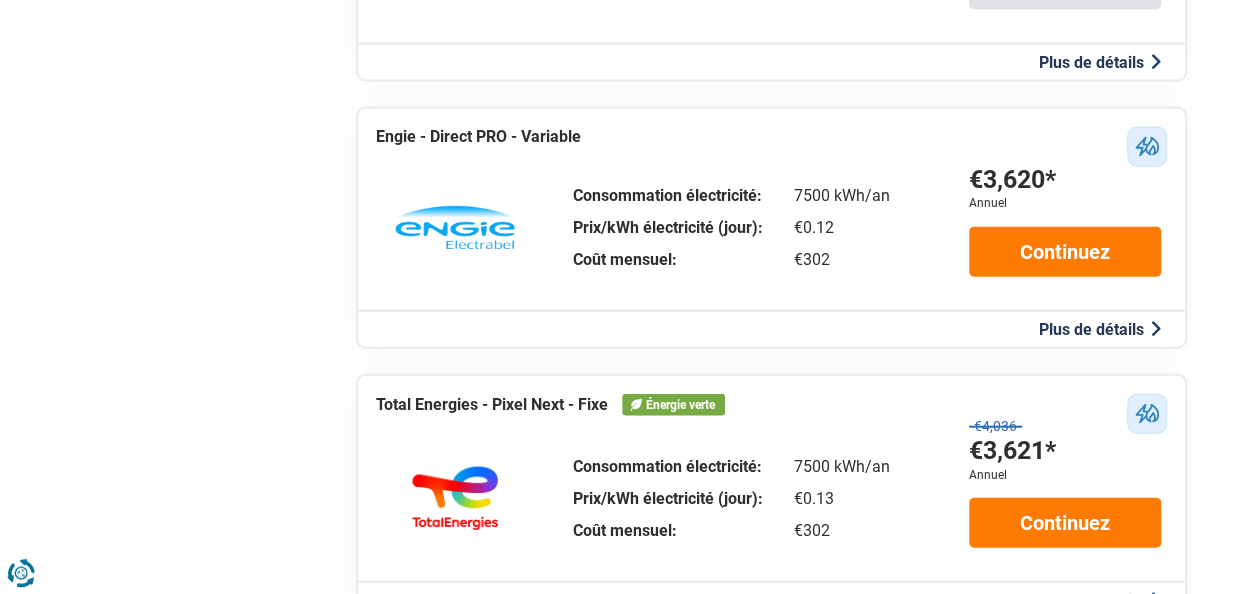 click on "Plus de détails" at bounding box center [1100, 329] 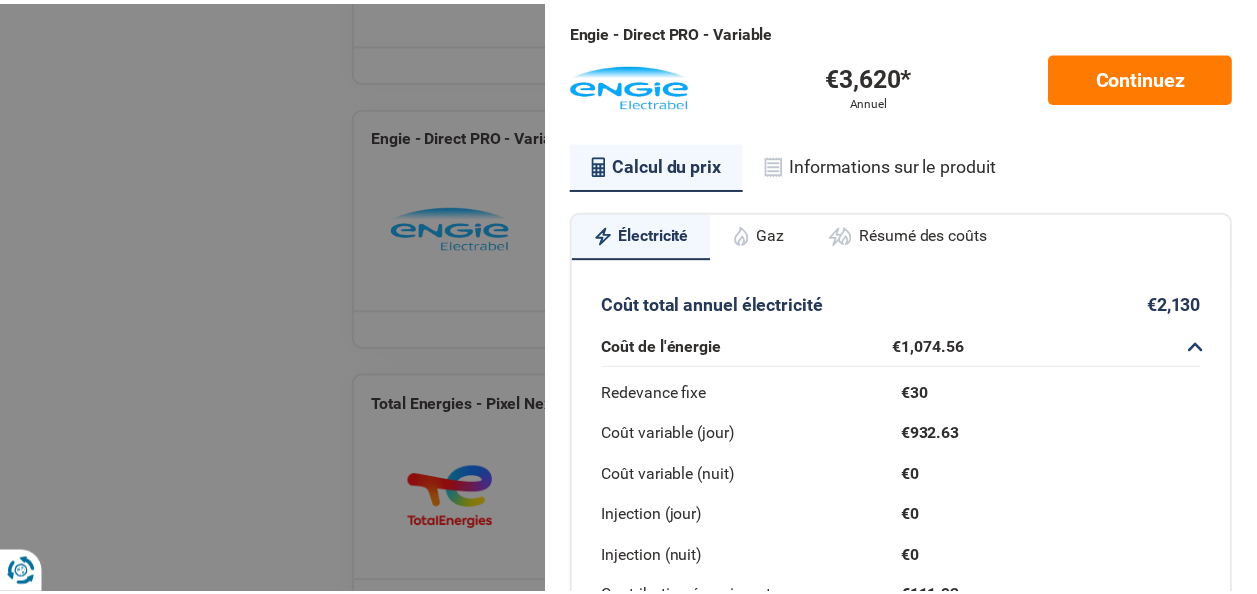 scroll, scrollTop: 100, scrollLeft: 0, axis: vertical 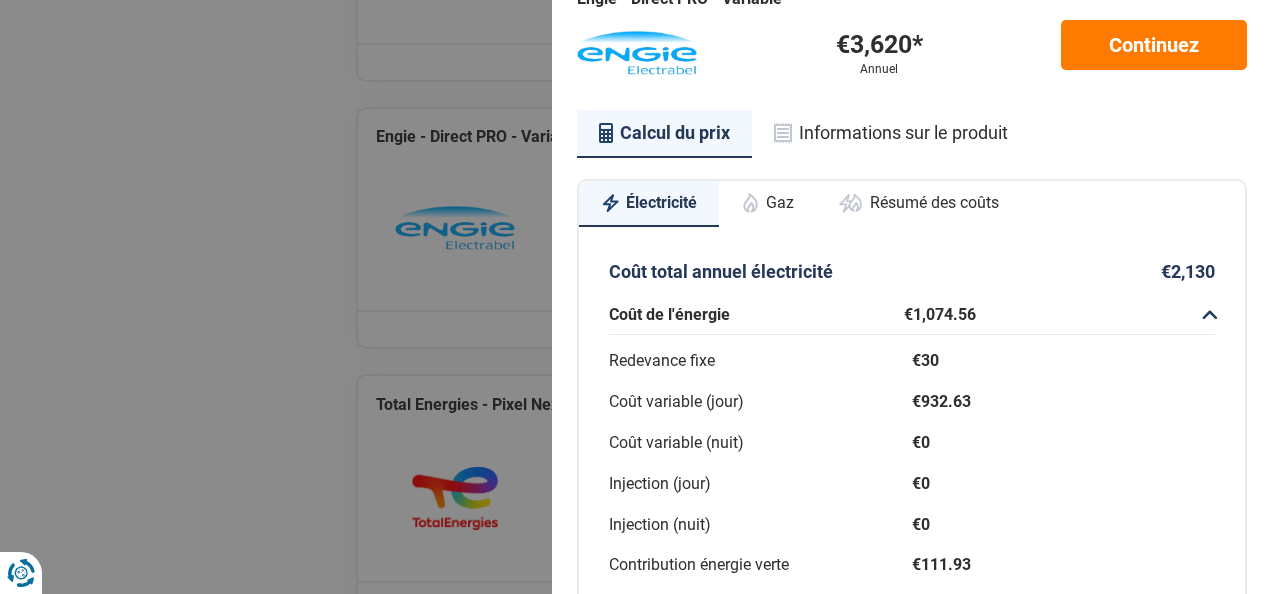 click on "Gaz" at bounding box center [767, 203] 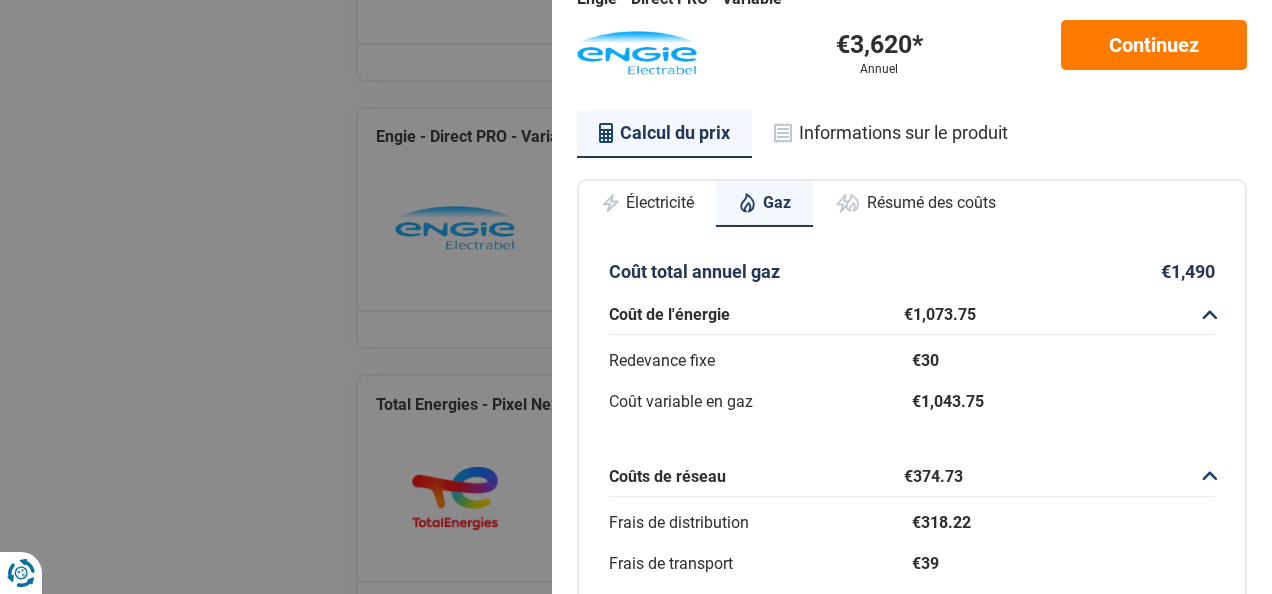 click on "Calcul du prix Informations sur le produit" at bounding box center [912, 133] 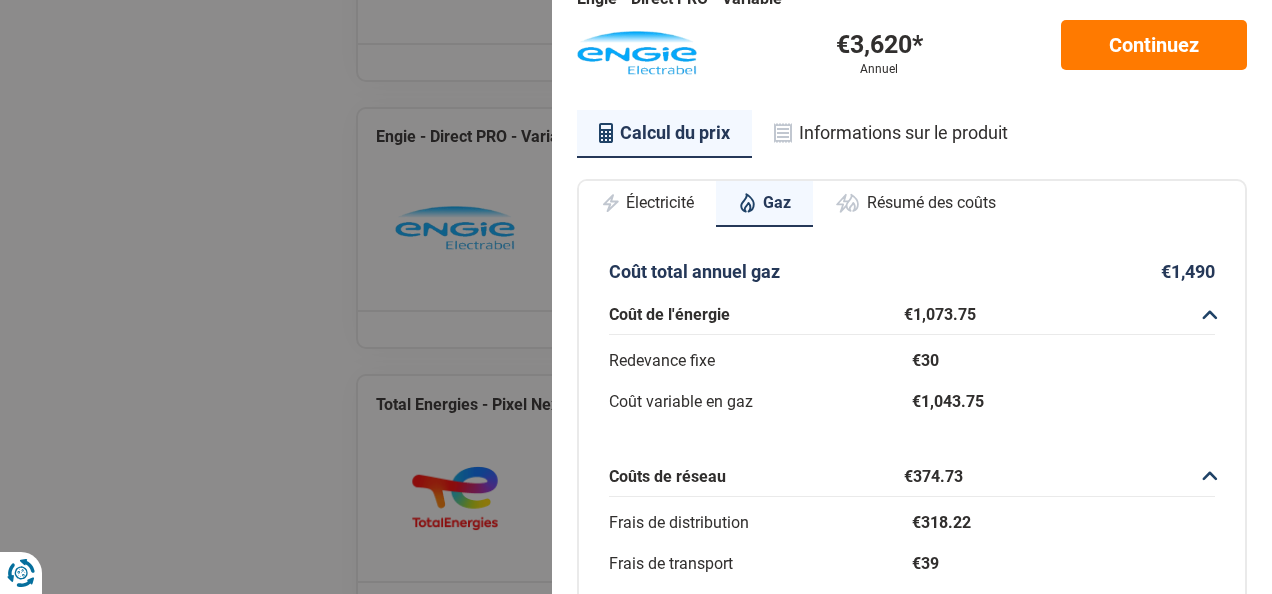 click on "Plus de détails - Engie Engie - Direct PRO - Variable [PRICE]* Annuel Continuez Calcul du prix Informations sur le produit Électricité Gaz Résumé des coûts Coût total annuel électricité [PRICE] Coût de l'énergie [PRICE] Redevance fixe [PRICE] Coût variable (jour) [PRICE] Coût variable (nuit) 0 Injection (jour) 0 Injection (nuit) 0 Contribution énergie verte [PRICE] Coûts de réseau [PRICE] Tarif capacité [PRICE] Frais de distribution [PRICE] Frais de transport 0 Frais de location de compteur [PRICE] Tarif prosumer 0 Impôts [PRICE] Cotisation sur l'énergie [PRICE] Accise fédérale [PRICE] Obligations de service public 0 Redevance de raccordement 0 Contribution au Energiefonds [PRICE] Coût total annuel gaz [PRICE] Coût de l'énergie [PRICE] Redevance fixe [PRICE] Coût variable en gaz [PRICE] Coûts de réseau [PRICE] Frais de distribution [PRICE] Frais de transport [PRICE] Frais de location de compteur [PRICE] Impôts [PRICE] [PRICE]" at bounding box center [636, 297] 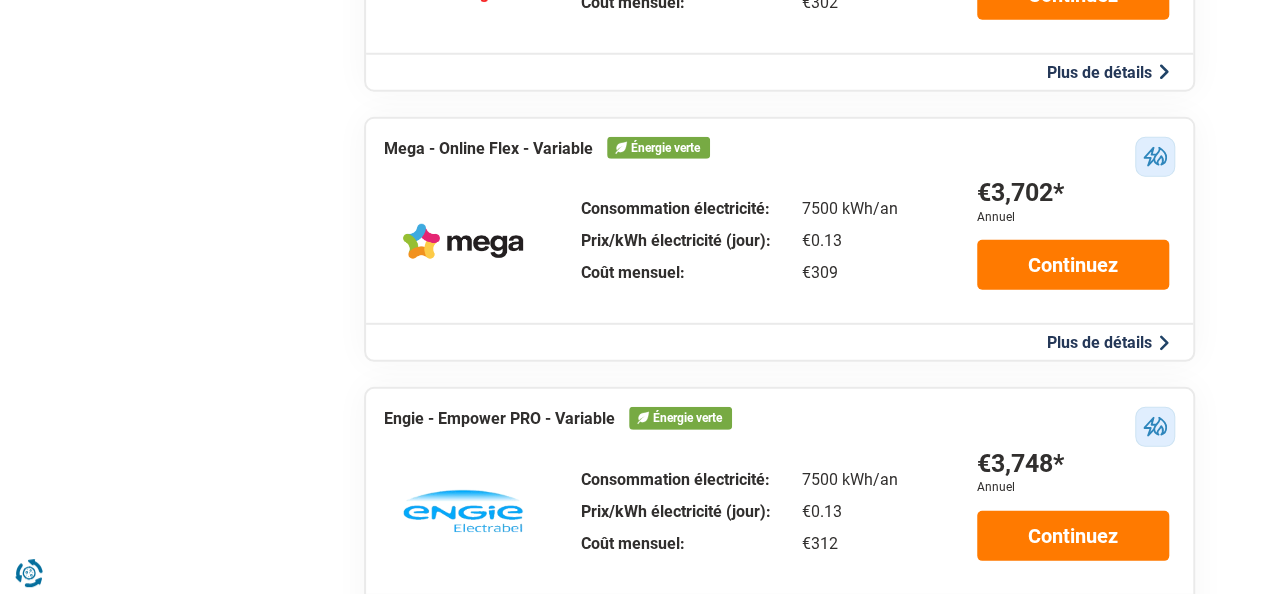 scroll, scrollTop: 3000, scrollLeft: 0, axis: vertical 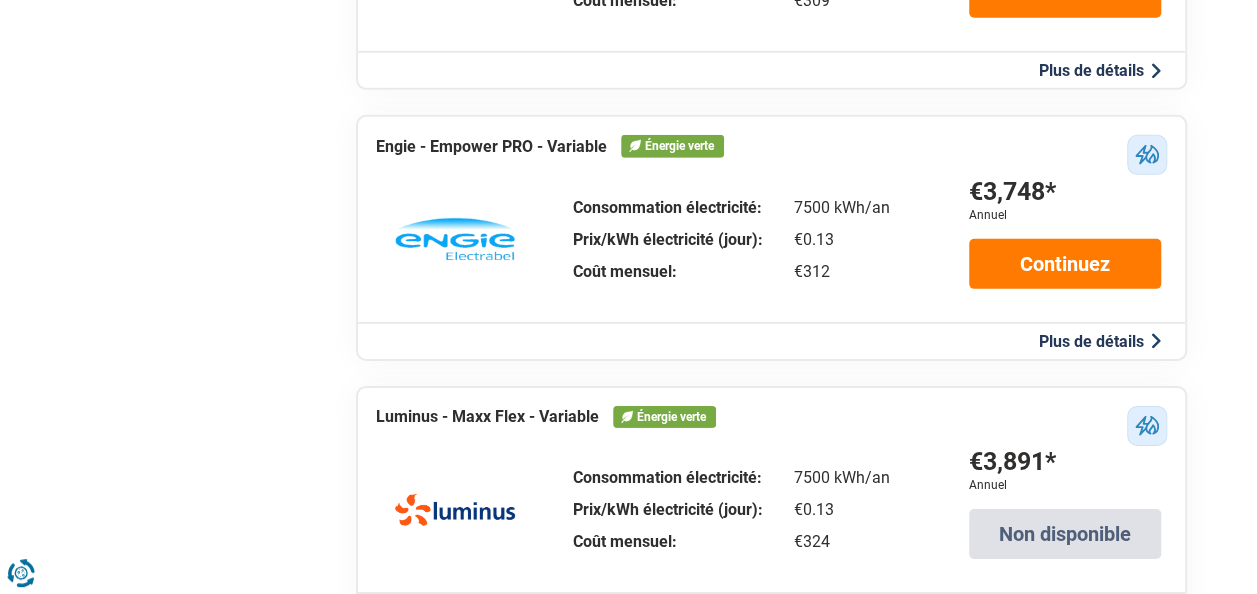 click on "Plus de détails" at bounding box center [1100, 341] 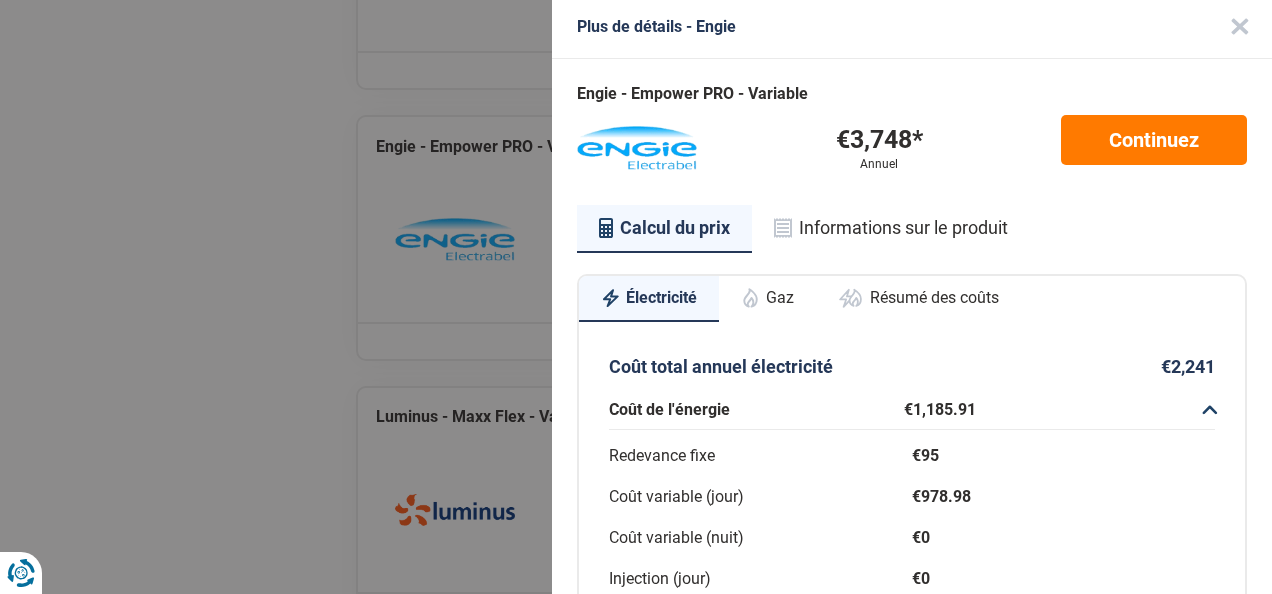 scroll, scrollTop: 0, scrollLeft: 0, axis: both 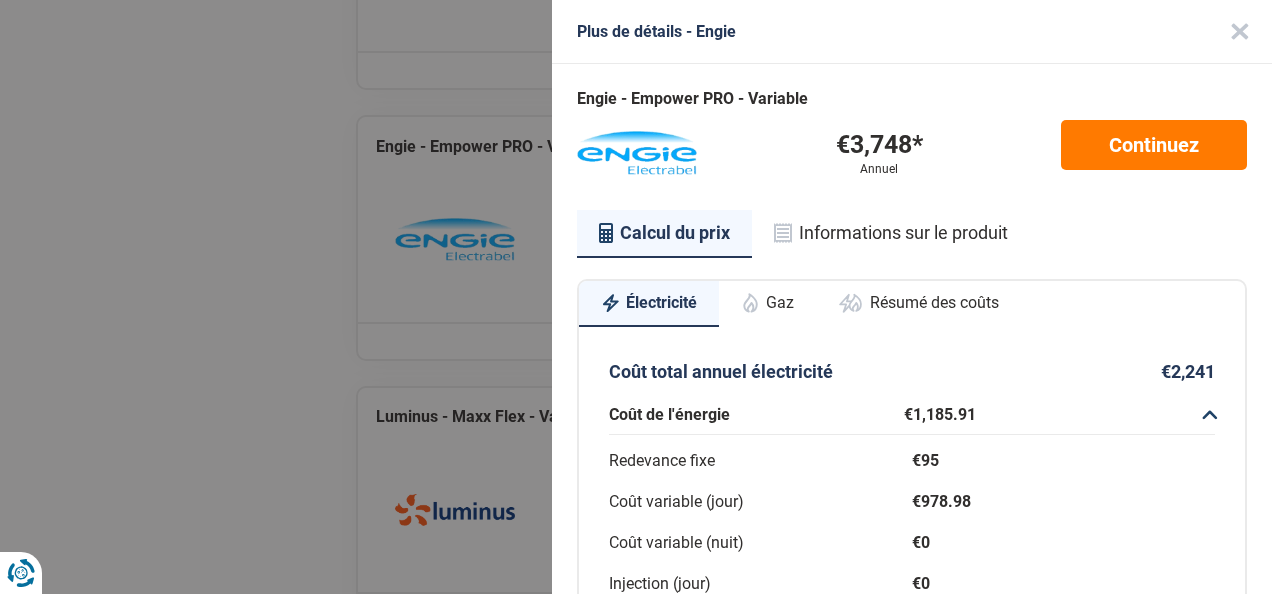 click on "Gaz" at bounding box center (767, 303) 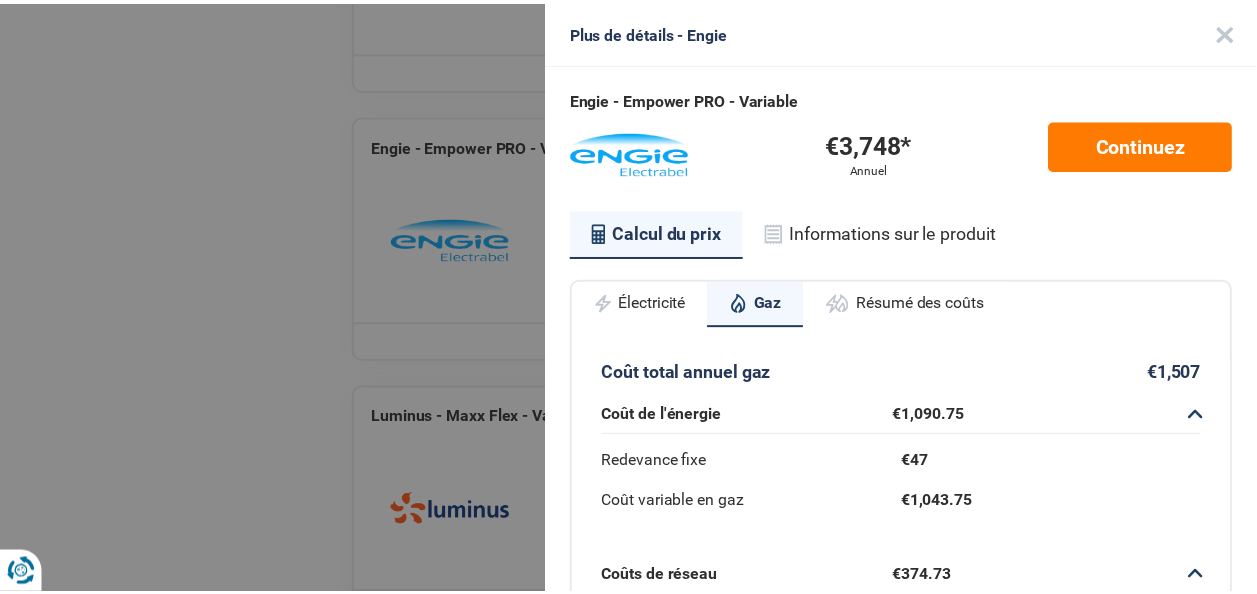 scroll, scrollTop: 200, scrollLeft: 0, axis: vertical 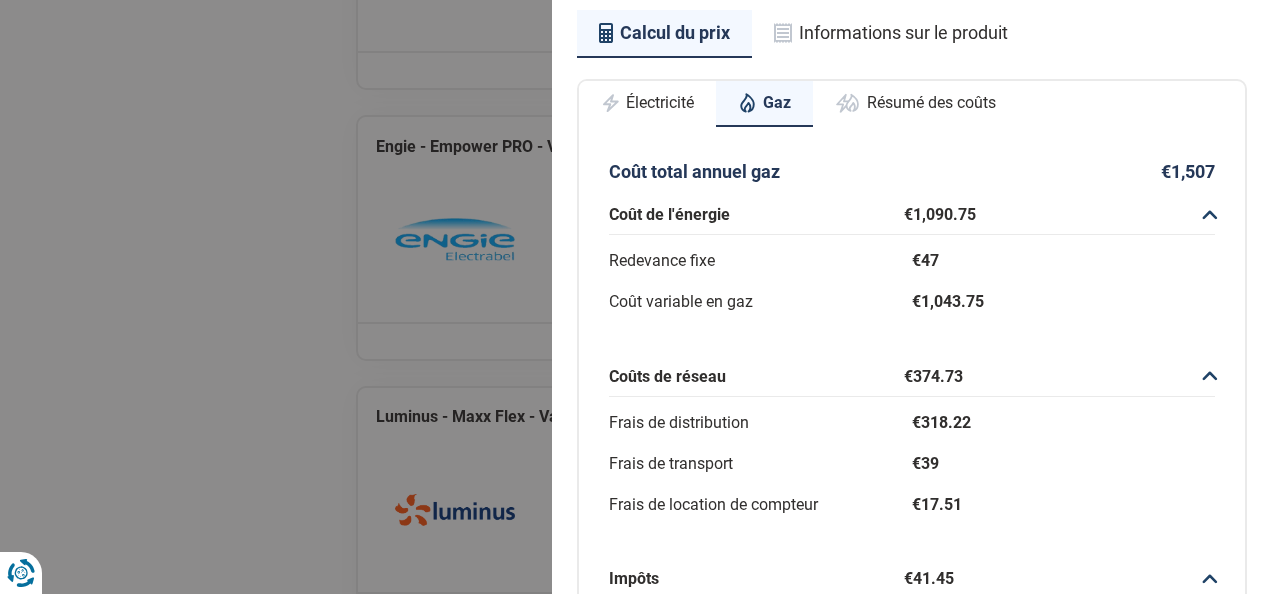click on "Coût total annuel gaz €1,507 Coût de l'énergie €1,090.75 Redevance fixe €47 Coût variable en gaz €1,043.75 Coûts de réseau €374.73 Frais de distribution €318.22 Frais de transport €39 Frais de location de compteur €17.51 Impôts €41.45 Cotisation sur l'énergie €24.95 Accise fédérale €16.5 Obligations de service public €0 Redevance de raccordement €0 Contribution au Energiefonds €0" at bounding box center (912, 482) 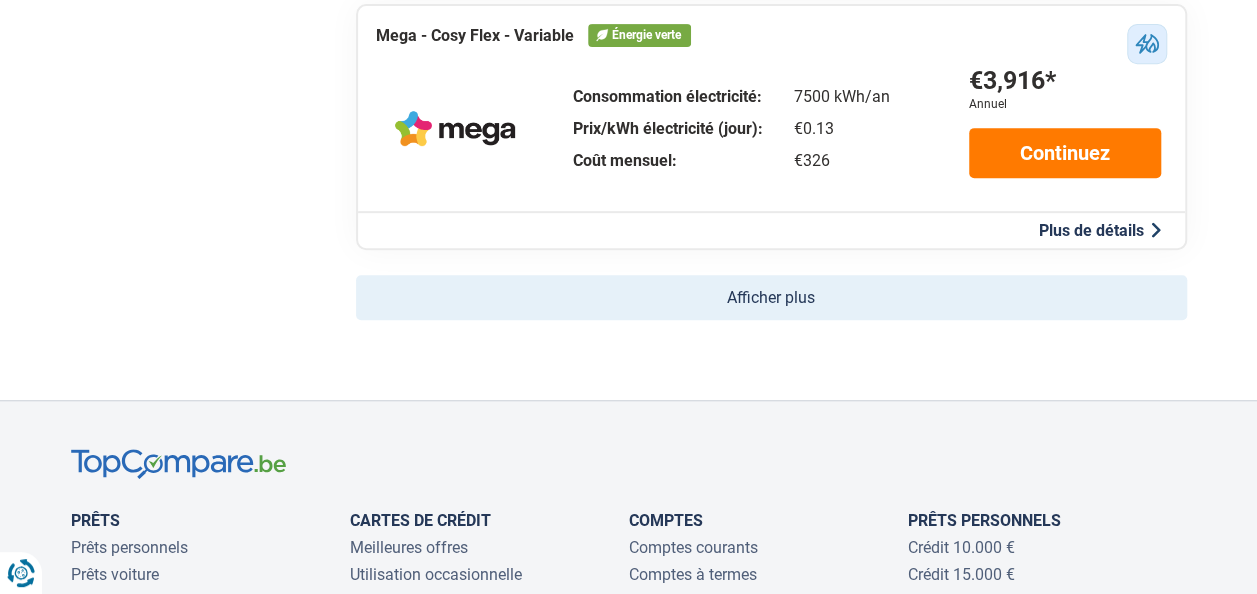 scroll, scrollTop: 4200, scrollLeft: 0, axis: vertical 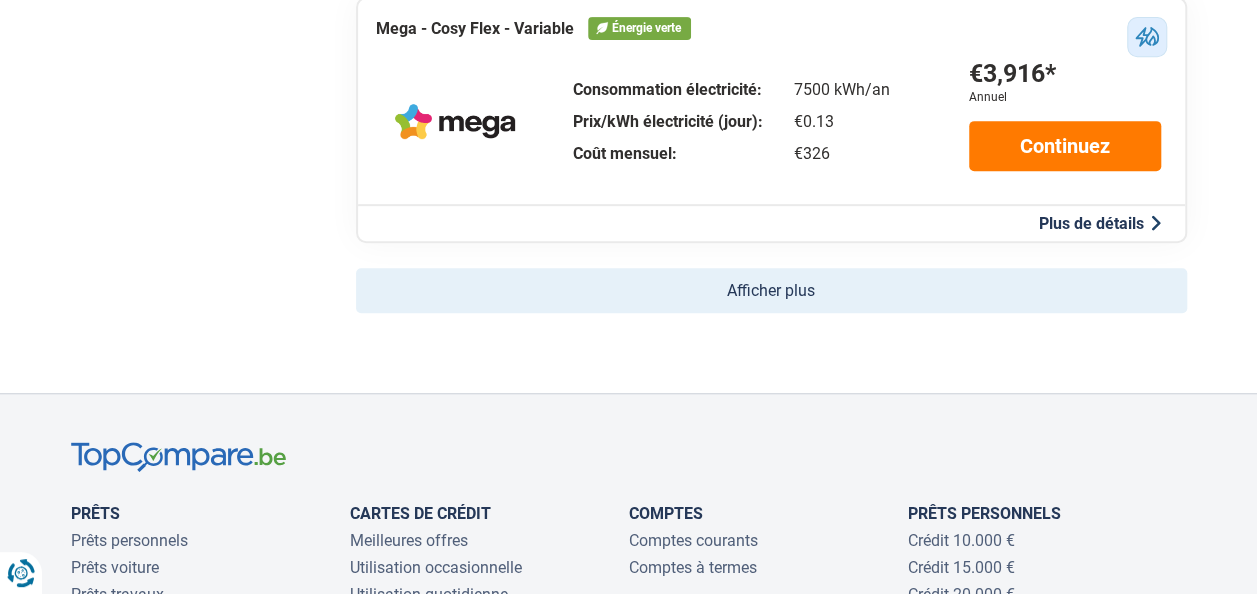 click on "Afficher plus" 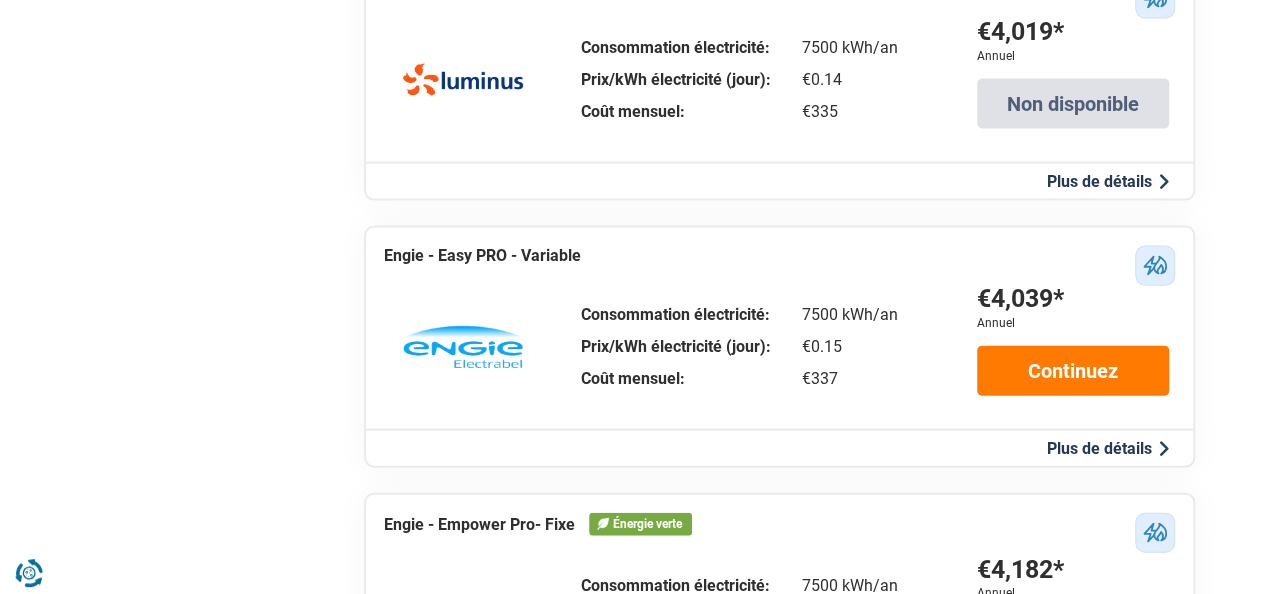 scroll, scrollTop: 5900, scrollLeft: 0, axis: vertical 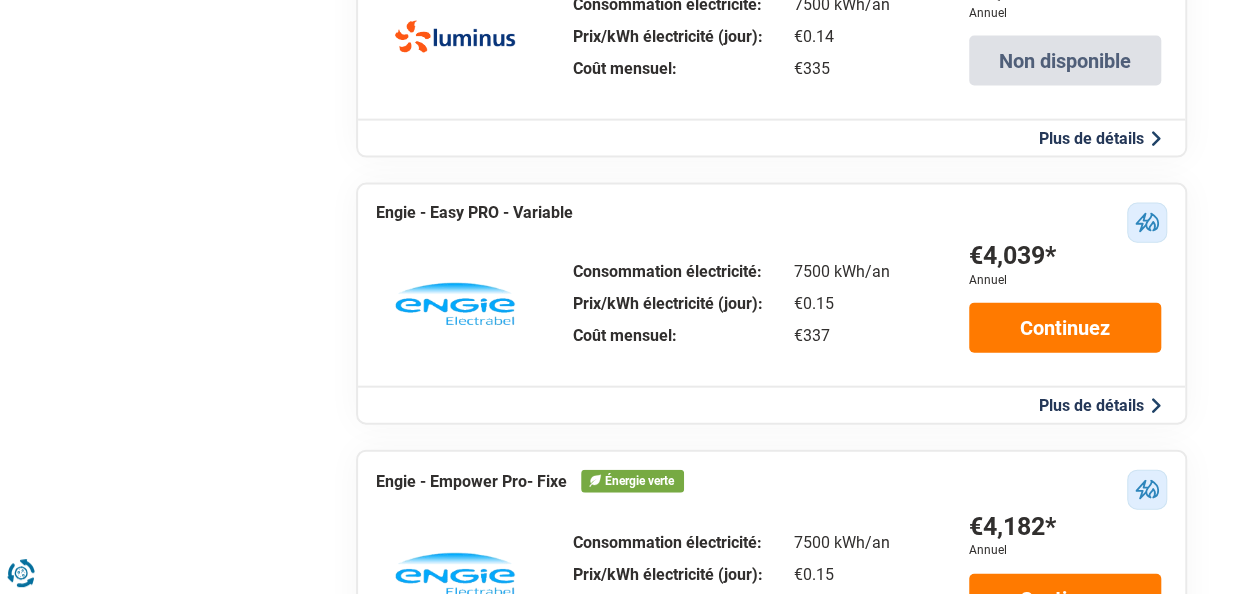 click on "Plus de détails" at bounding box center (1100, 405) 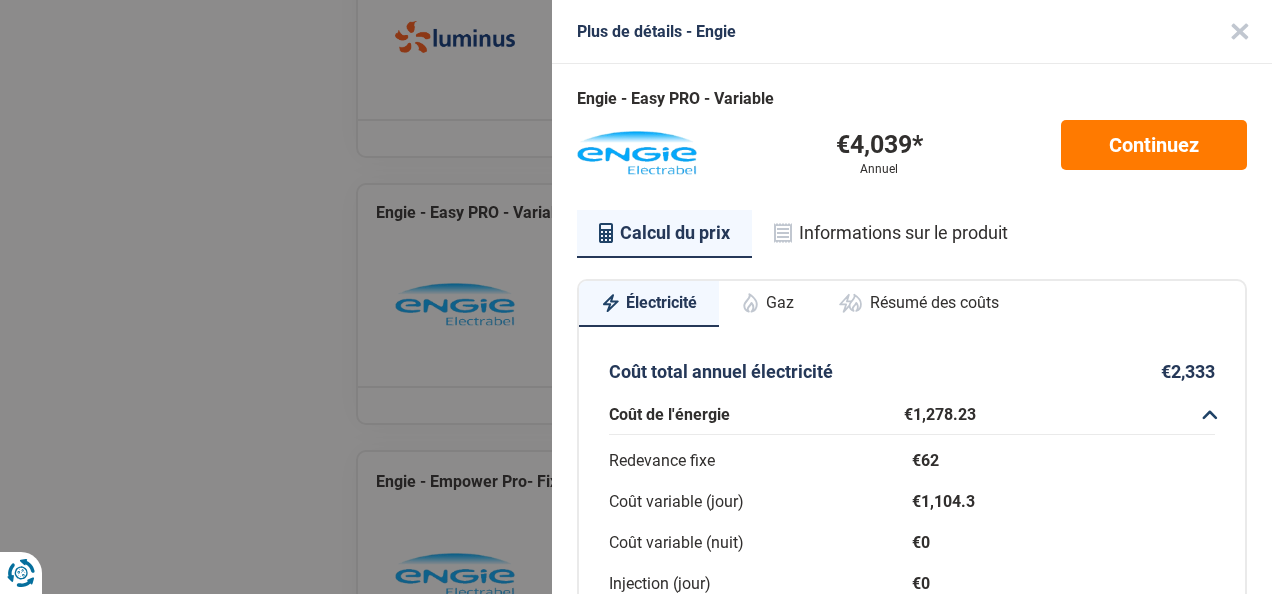 scroll, scrollTop: 200, scrollLeft: 0, axis: vertical 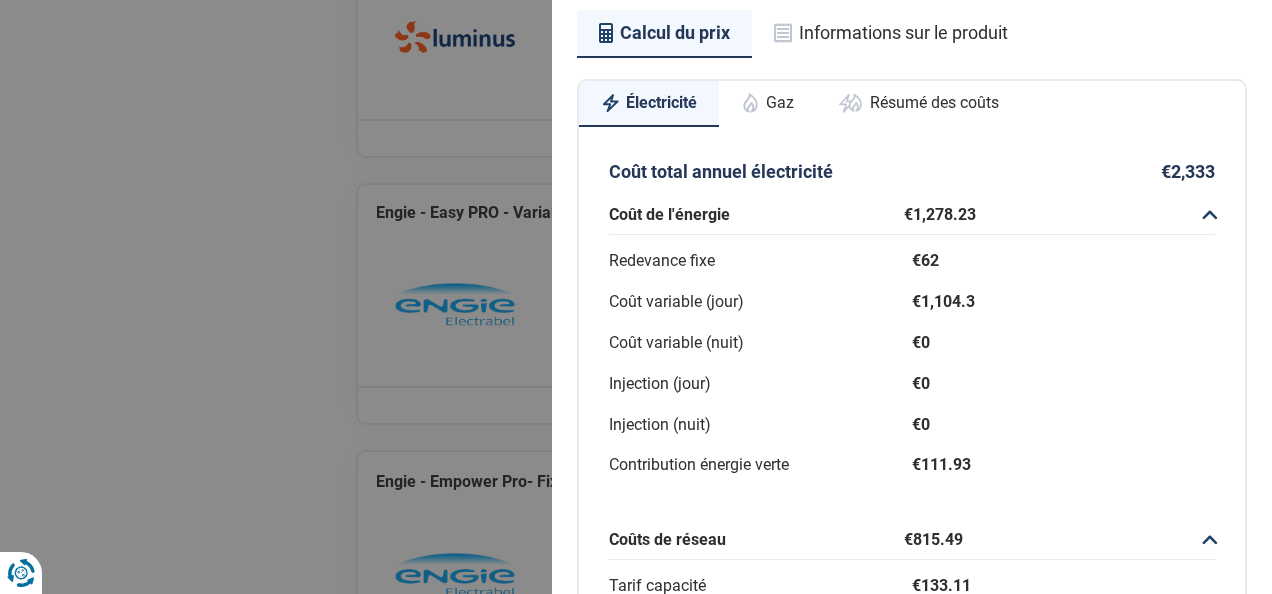 click on "Gaz" at bounding box center (767, 103) 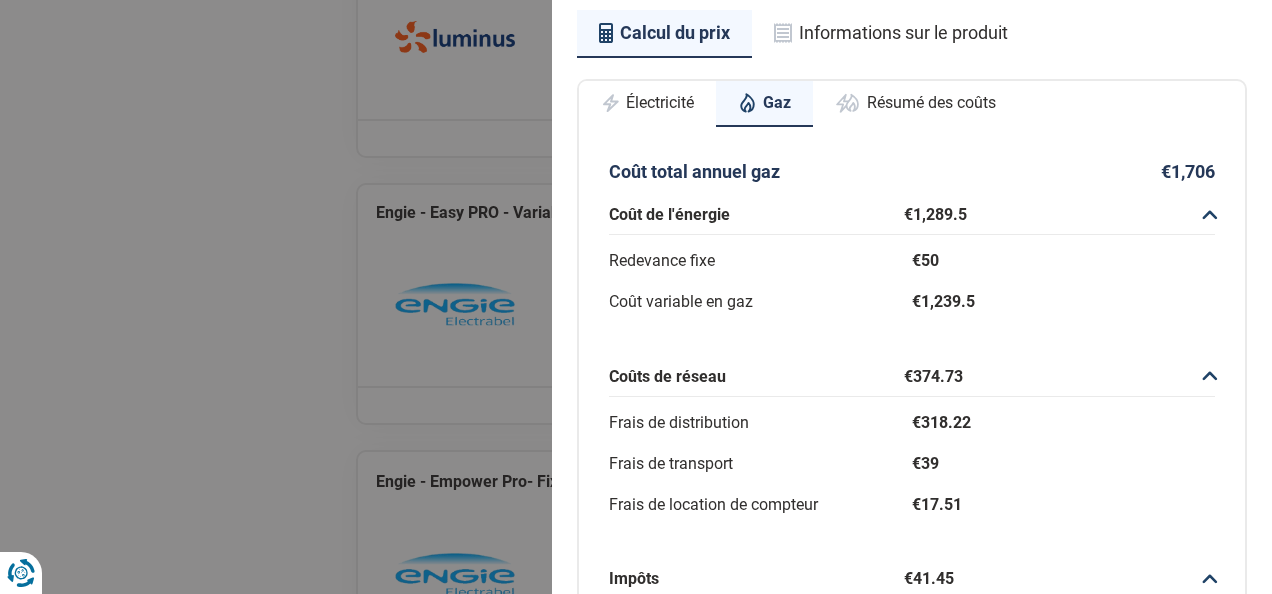 click on "Calcul du prix Informations sur le produit" at bounding box center (912, 33) 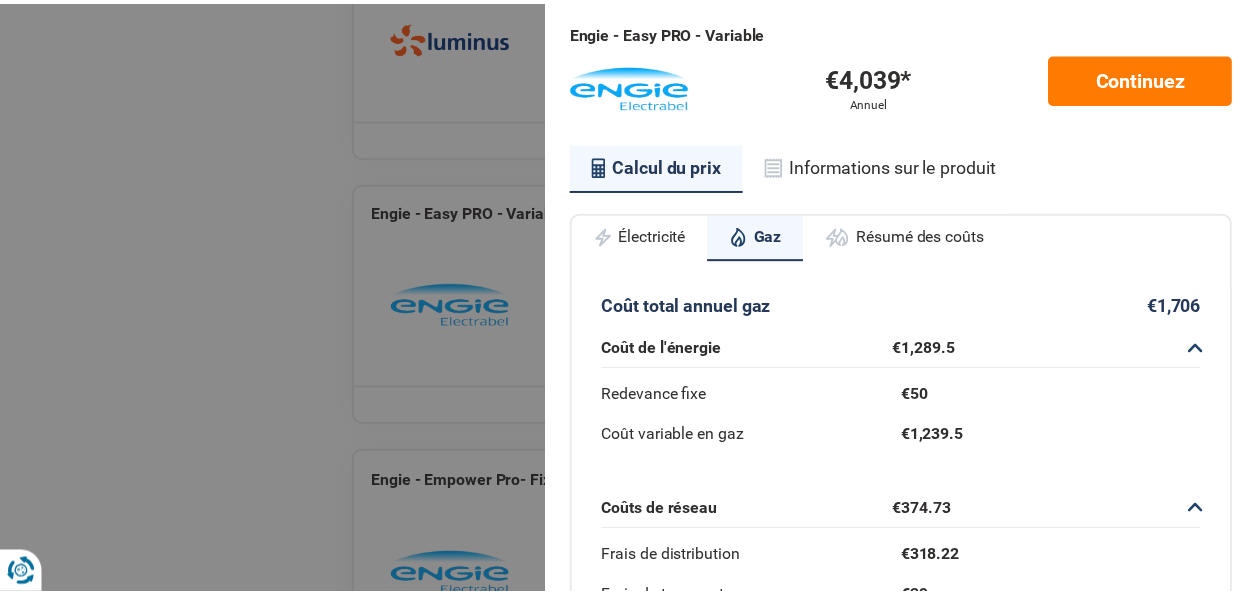 scroll, scrollTop: 0, scrollLeft: 0, axis: both 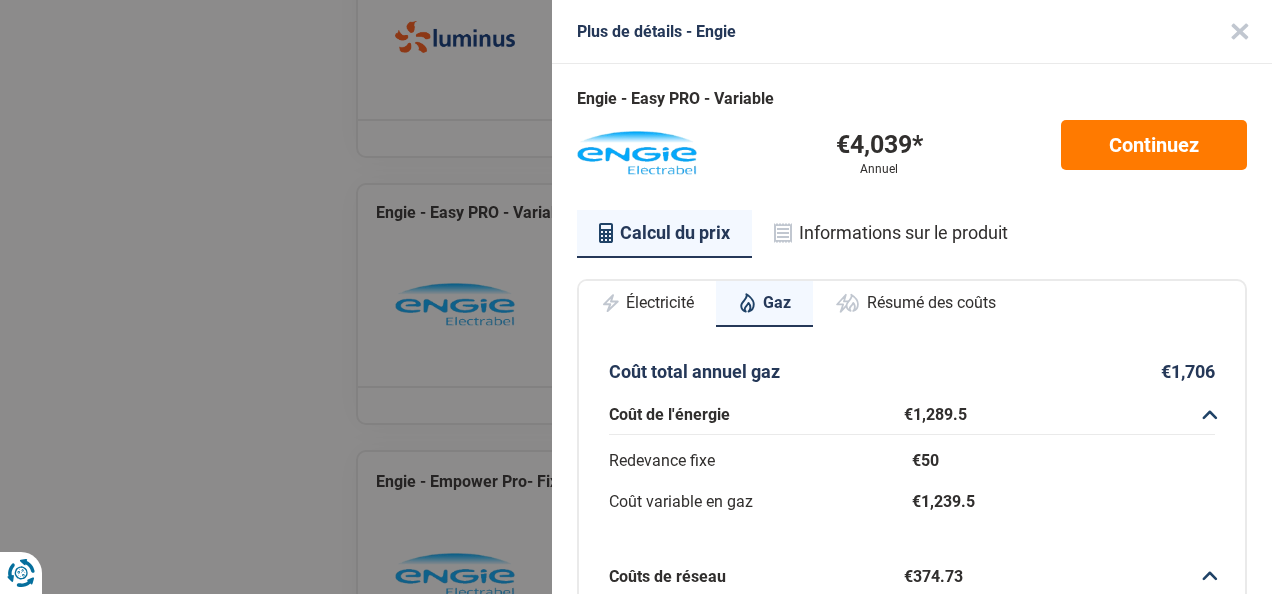 click at bounding box center (1240, 32) 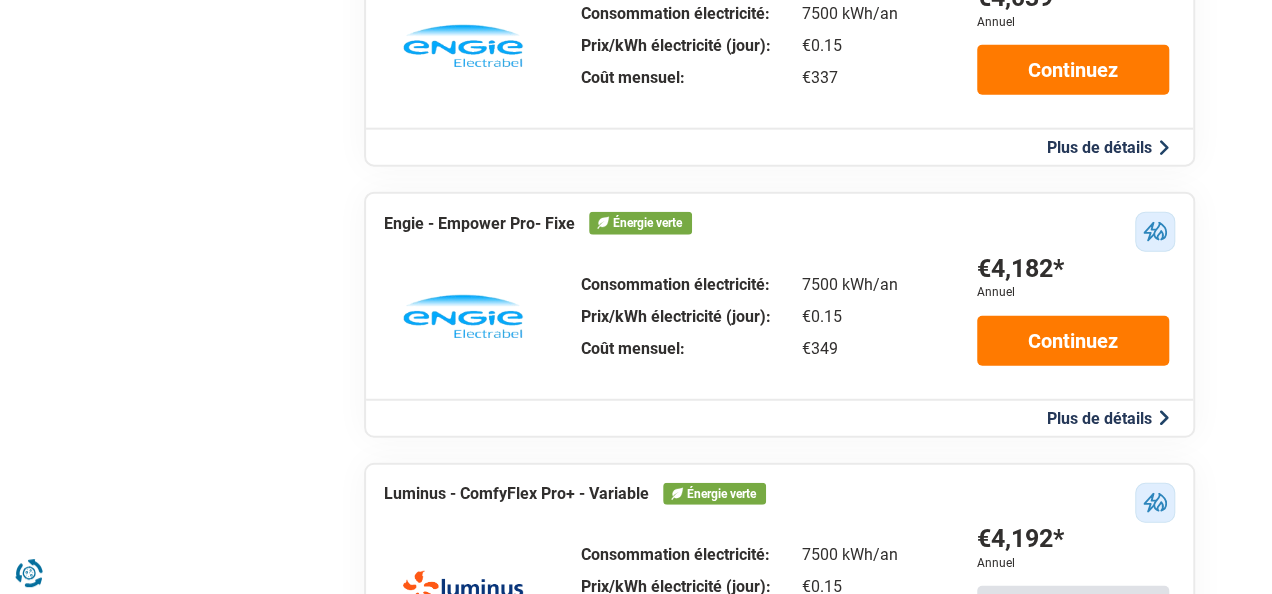scroll, scrollTop: 6200, scrollLeft: 0, axis: vertical 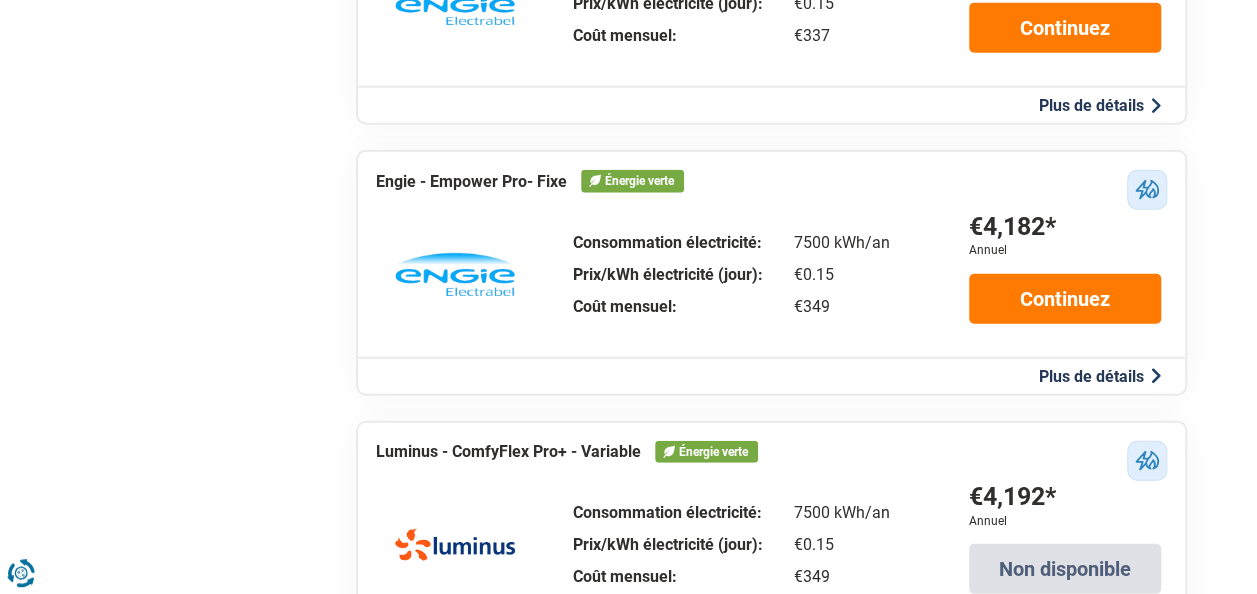 click on "Plus de détails" at bounding box center (1100, 376) 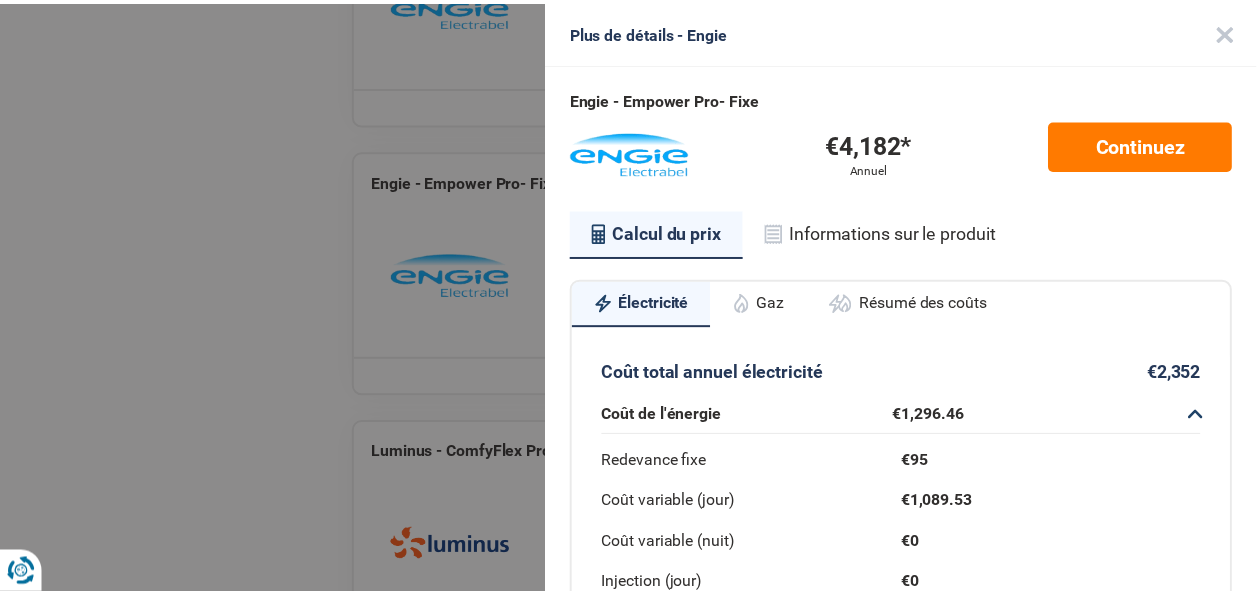 scroll, scrollTop: 100, scrollLeft: 0, axis: vertical 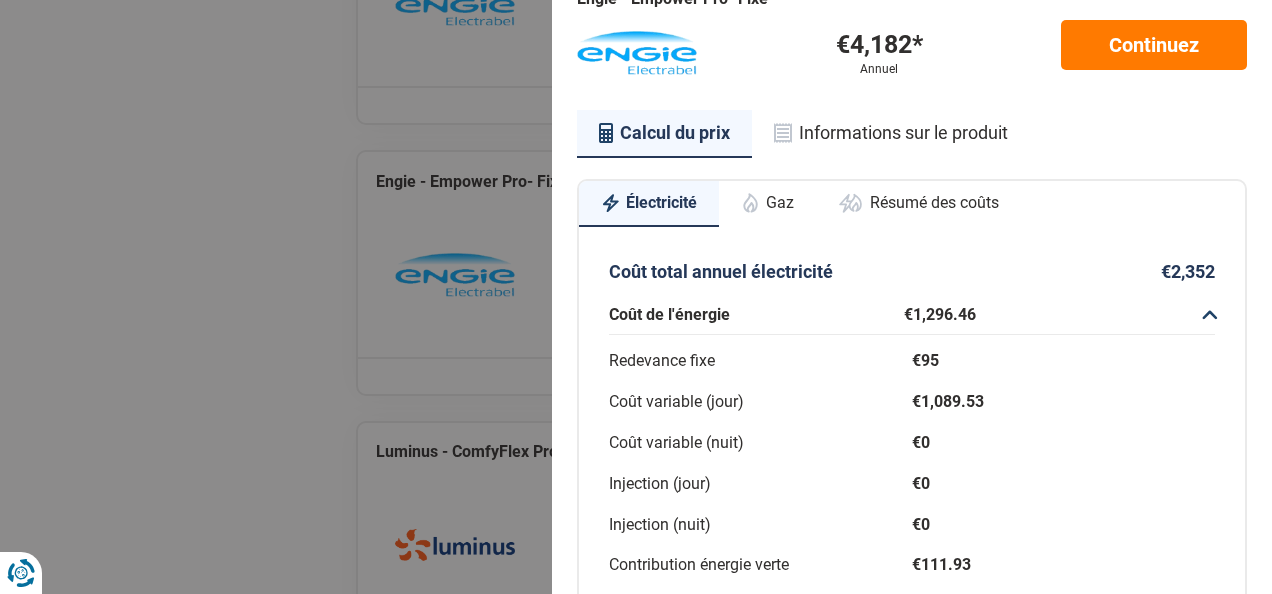 click on "Gaz" at bounding box center (767, 203) 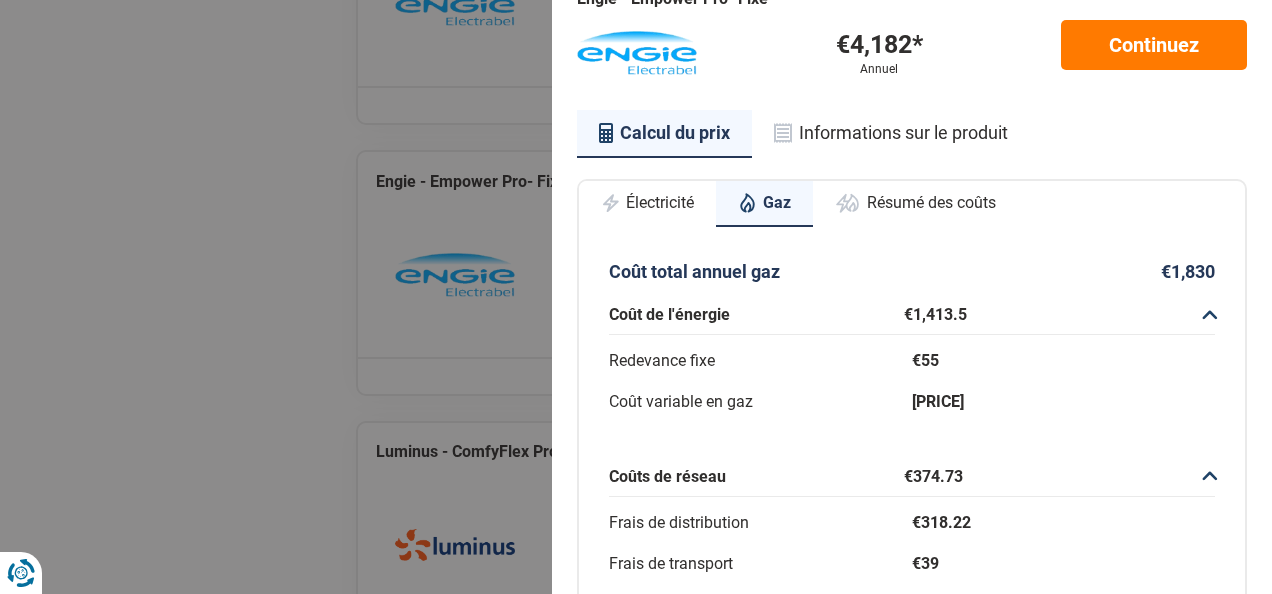 click on "Engie - Empower Pro- Fixe [PRICE]* Annuel Continuez Calcul du prix Informations sur le produit Électricité Gaz Résumé des coûts Coût total annuel électricité [PRICE] Coût de l'énergie [PRICE] Redevance fixe [PRICE] Coût variable (jour) [PRICE] Coût variable (nuit) 0 Injection (jour) 0 Injection (nuit) 0 Contribution énergie verte [PRICE] Coûts de réseau [PRICE] Tarif capacité [PRICE] Frais de distribution [PRICE] Frais de transport 0 Frais de location de compteur [PRICE] Tarif prosumer 0 Impôts [PRICE] Cotisation sur l'énergie [PRICE] Accise fédérale [PRICE] Obligations de service public 0 Redevance de raccordement 0 Contribution au Energiefonds [PRICE] Coût total annuel gaz [PRICE] Coût de l'énergie [PRICE] Redevance fixe [PRICE] Coût variable en gaz [PRICE] Coûts de réseau [PRICE] Frais de distribution [PRICE] Frais de transport [PRICE] Frais de location de compteur [PRICE] Impôts [PRICE] Cotisation sur l'énergie [PRICE] Gaz" at bounding box center (912, 462) 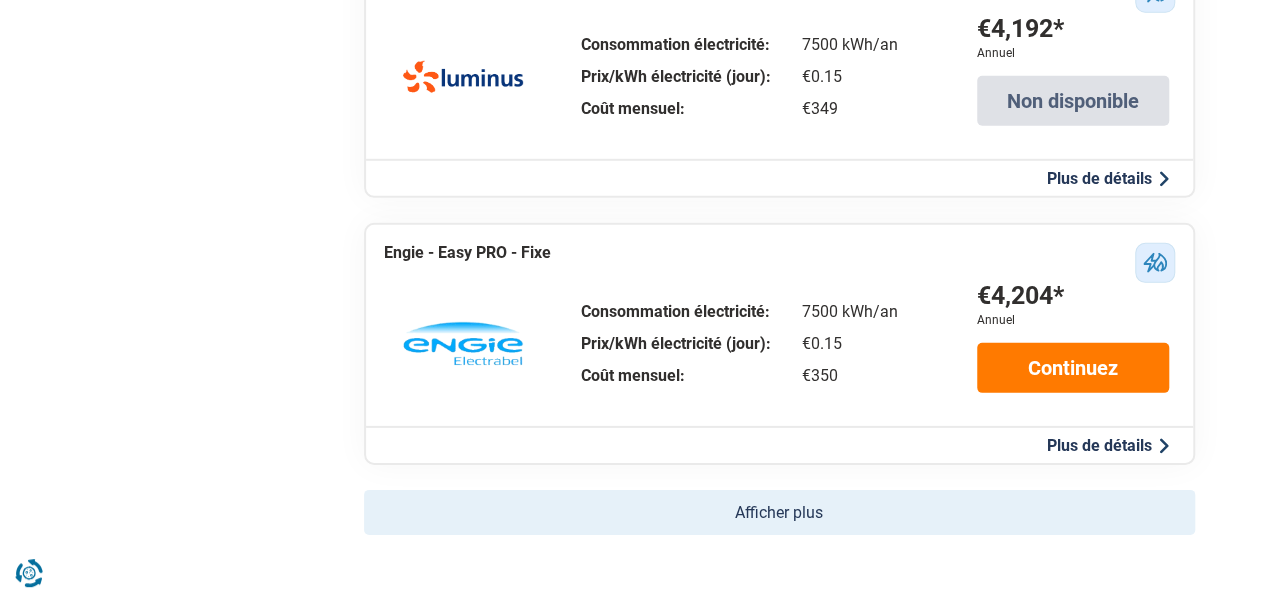 scroll, scrollTop: 6700, scrollLeft: 0, axis: vertical 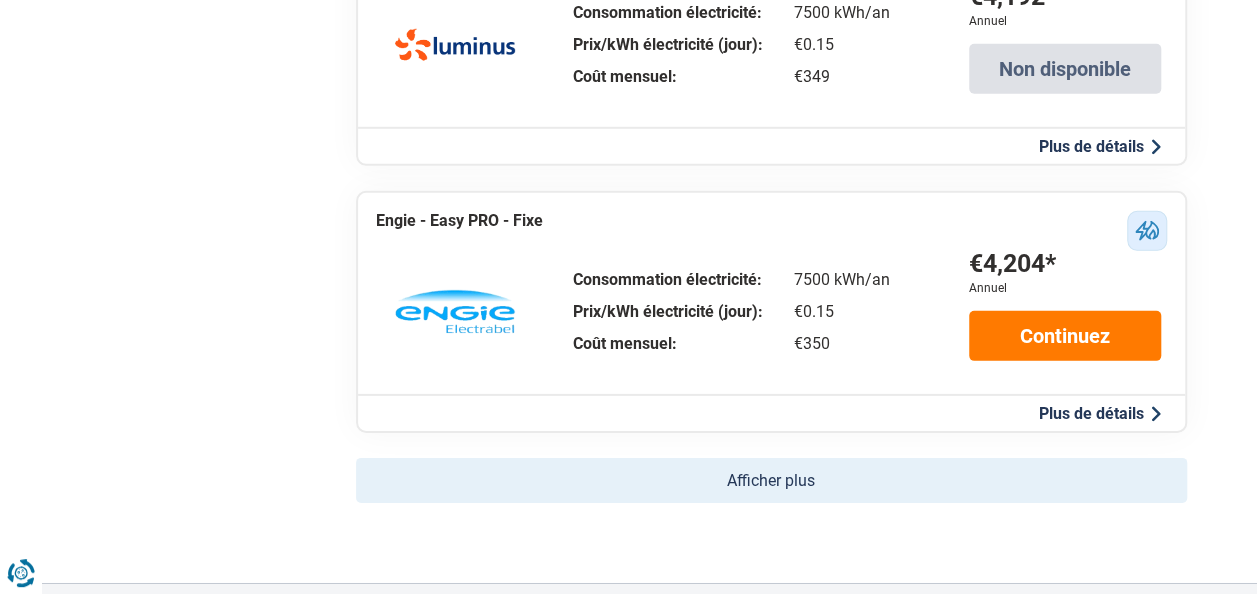 click on "Plus de détails Plus de détails - Engie Engie - Easy PRO - Fixe [PRICE]* Annuel Continuez Calcul du prix Informations sur le produit Électricité Gaz Résumé des coûts Coût total annuel électricité [PRICE] Coût de l'énergie [PRICE] Redevance fixe [PRICE] Coût variable (jour) [PRICE] Coût variable (nuit) 0 Injection (jour) 0 Injection (nuit) 0 Contribution énergie verte [PRICE] Coûts de réseau [PRICE] Tarif capacité [PRICE] Frais de distribution [PRICE] Frais de transport 0 Frais de location de compteur [PRICE] Tarif prosumer 0 Impôts [PRICE] Cotisation sur l'énergie [PRICE] Accise fédérale [PRICE] Obligations de service public 0 Redevance de raccordement 0 Contribution au Energiefonds [PRICE] Coût total annuel gaz [PRICE] Coût de l'énergie [PRICE] Redevance fixe [PRICE] Coût variable en gaz [PRICE] Coûts de réseau [PRICE] Frais de distribution [PRICE] Frais de transport [PRICE] Frais de location de compteur [PRICE] Impôts [PRICE]" at bounding box center [771, 412] 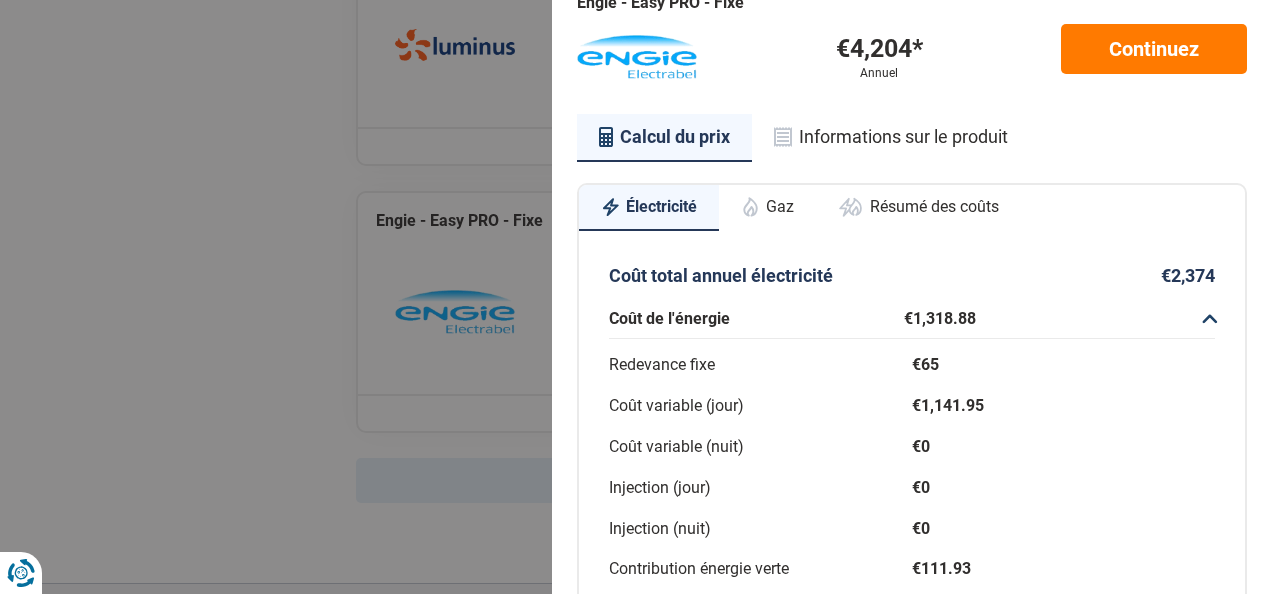 scroll, scrollTop: 300, scrollLeft: 0, axis: vertical 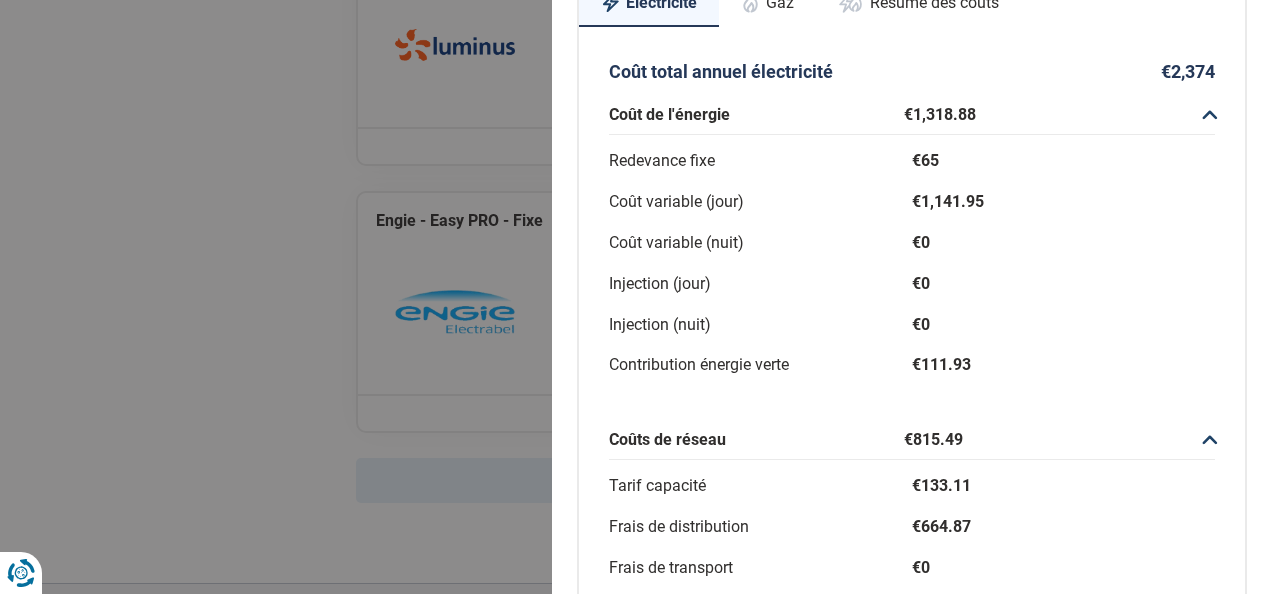 click on "Redevance fixe [PRICE] Coût variable (jour) [PRICE] Coût variable (nuit) 0 Injection (jour) 0 Injection (nuit) 0 Contribution énergie verte [PRICE]" 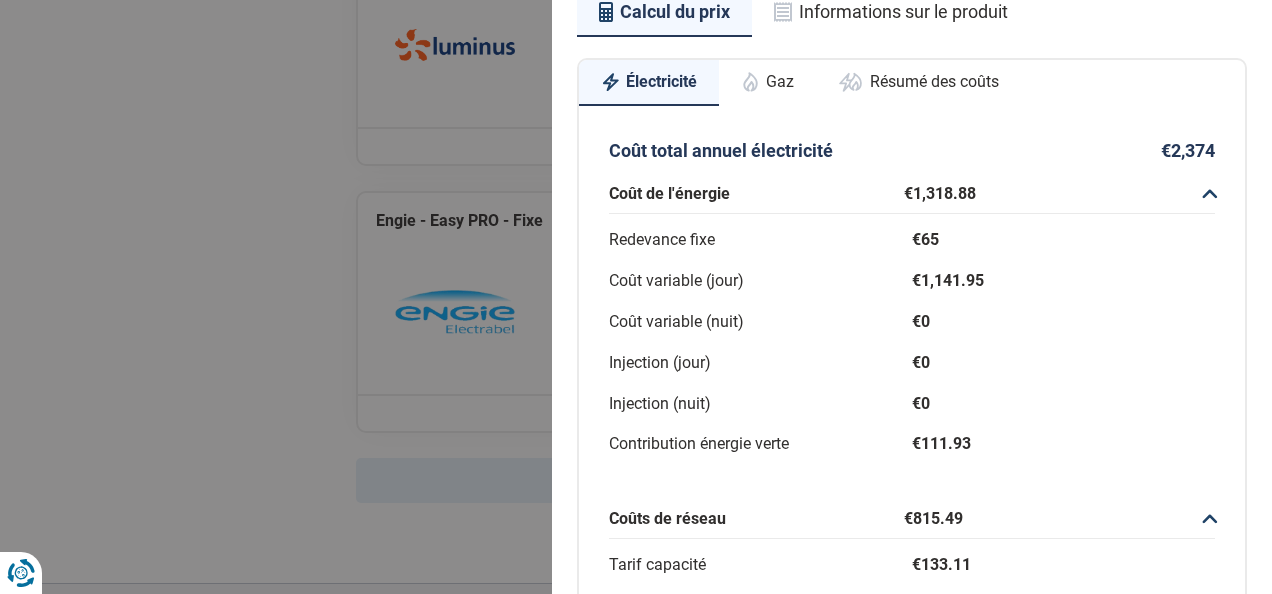 scroll, scrollTop: 0, scrollLeft: 0, axis: both 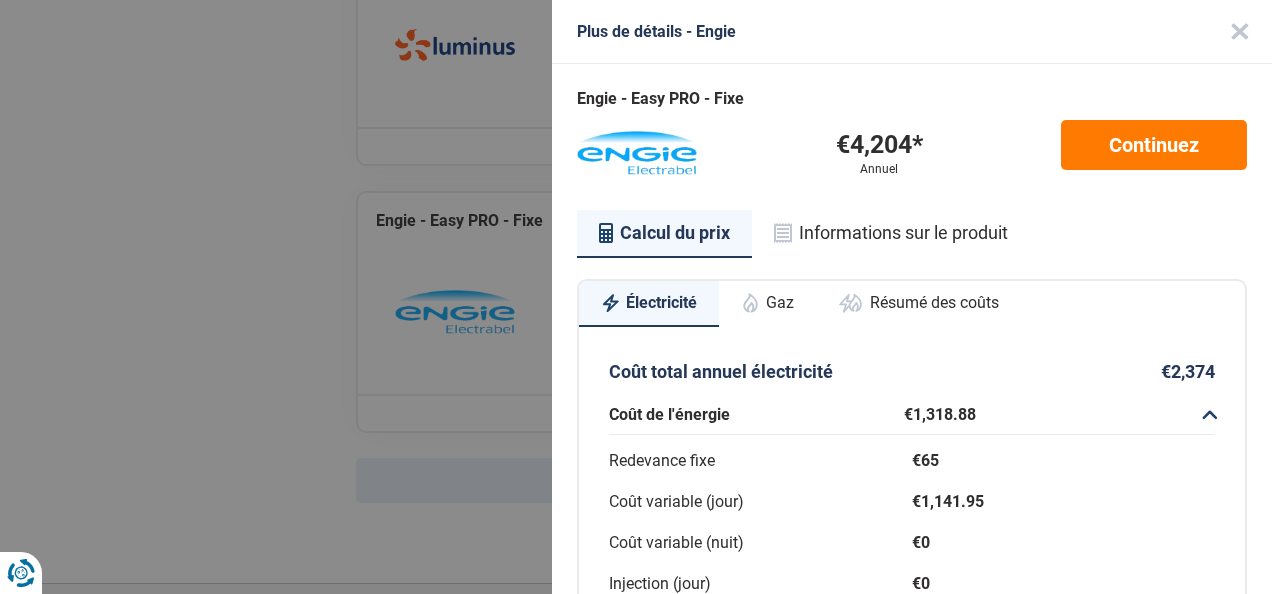 click on "Gaz" at bounding box center [767, 303] 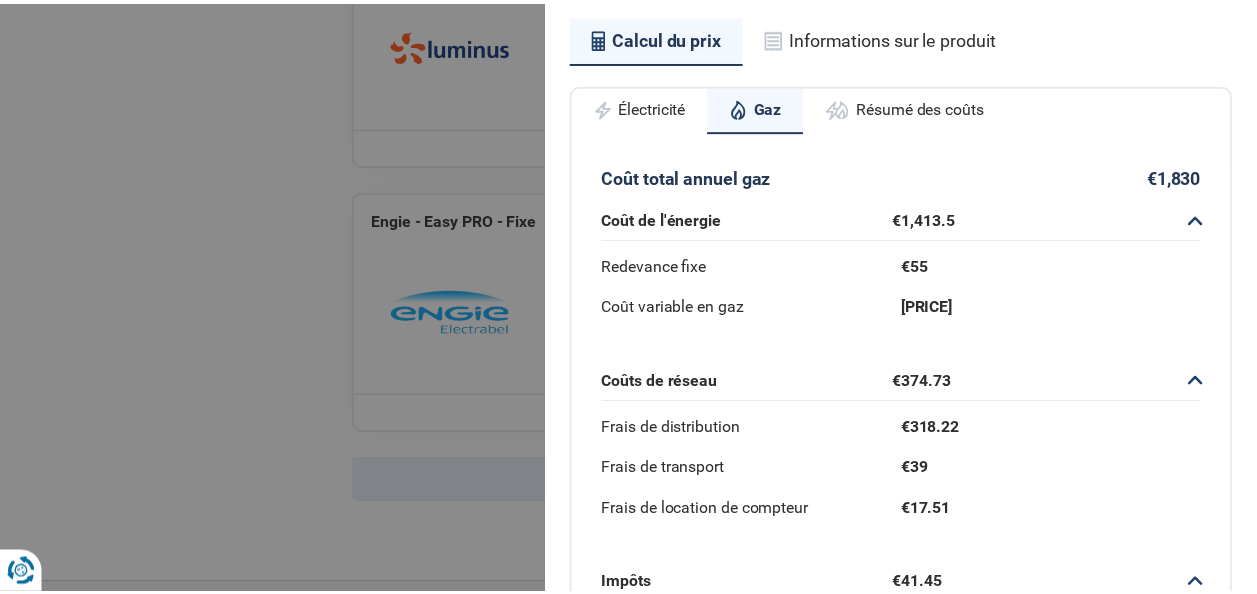 scroll, scrollTop: 300, scrollLeft: 0, axis: vertical 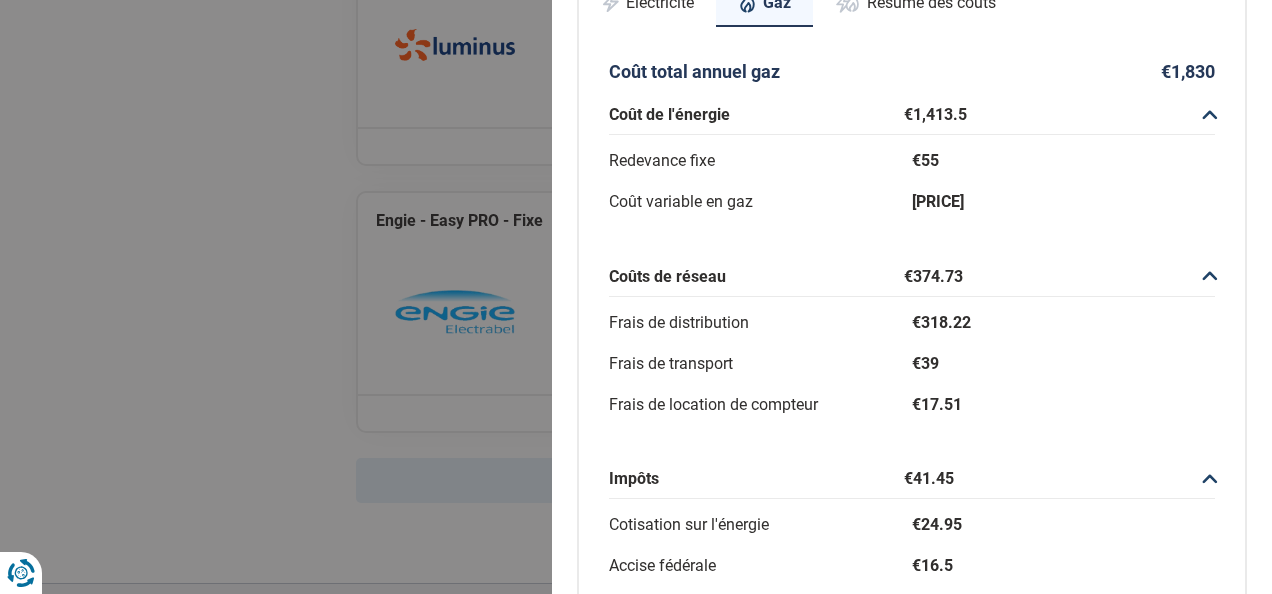 click on "Coût total annuel électricité [PRICE] Coût de l'énergie [PRICE] Redevance fixe [PRICE] Coût variable (jour) [PRICE] Coût variable (nuit) 0 Injection (jour) 0 Injection (nuit) 0 Contribution énergie verte [PRICE] Coûts de réseau [PRICE] Tarif capacité [PRICE] Frais de distribution [PRICE] Frais de transport 0 Frais de location de compteur [PRICE] Tarif prosumer 0 Impôts [PRICE] Cotisation sur l'énergie [PRICE] Accise fédérale [PRICE] Obligations de service public 0 Redevance de raccordement 0 Contribution au Energiefonds [PRICE] Coût total annuel gaz [PRICE] Coût de l'énergie [PRICE] Redevance fixe [PRICE] Coût variable en gaz [PRICE] Coûts de réseau [PRICE] Frais de distribution [PRICE] Frais de transport [PRICE] Frais de location de compteur [PRICE] Impôts [PRICE] Cotisation sur l'énergie [PRICE] Accise fédérale [PRICE] Obligations de service public 0 Redevance de raccordement 0 Contribution au Energiefonds 0 [PRICE]" at bounding box center [912, 391] 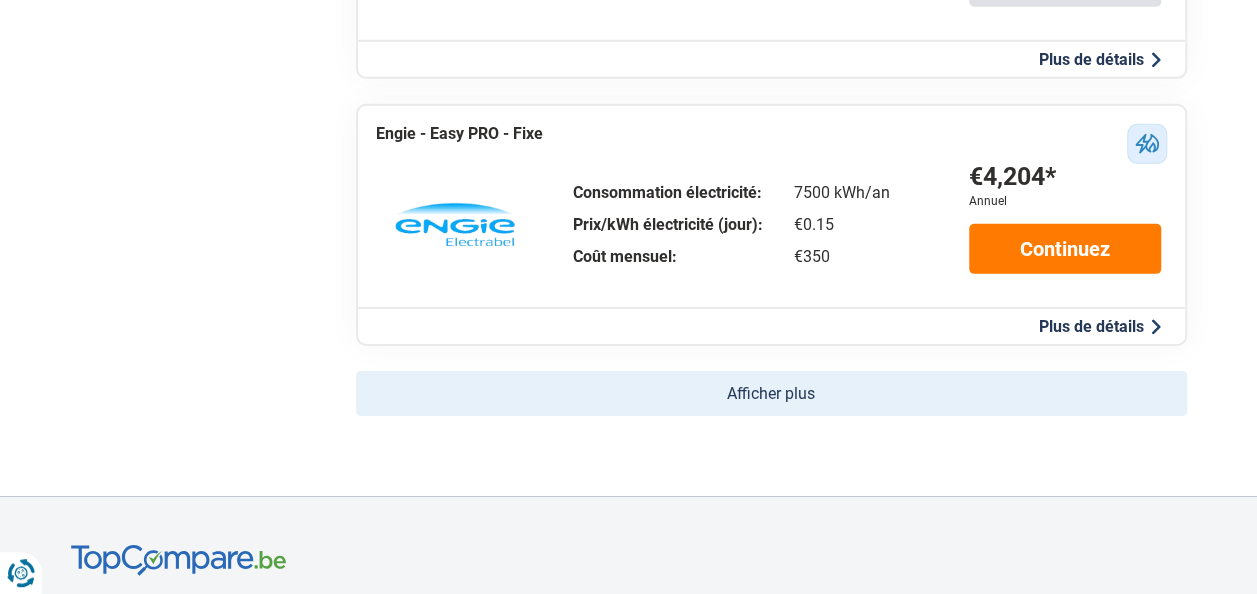 scroll, scrollTop: 6900, scrollLeft: 0, axis: vertical 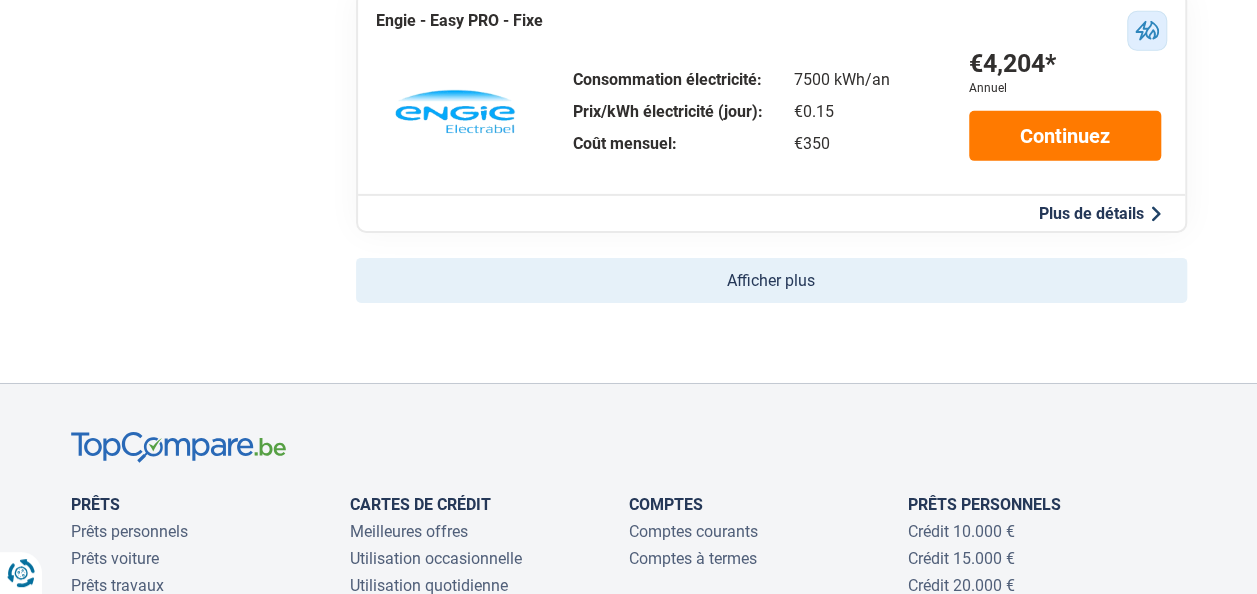 click on "Afficher plus" 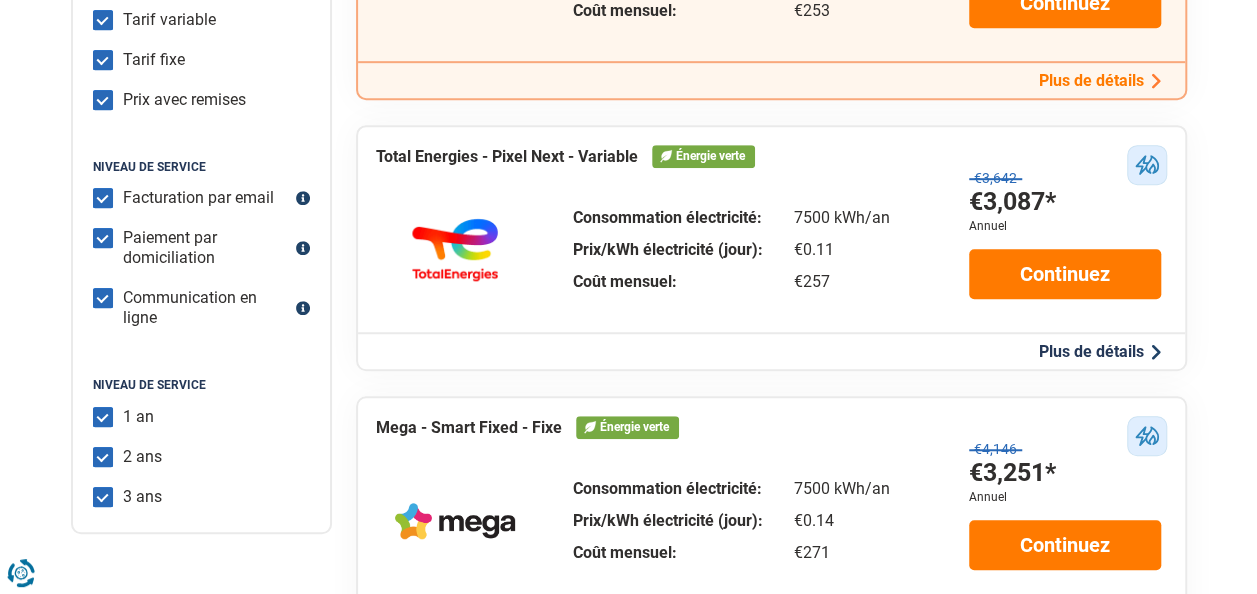 scroll, scrollTop: 300, scrollLeft: 0, axis: vertical 